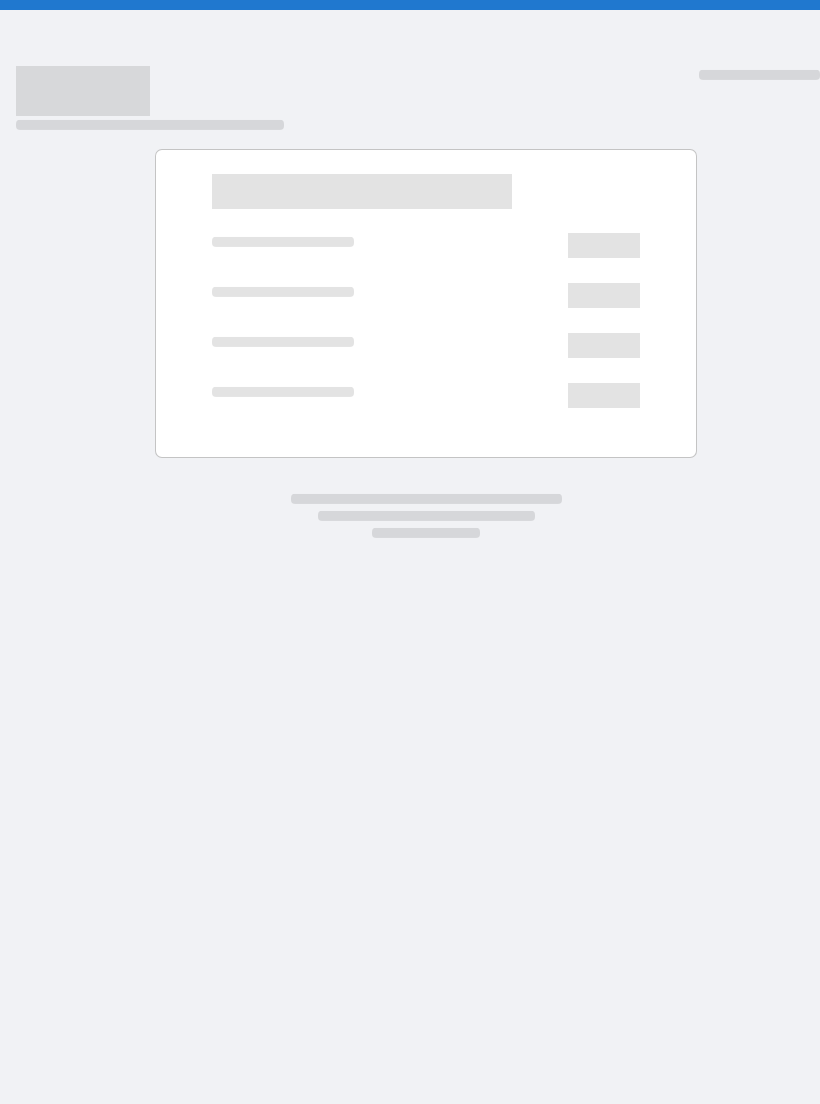 scroll, scrollTop: 0, scrollLeft: 0, axis: both 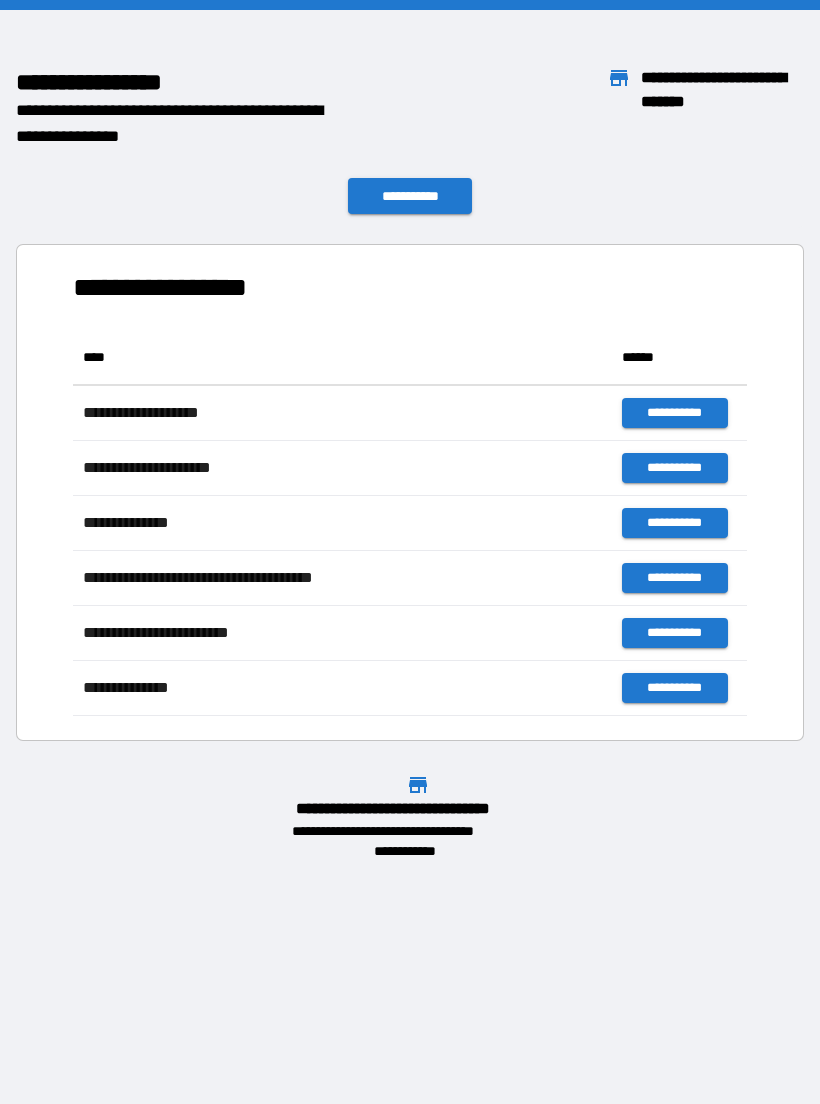 click on "**********" at bounding box center [410, 552] 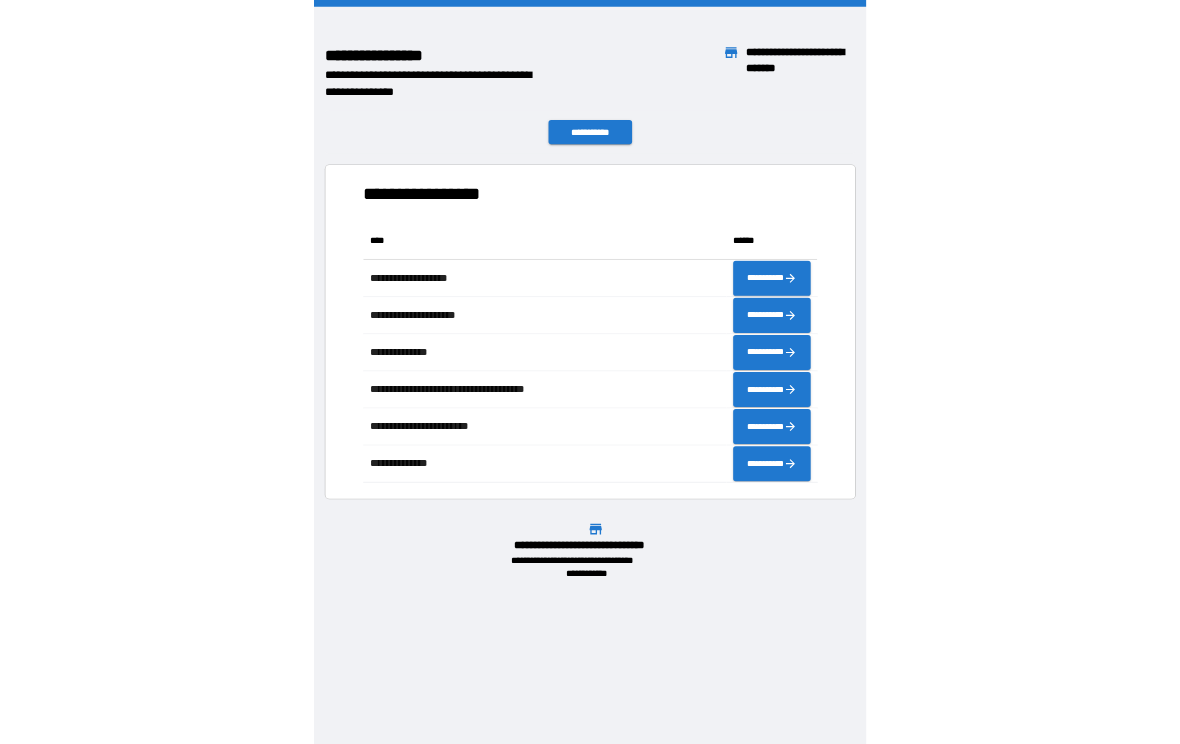 scroll, scrollTop: 1, scrollLeft: 1, axis: both 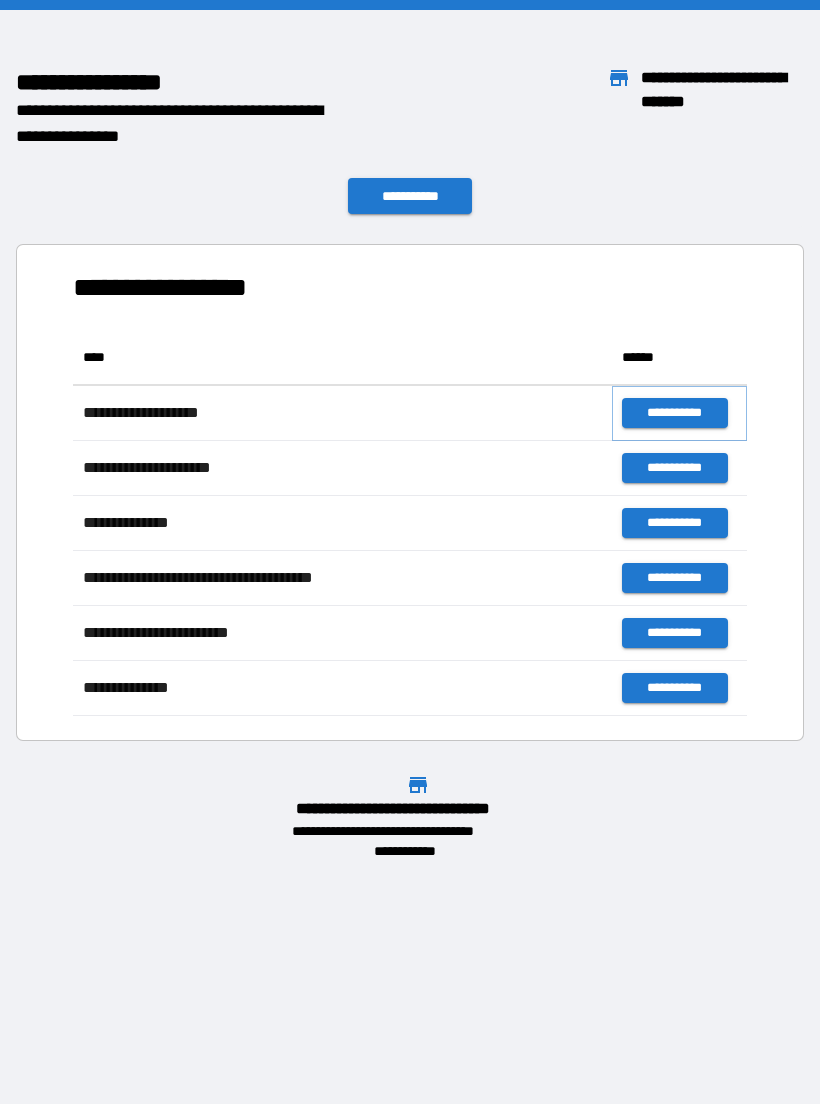 click on "**********" at bounding box center (674, 413) 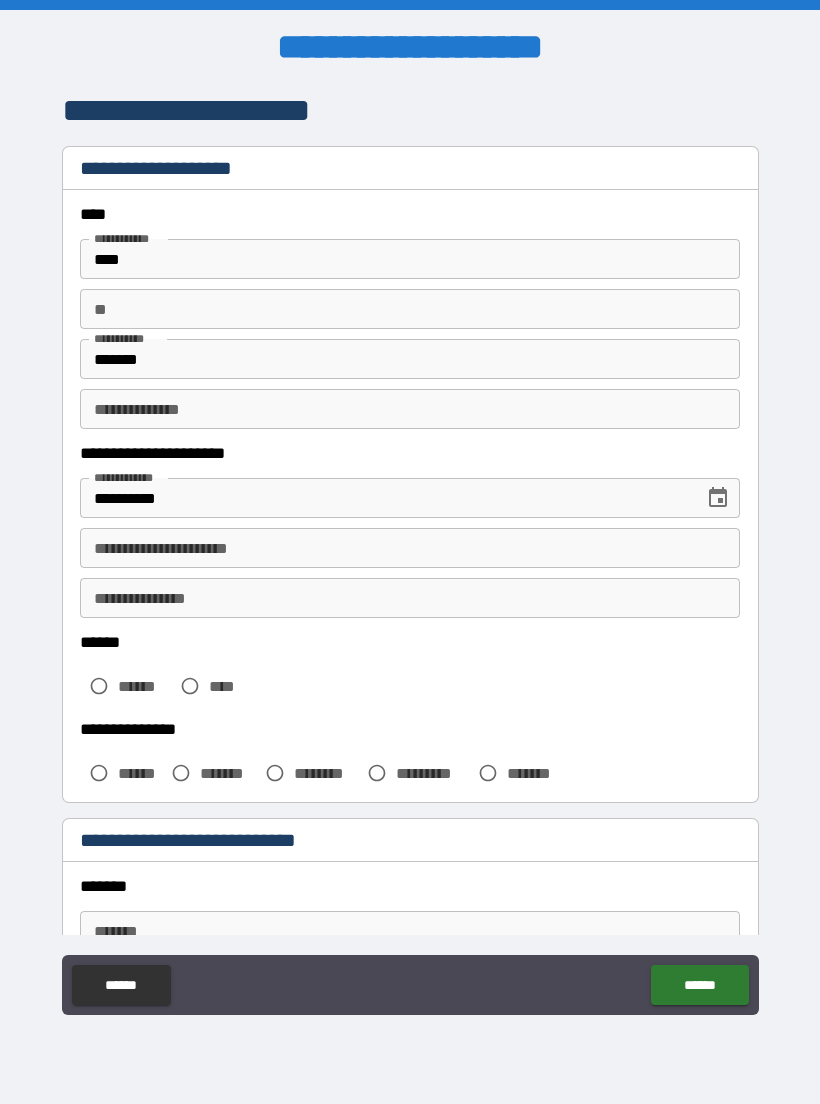 click on "**********" at bounding box center [410, 548] 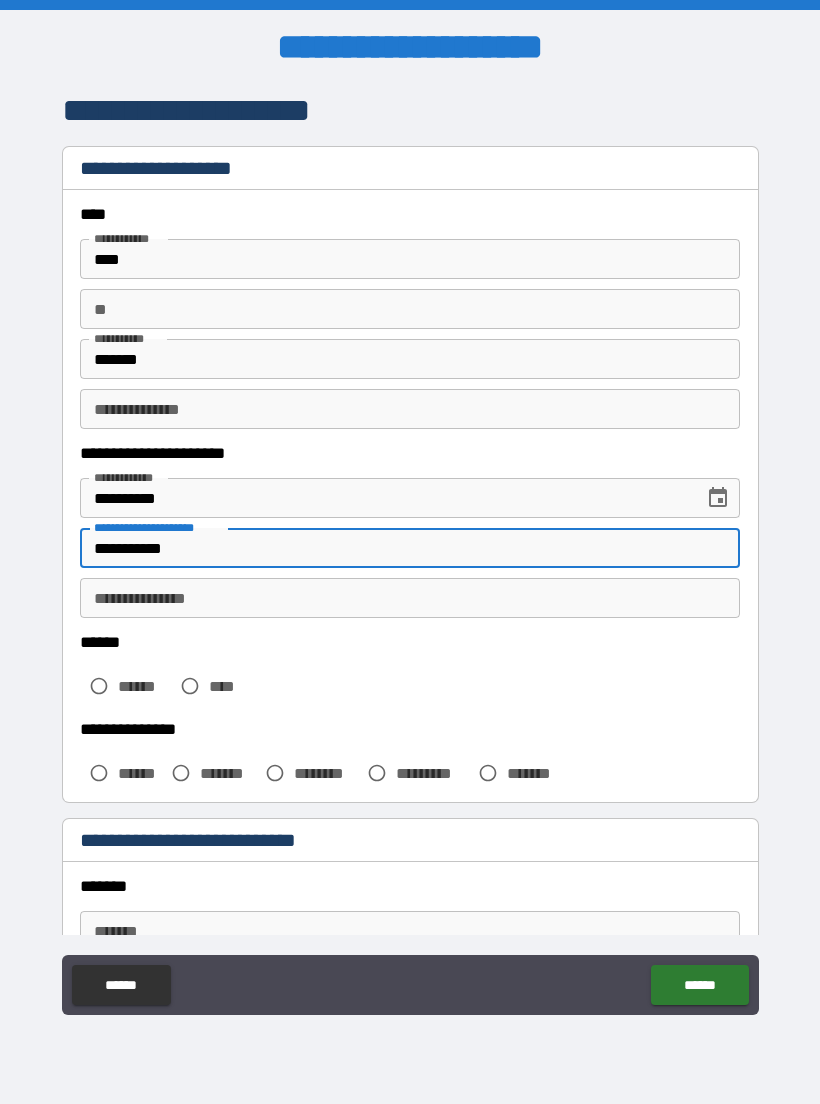 type on "**********" 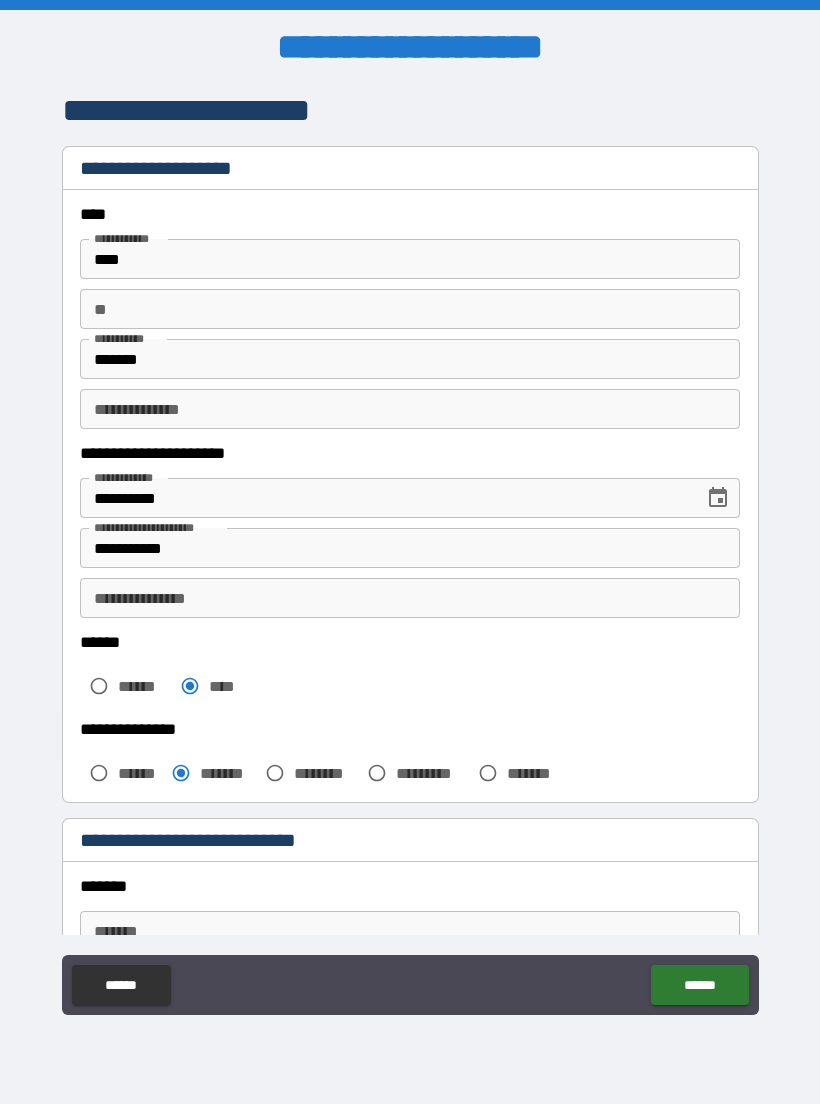click on "******" at bounding box center (699, 985) 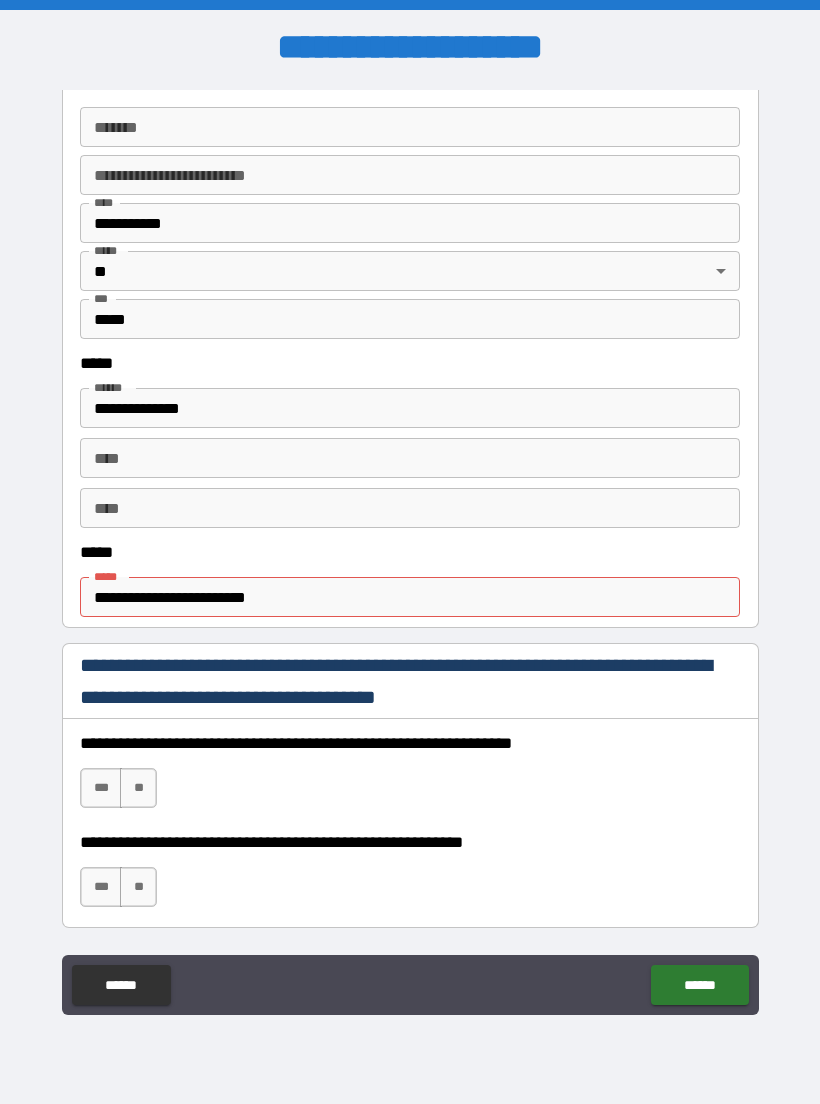 scroll, scrollTop: 803, scrollLeft: 0, axis: vertical 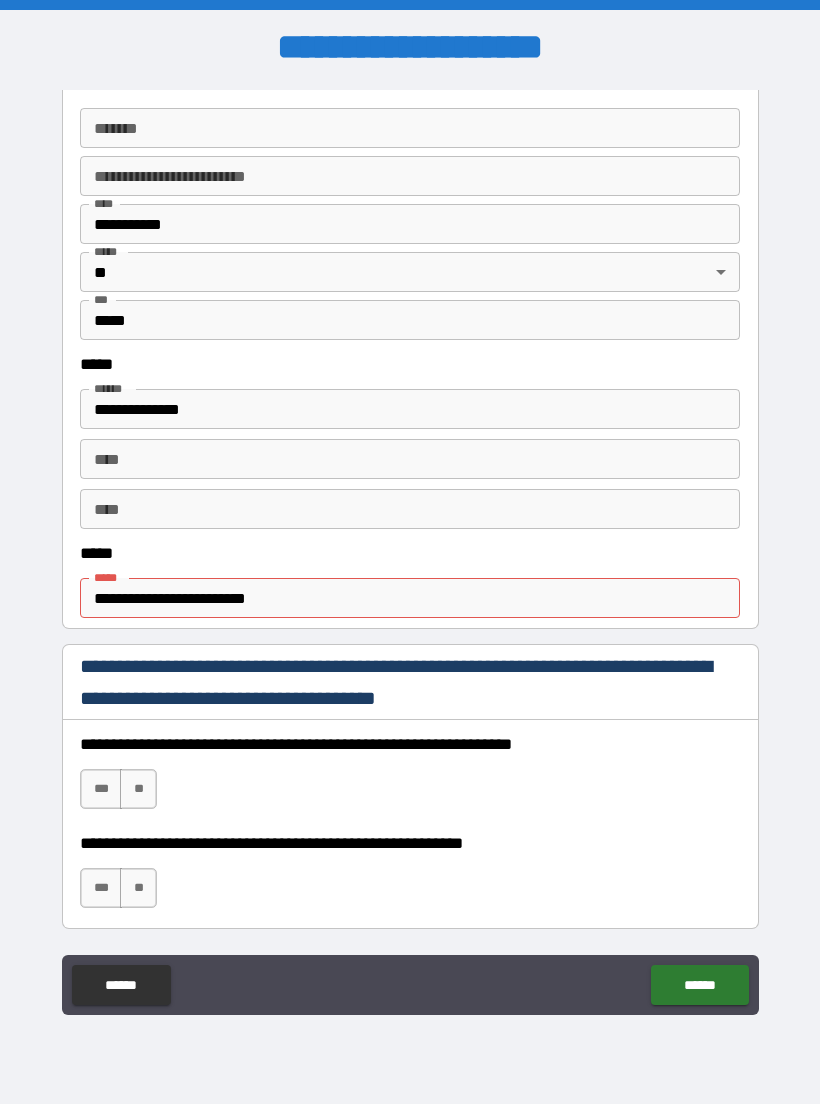 click on "**********" at bounding box center [410, 598] 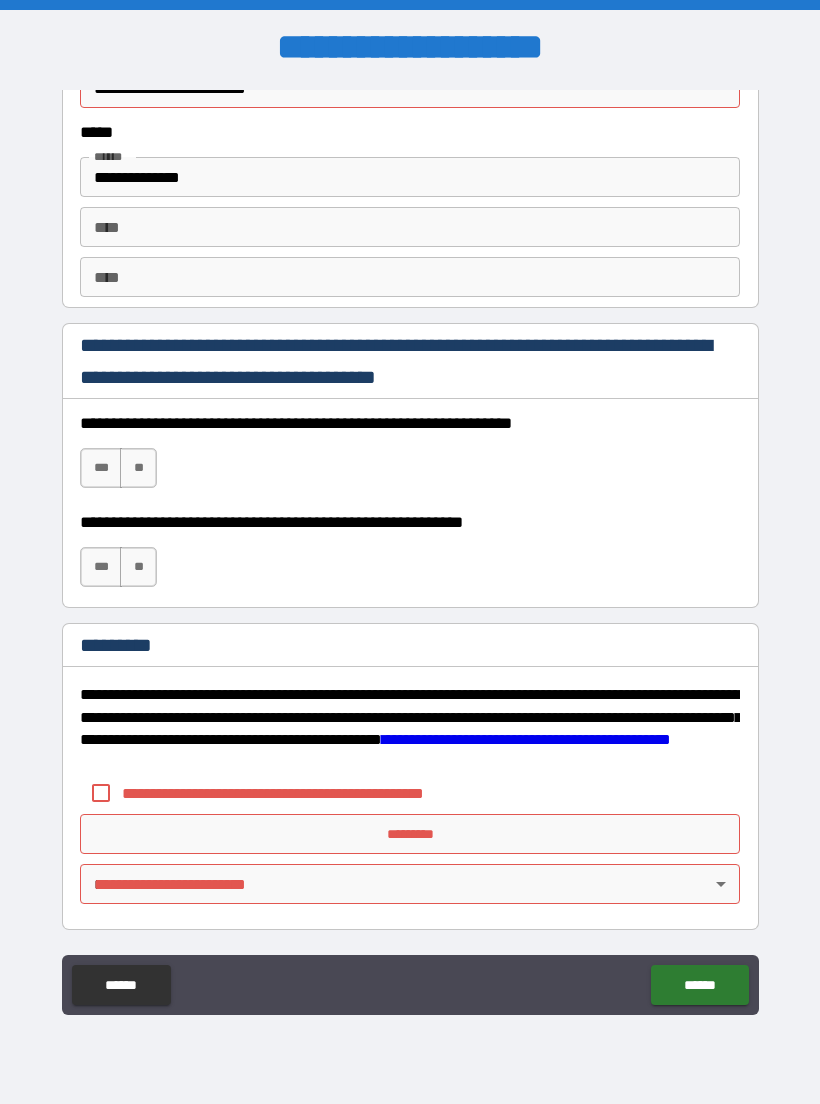 scroll, scrollTop: 2761, scrollLeft: 0, axis: vertical 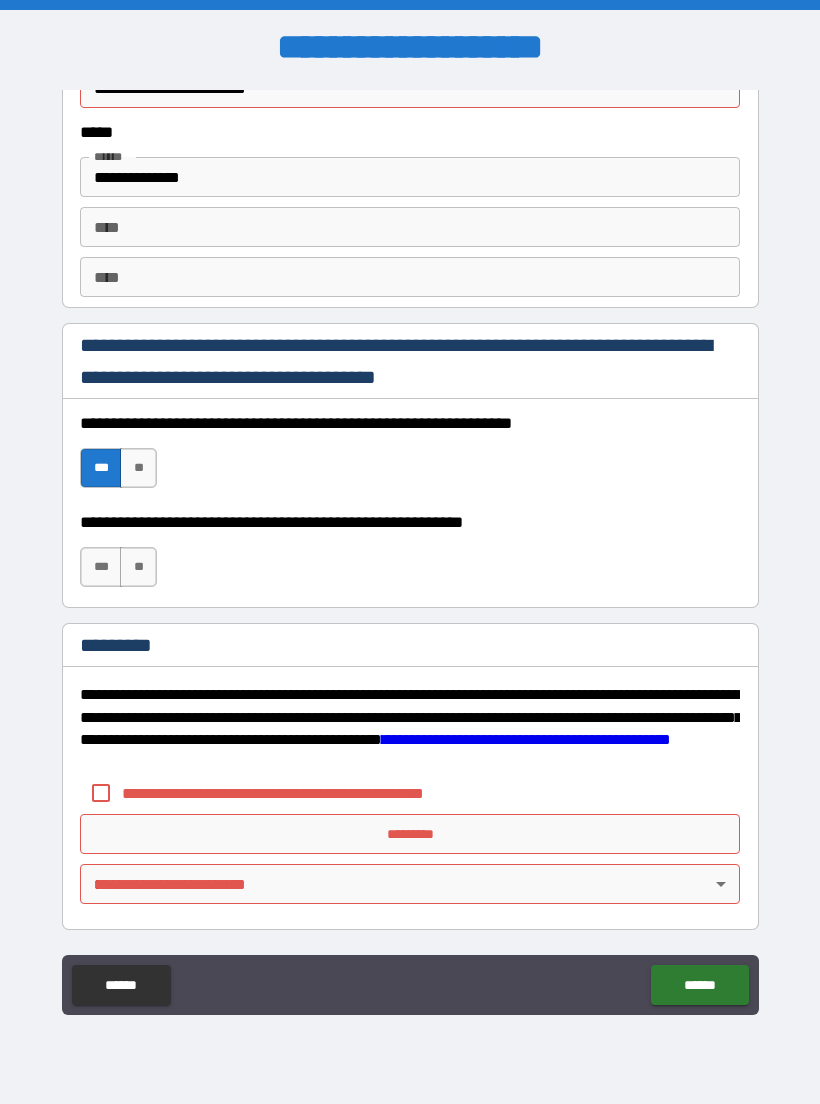 click on "***" at bounding box center [101, 567] 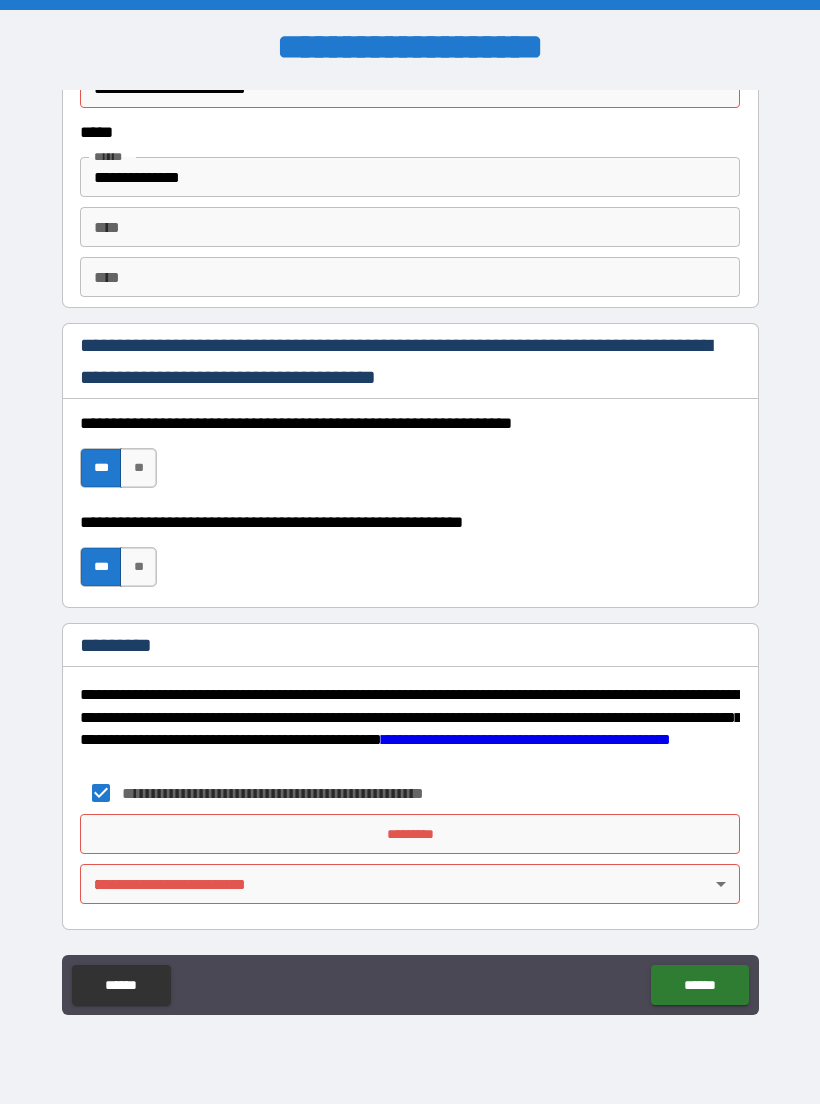 click on "*********" at bounding box center [410, 834] 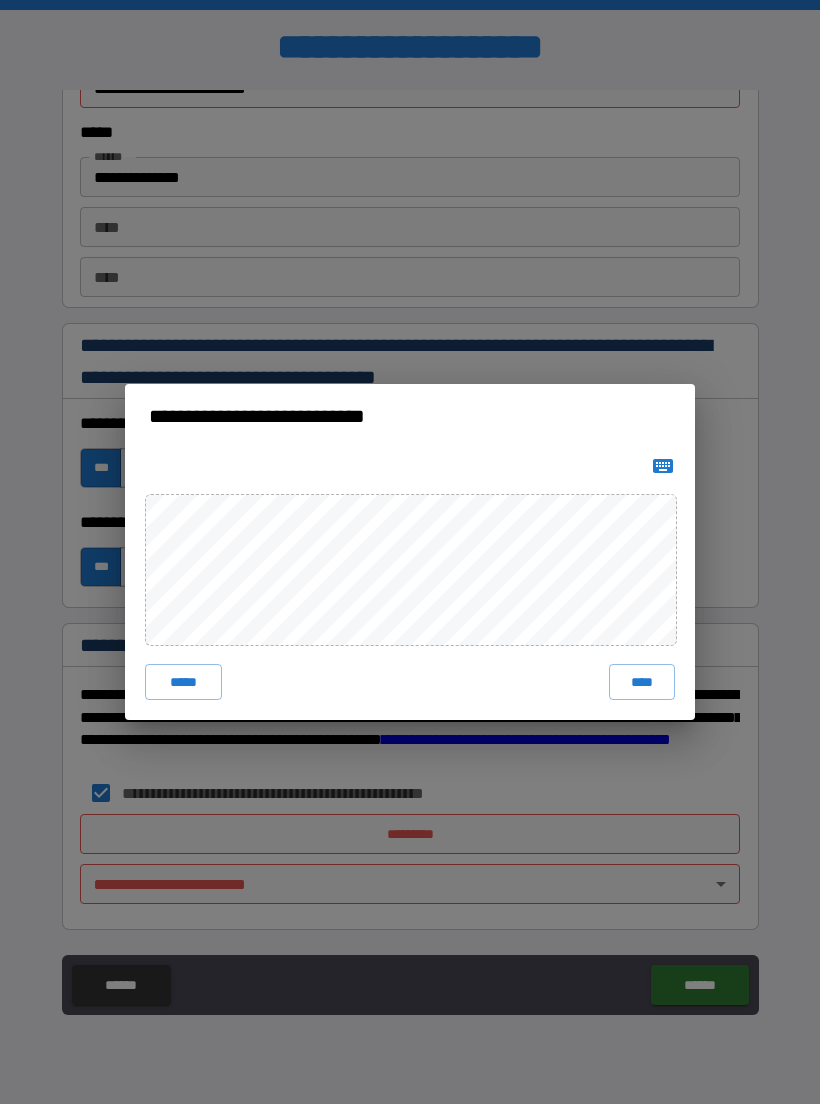 click on "****" at bounding box center (642, 682) 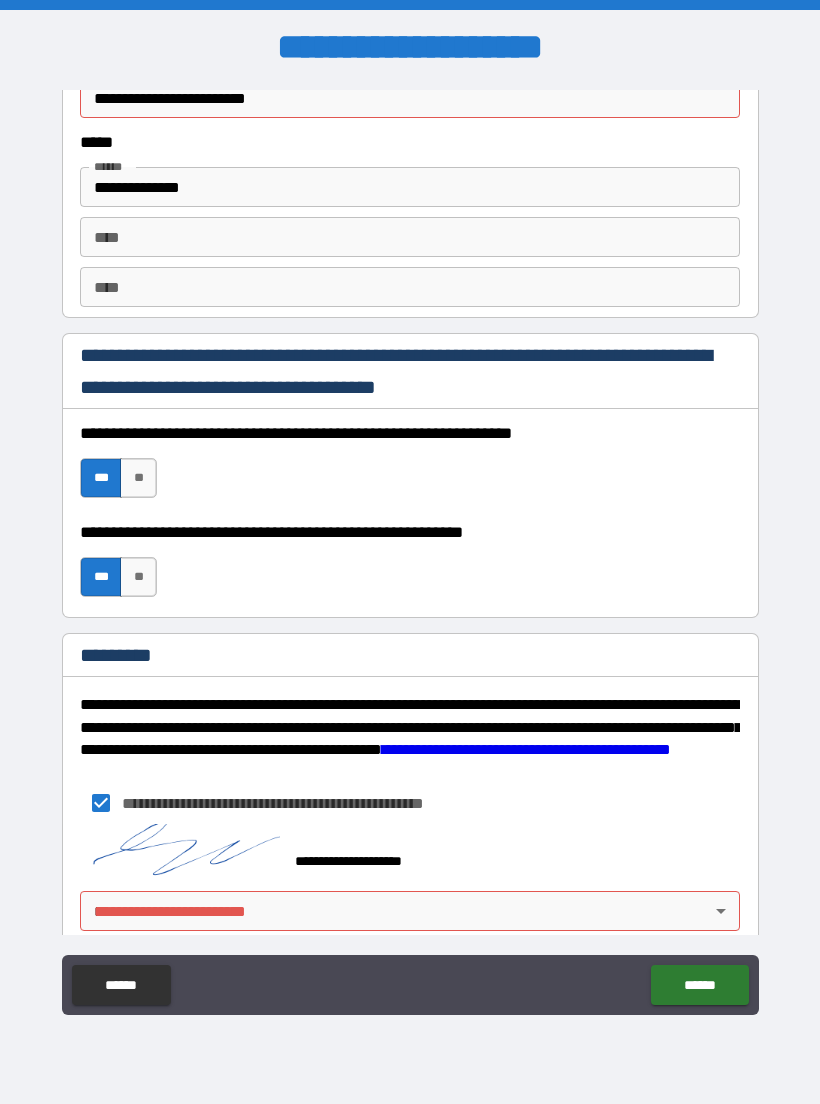 click on "******" at bounding box center (699, 985) 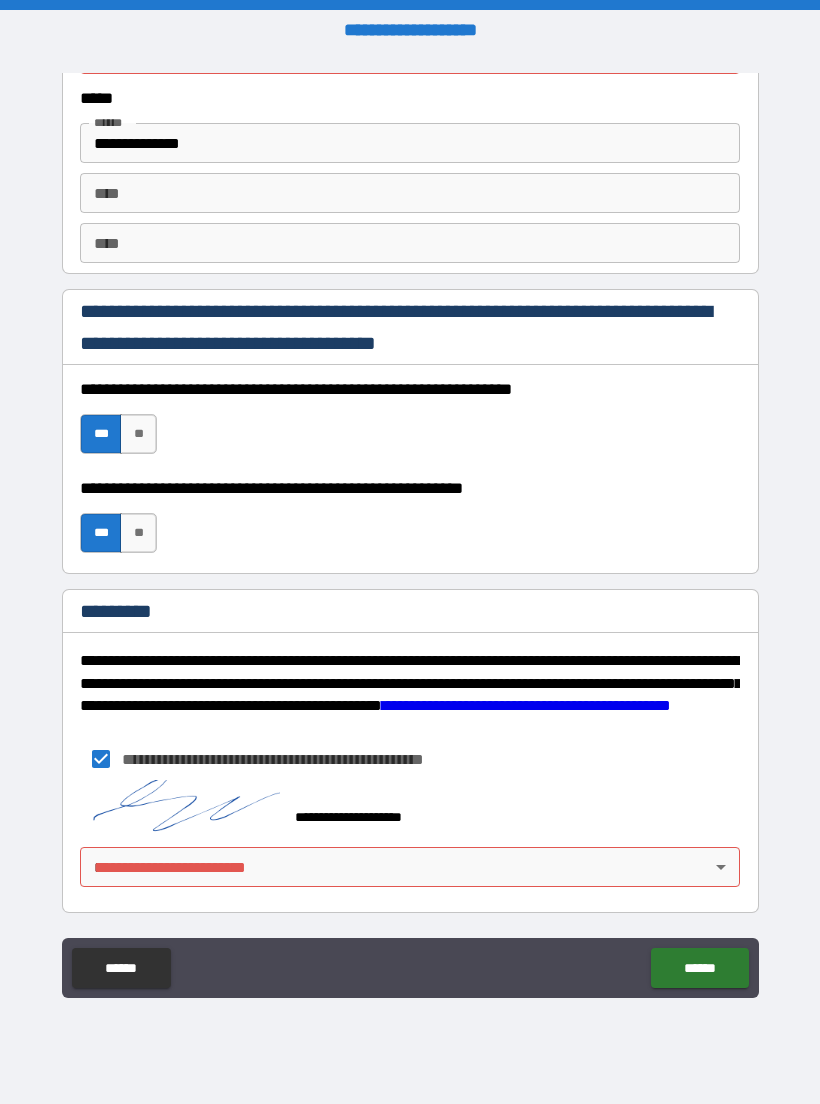 scroll, scrollTop: 2735, scrollLeft: 0, axis: vertical 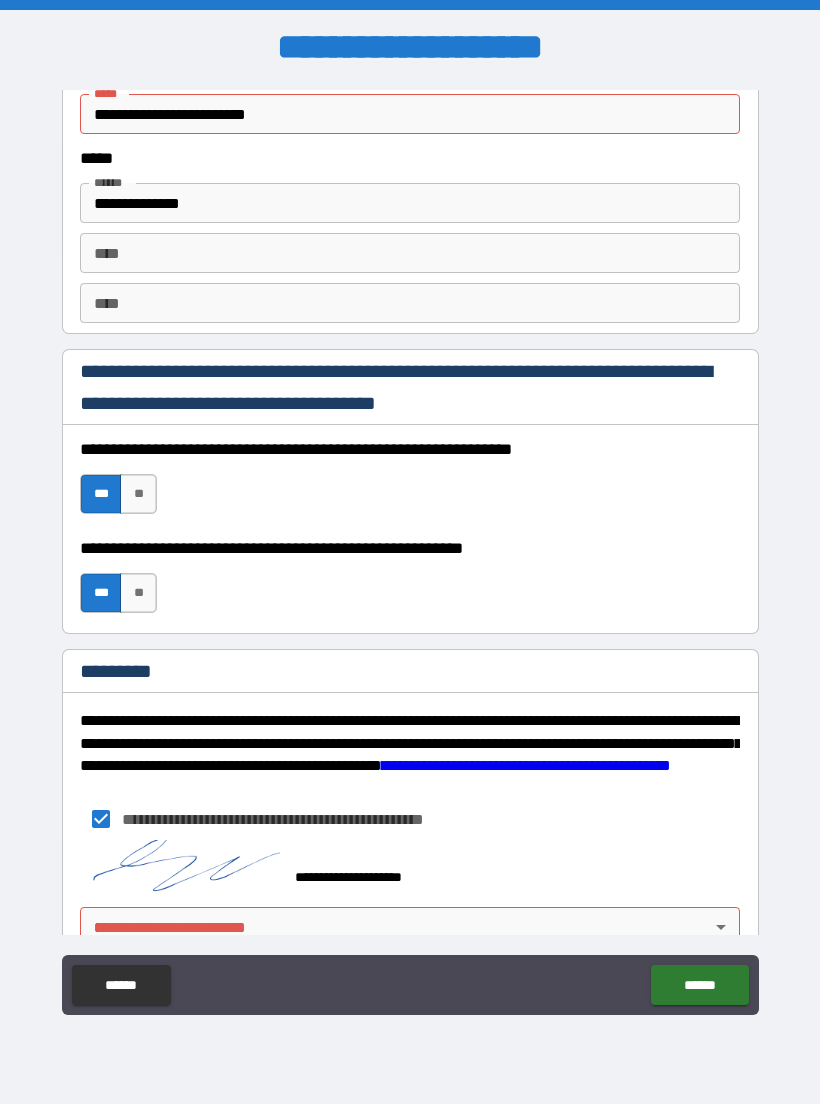 click on "**********" at bounding box center (410, 552) 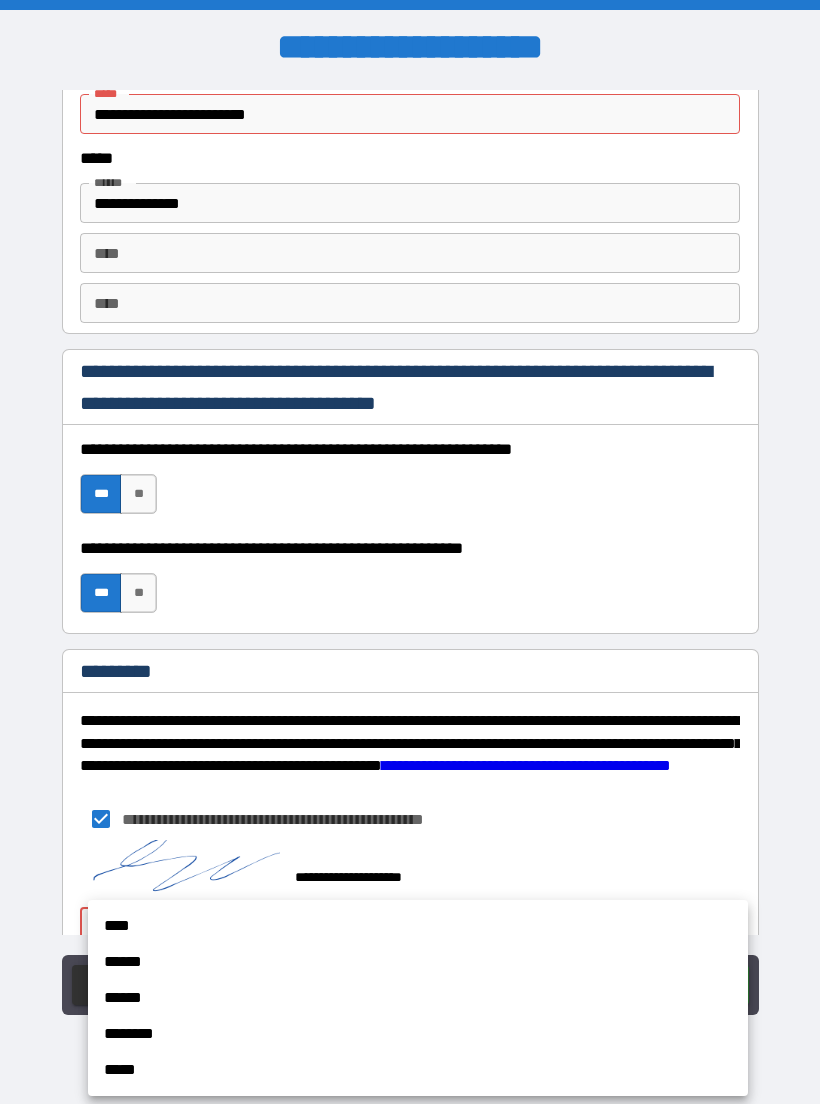 click on "****" at bounding box center [418, 926] 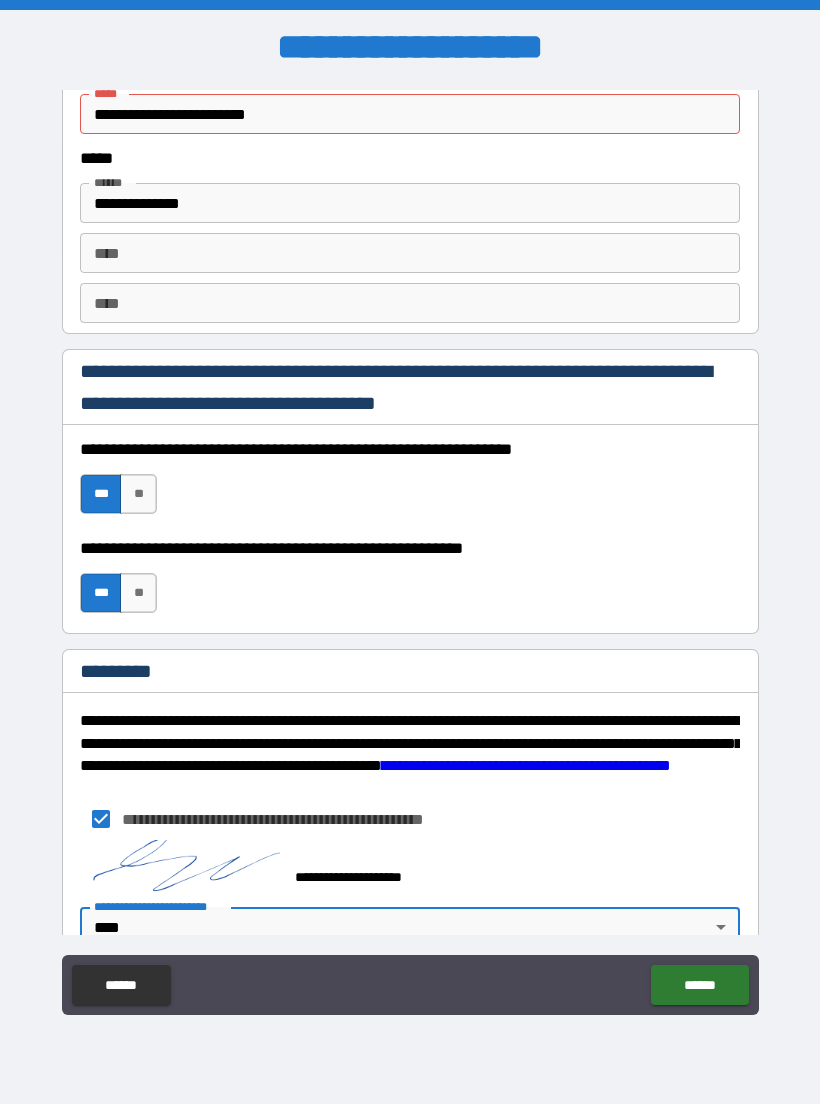 scroll, scrollTop: 2747, scrollLeft: 0, axis: vertical 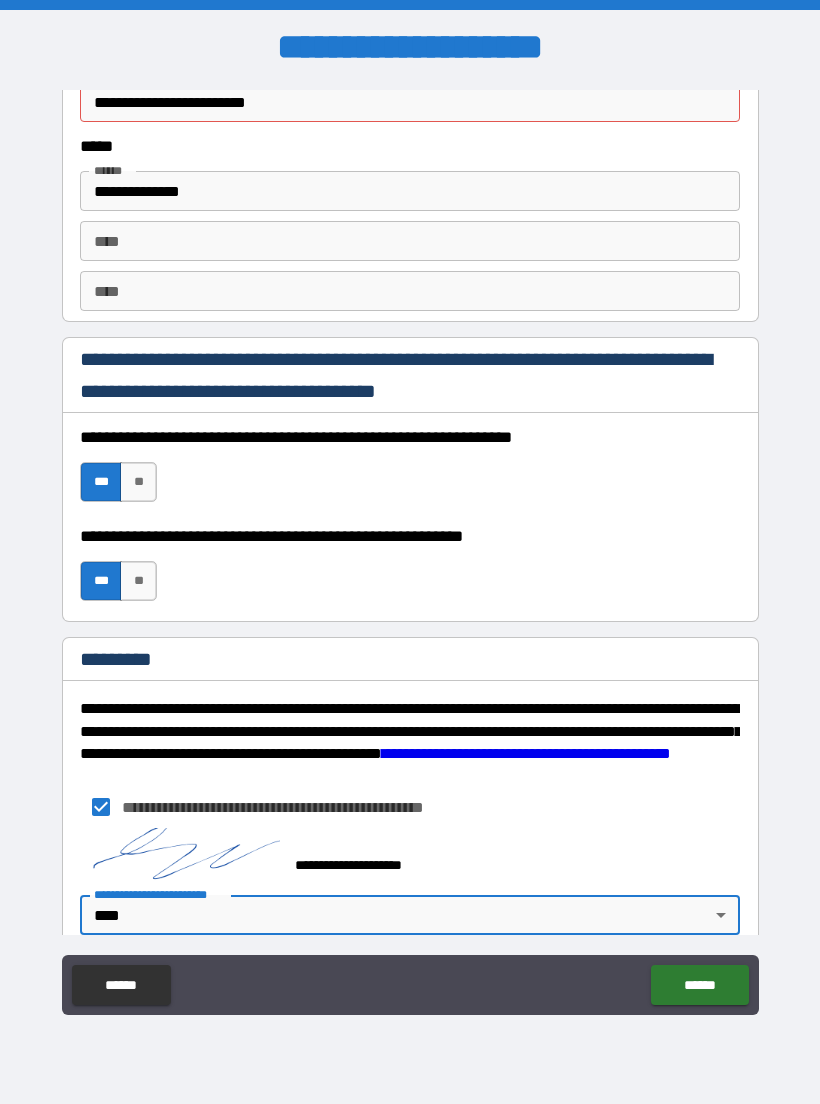 click on "******" at bounding box center [699, 985] 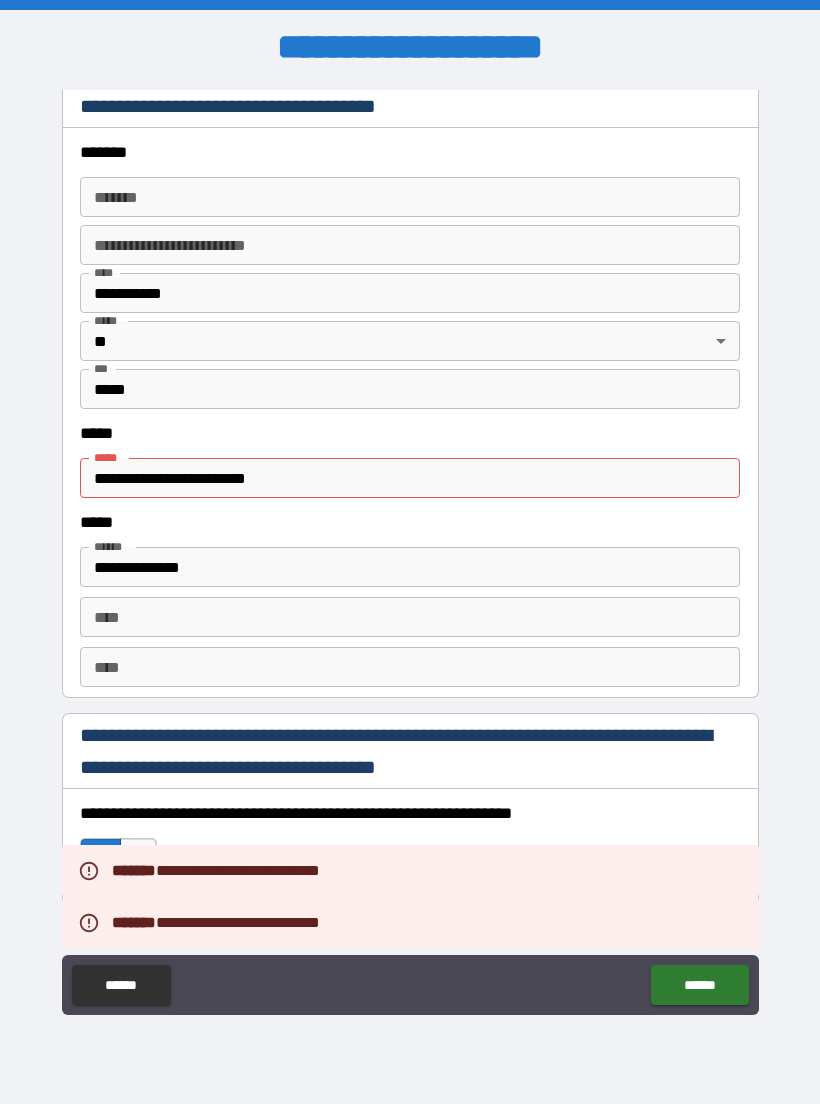 scroll, scrollTop: 2354, scrollLeft: 0, axis: vertical 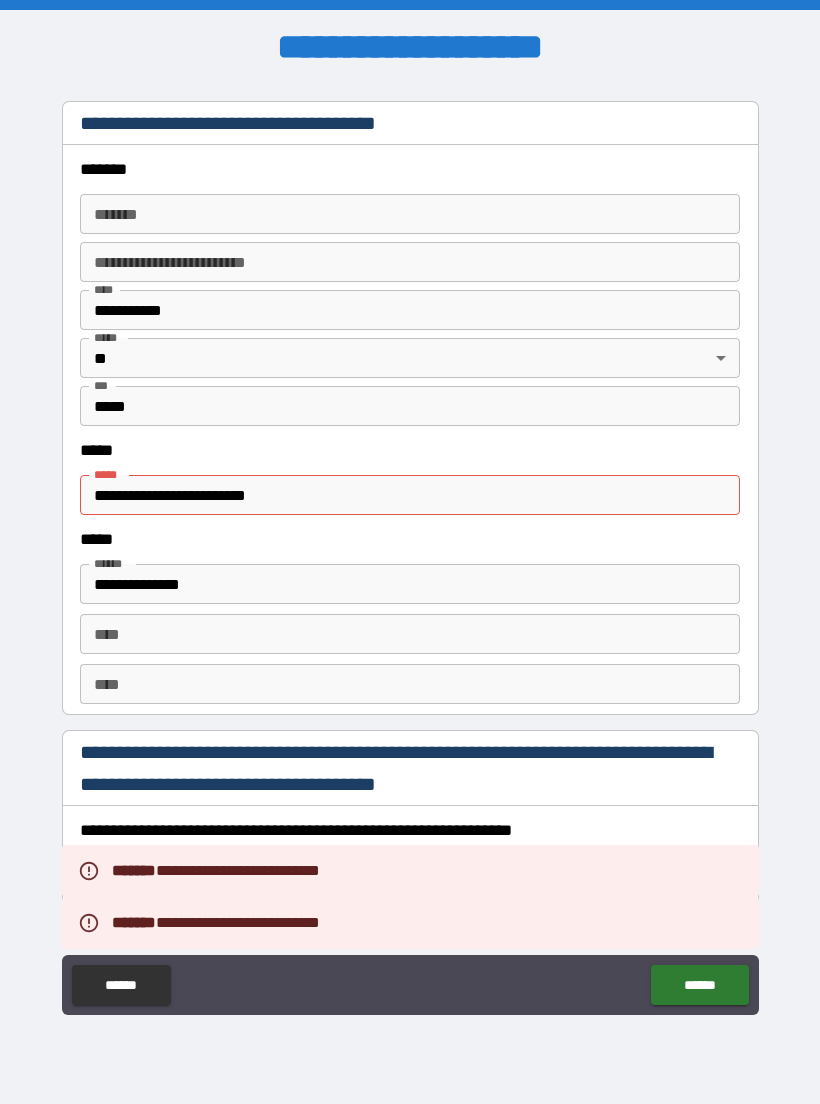 click on "**********" at bounding box center [410, 495] 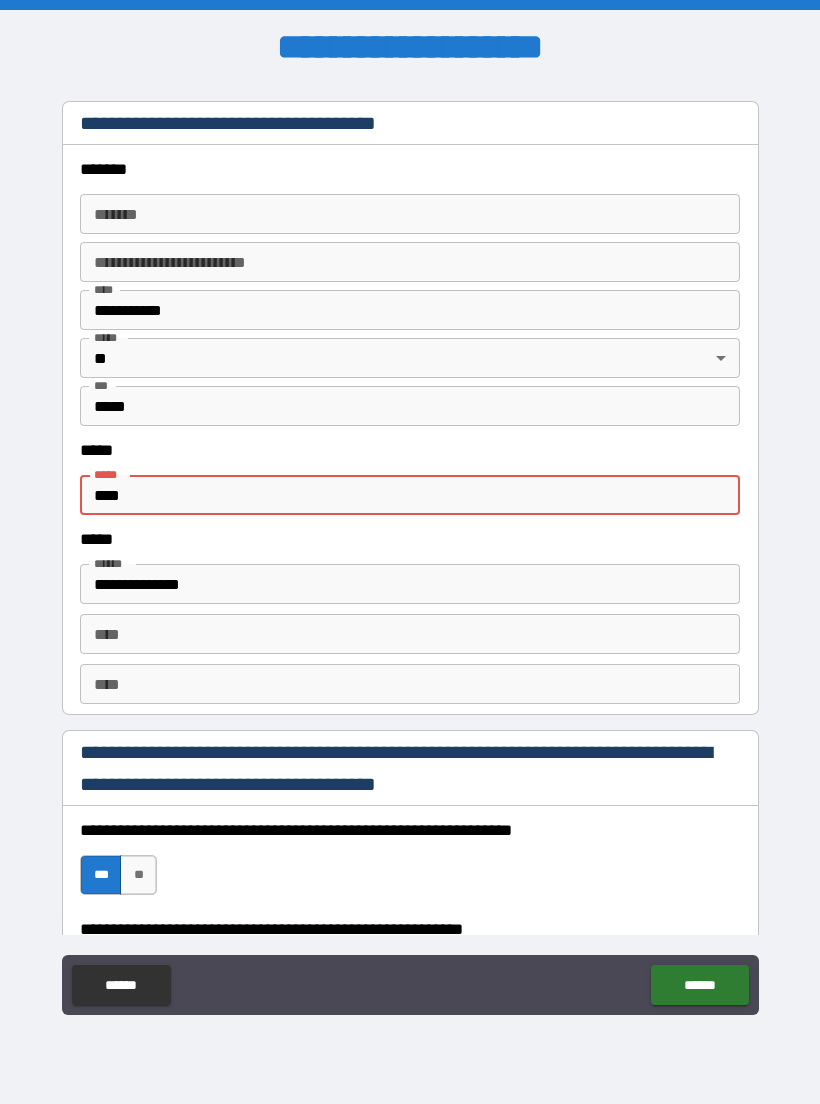 type on "***" 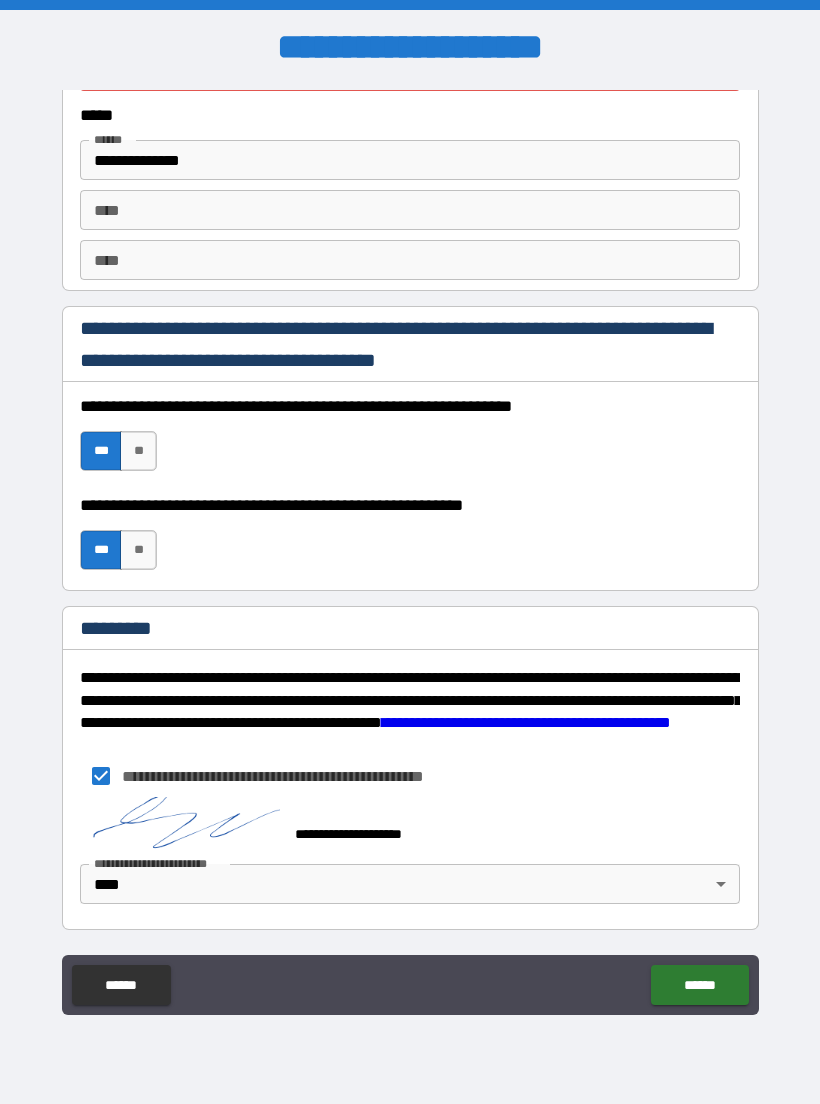 scroll, scrollTop: 2778, scrollLeft: 0, axis: vertical 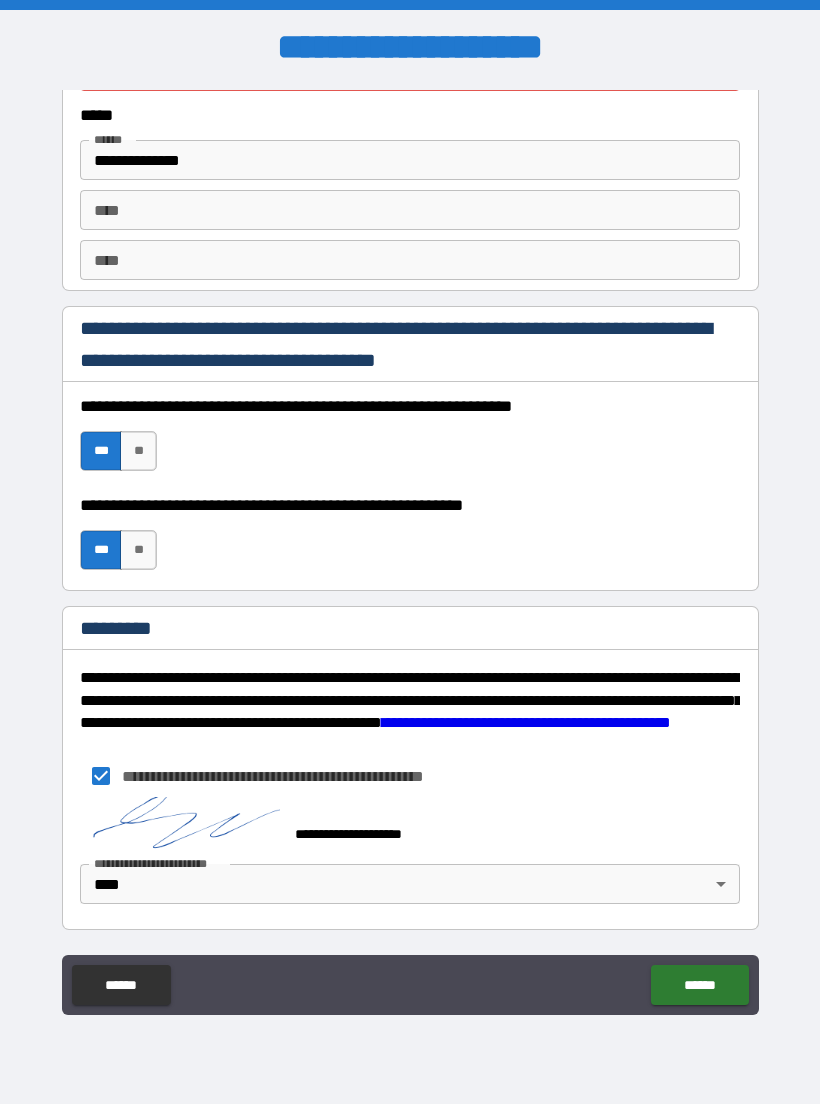 click on "******" at bounding box center [699, 985] 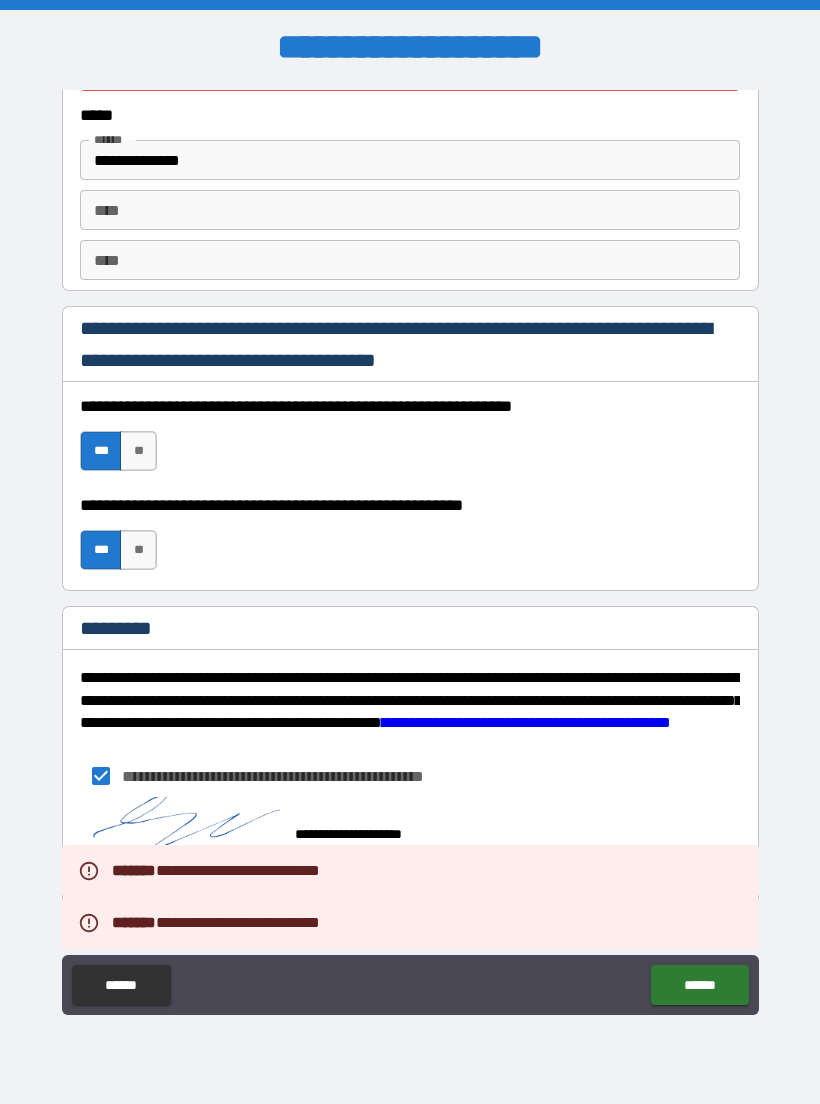click on "**********" at bounding box center [410, 552] 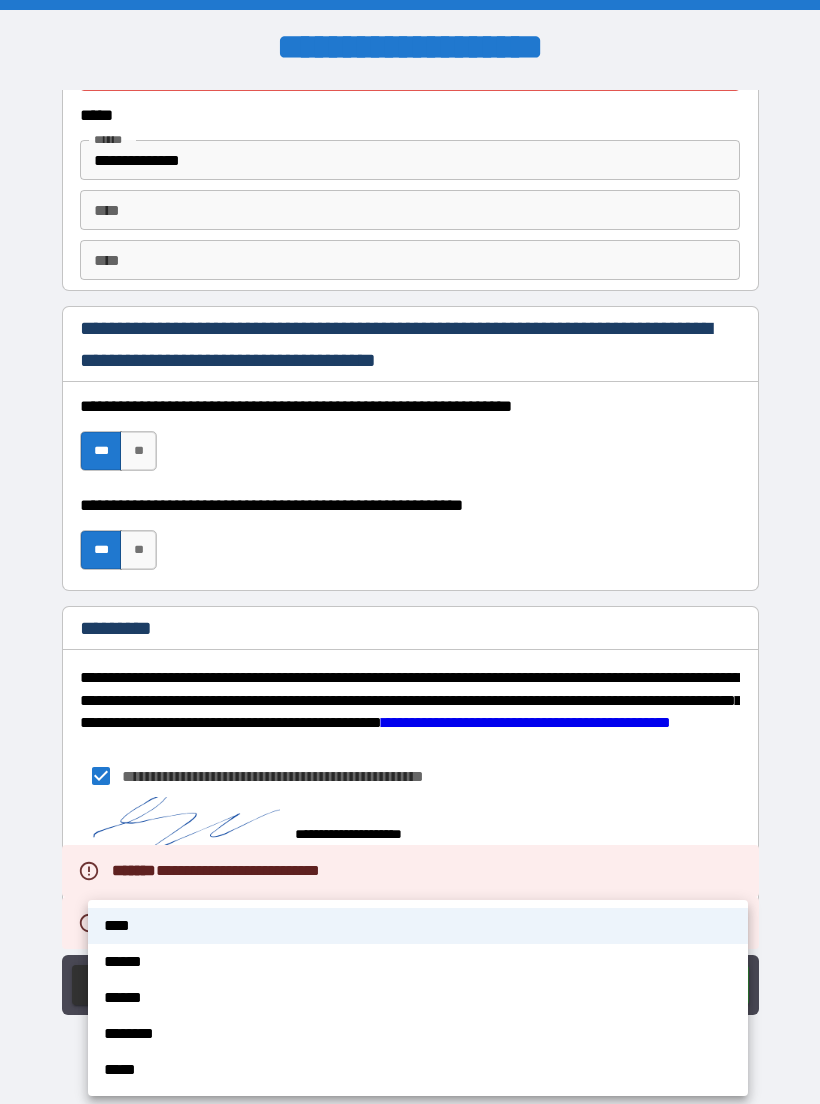 click at bounding box center (410, 552) 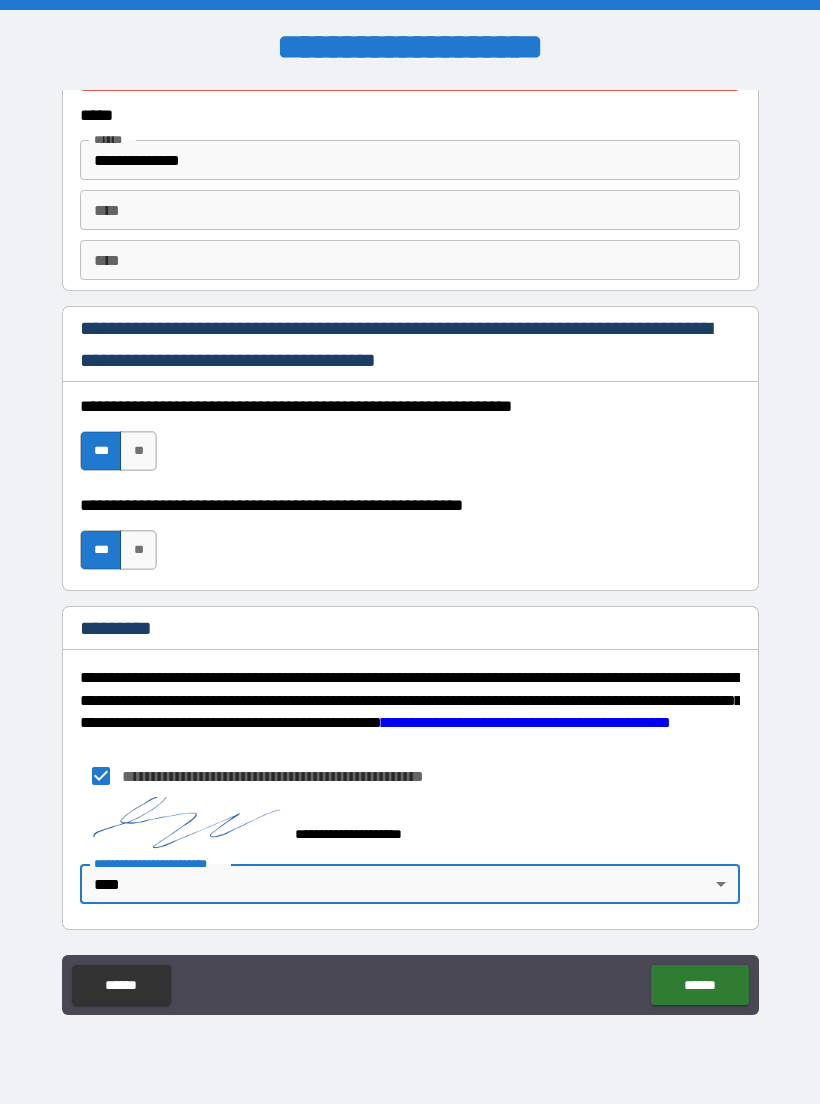 click on "**********" at bounding box center [410, 552] 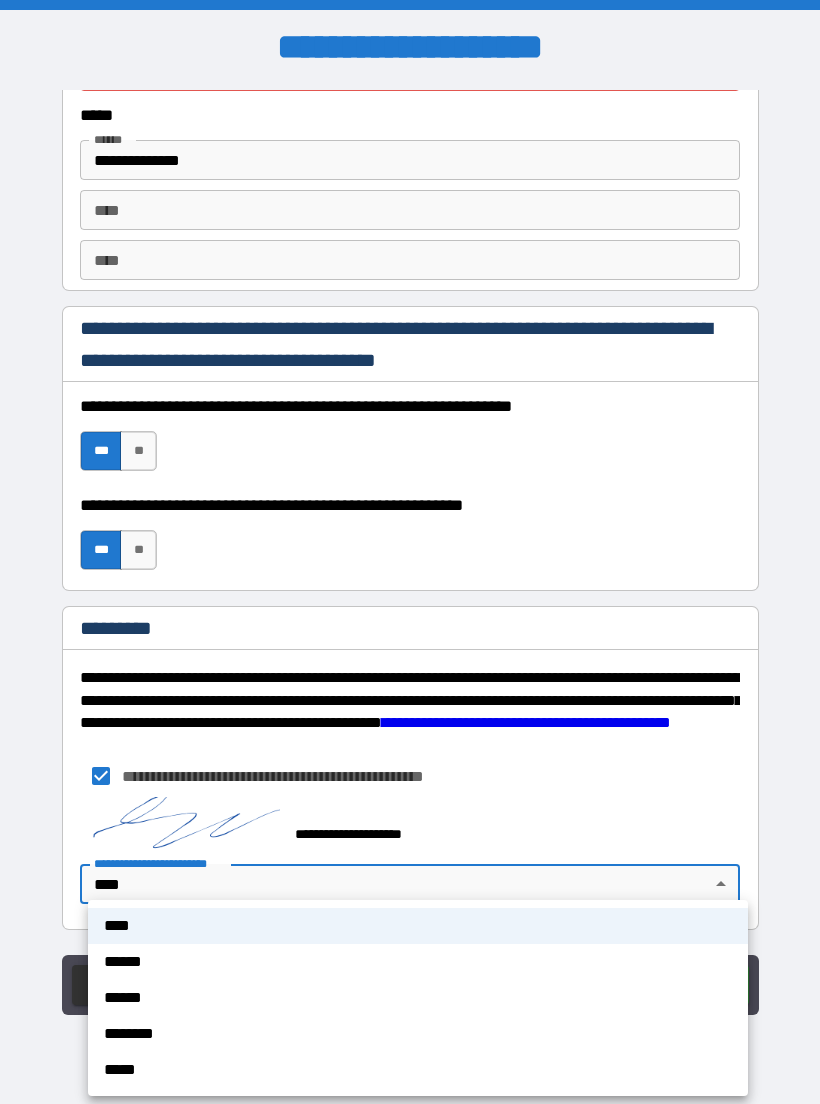 click on "****" at bounding box center [418, 926] 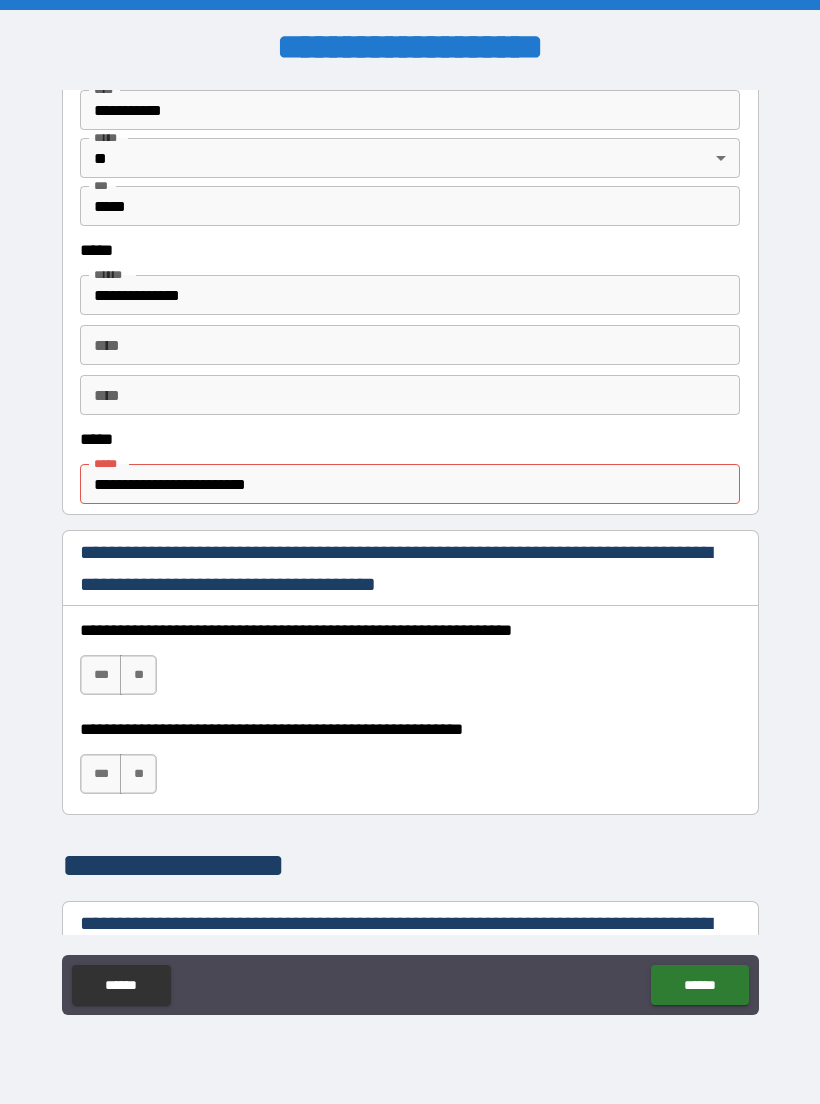 scroll, scrollTop: 898, scrollLeft: 0, axis: vertical 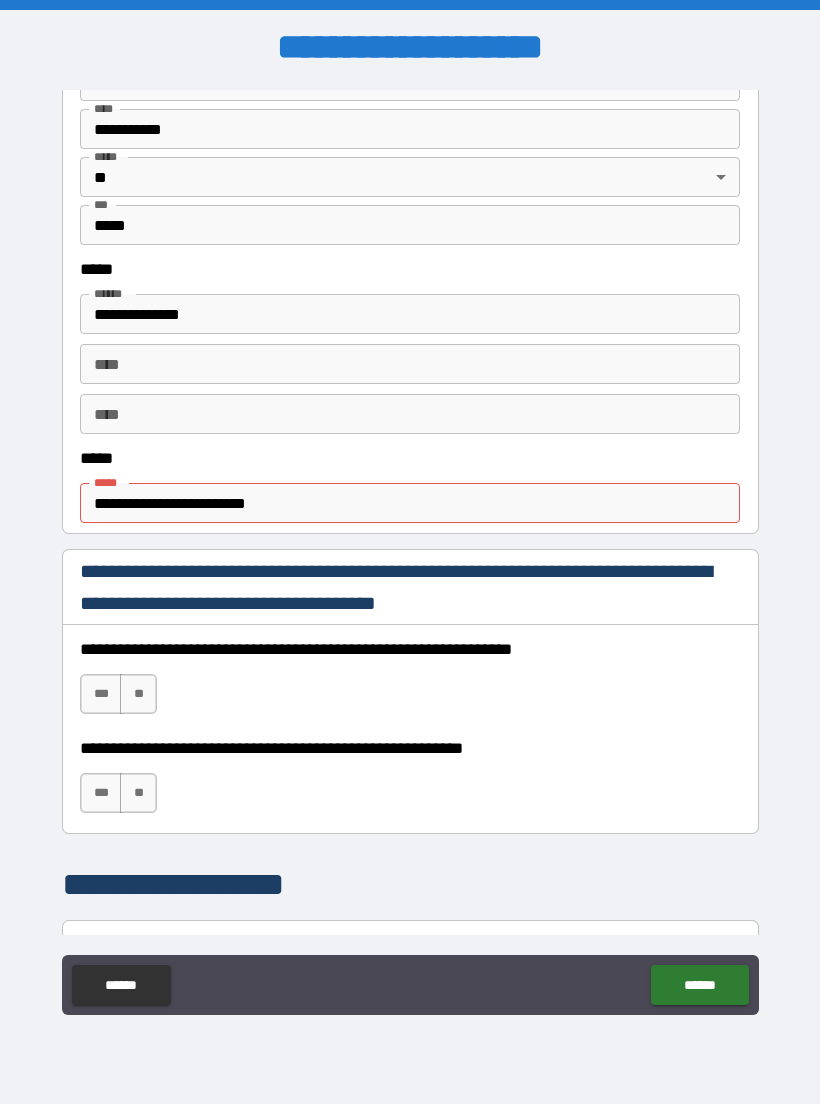 click on "**********" at bounding box center [410, 503] 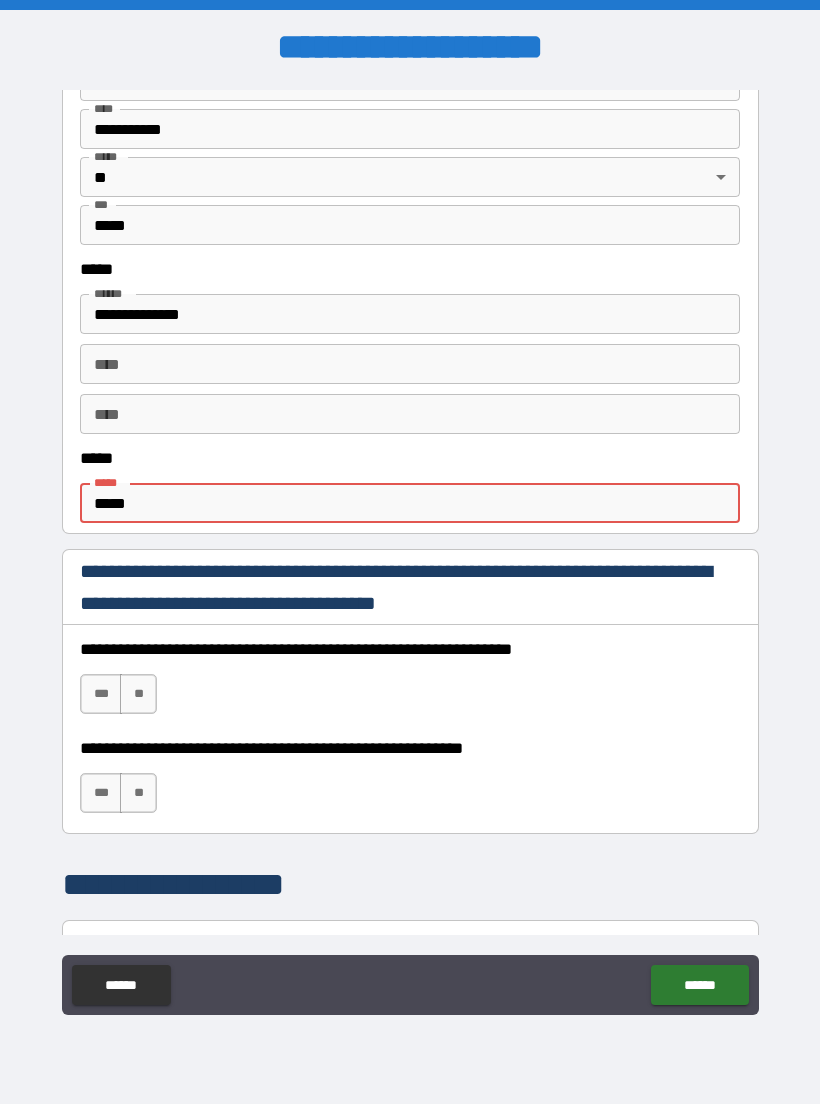 type on "****" 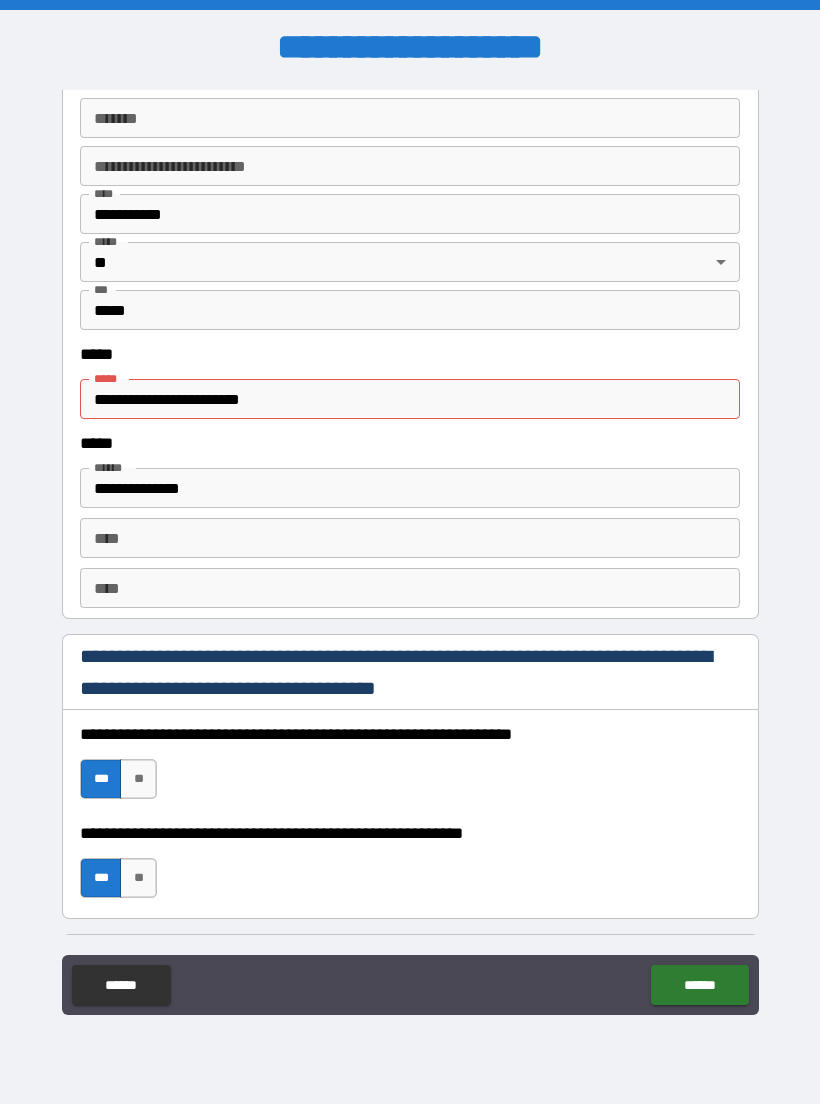 scroll, scrollTop: 2522, scrollLeft: 0, axis: vertical 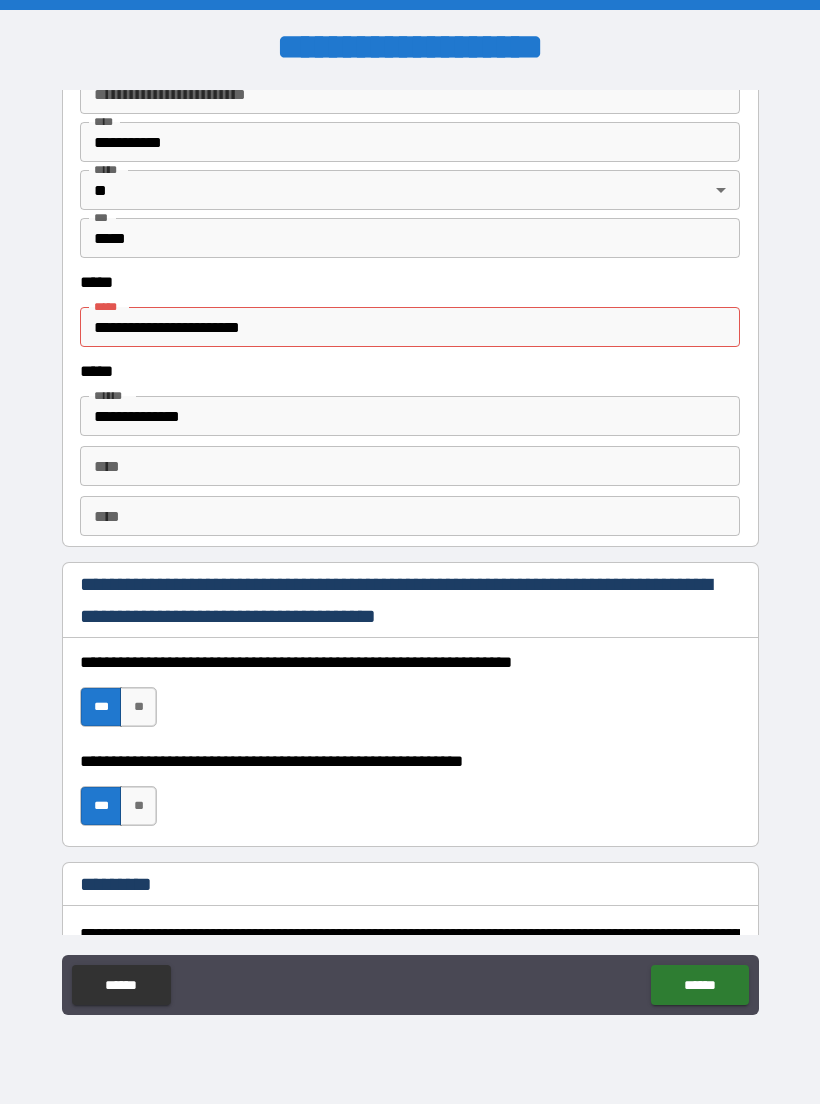 type on "**********" 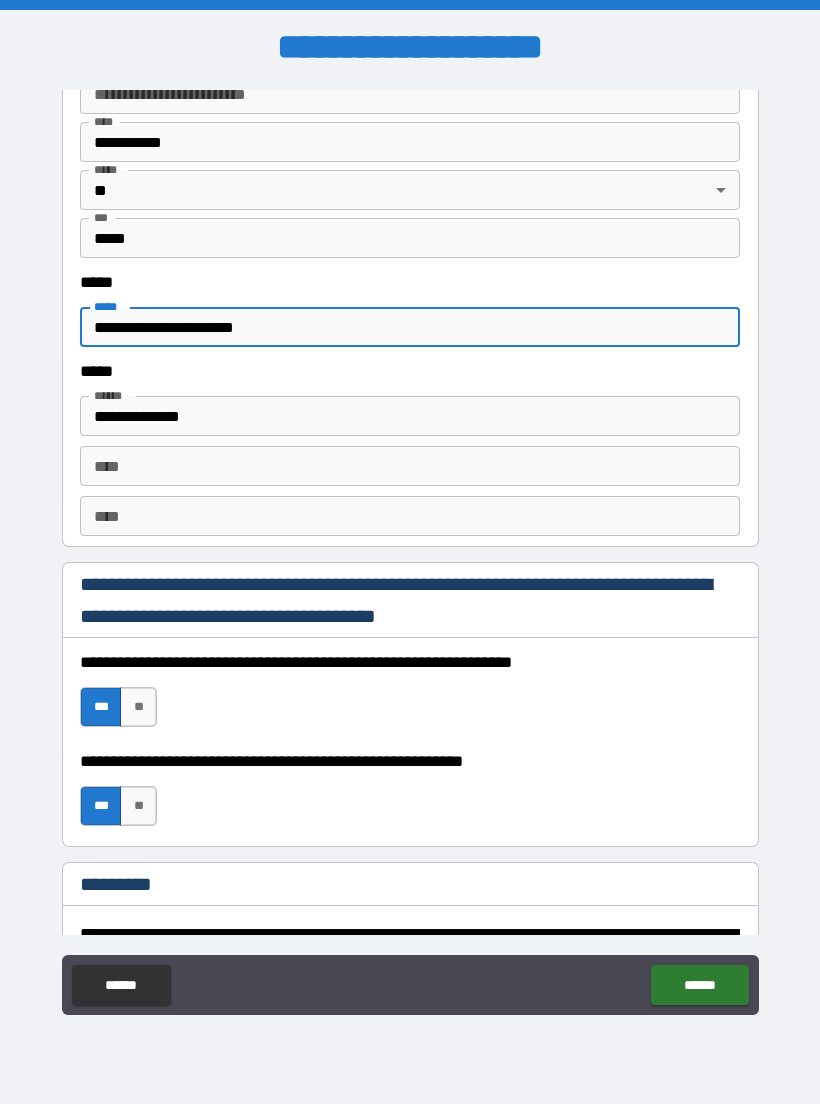 type on "**********" 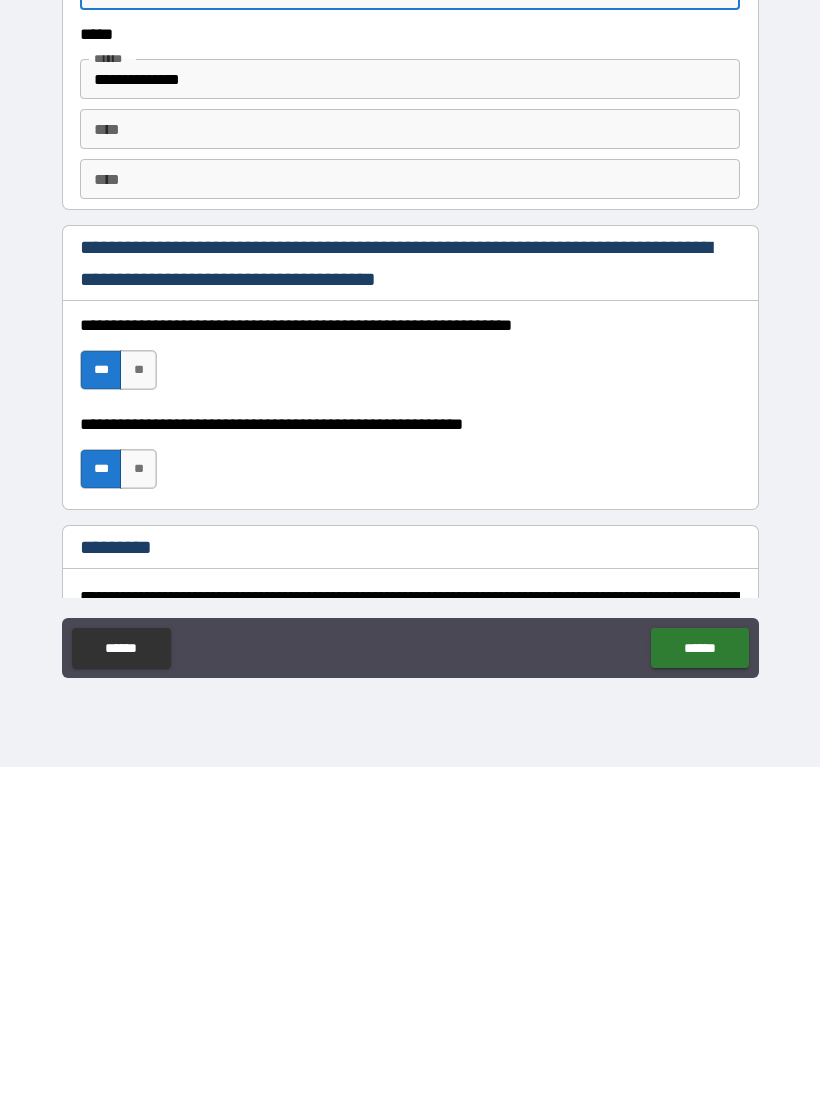 click on "******" at bounding box center (699, 985) 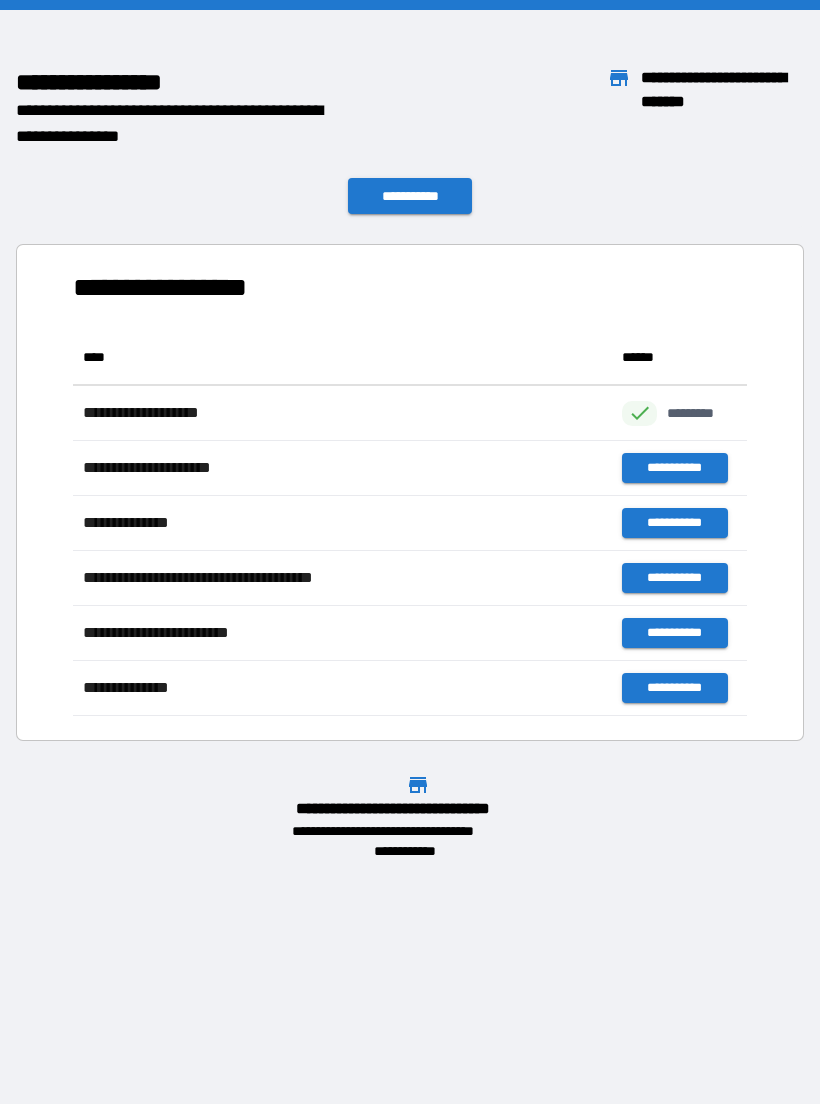 scroll, scrollTop: 1, scrollLeft: 1, axis: both 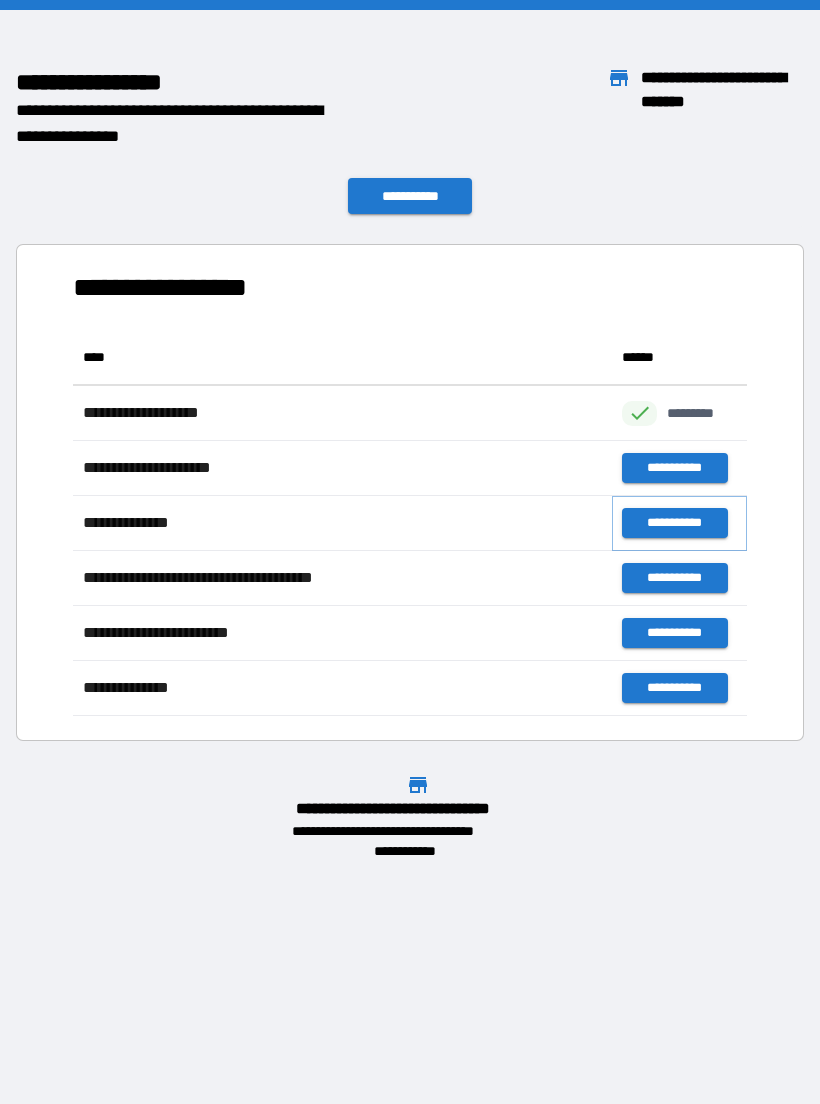 click on "**********" at bounding box center [674, 523] 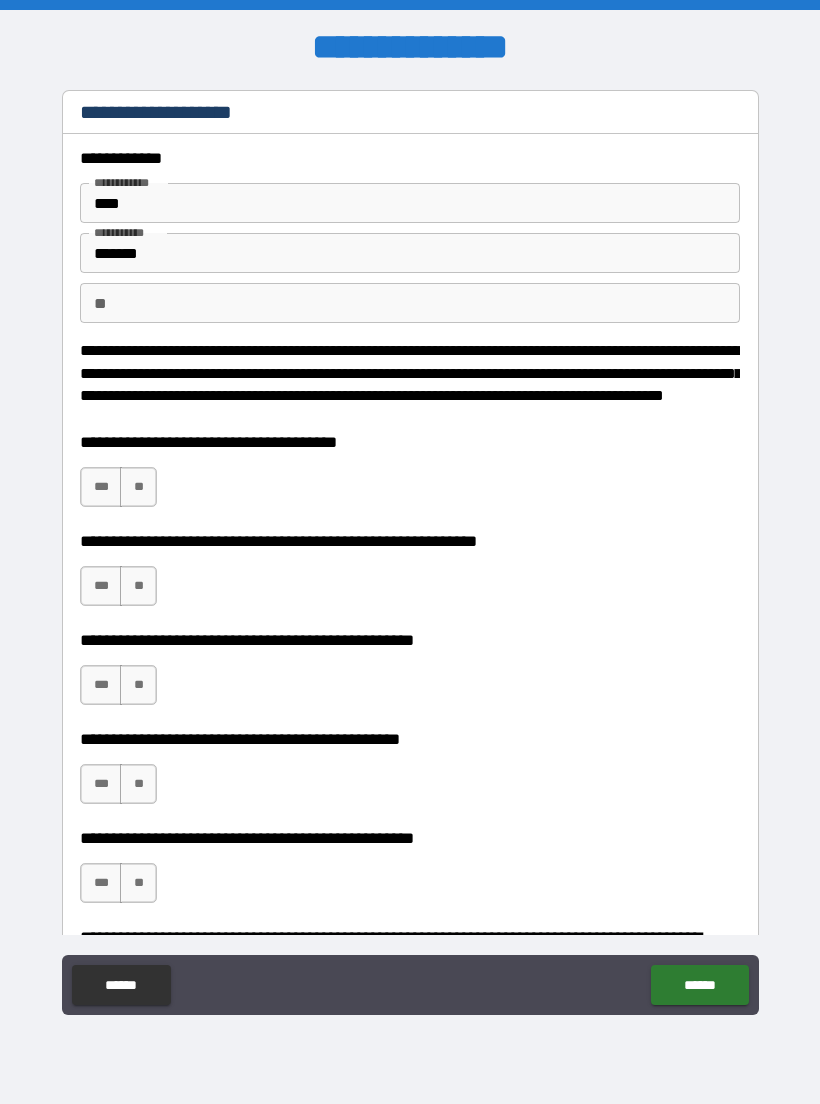click on "**" at bounding box center (138, 487) 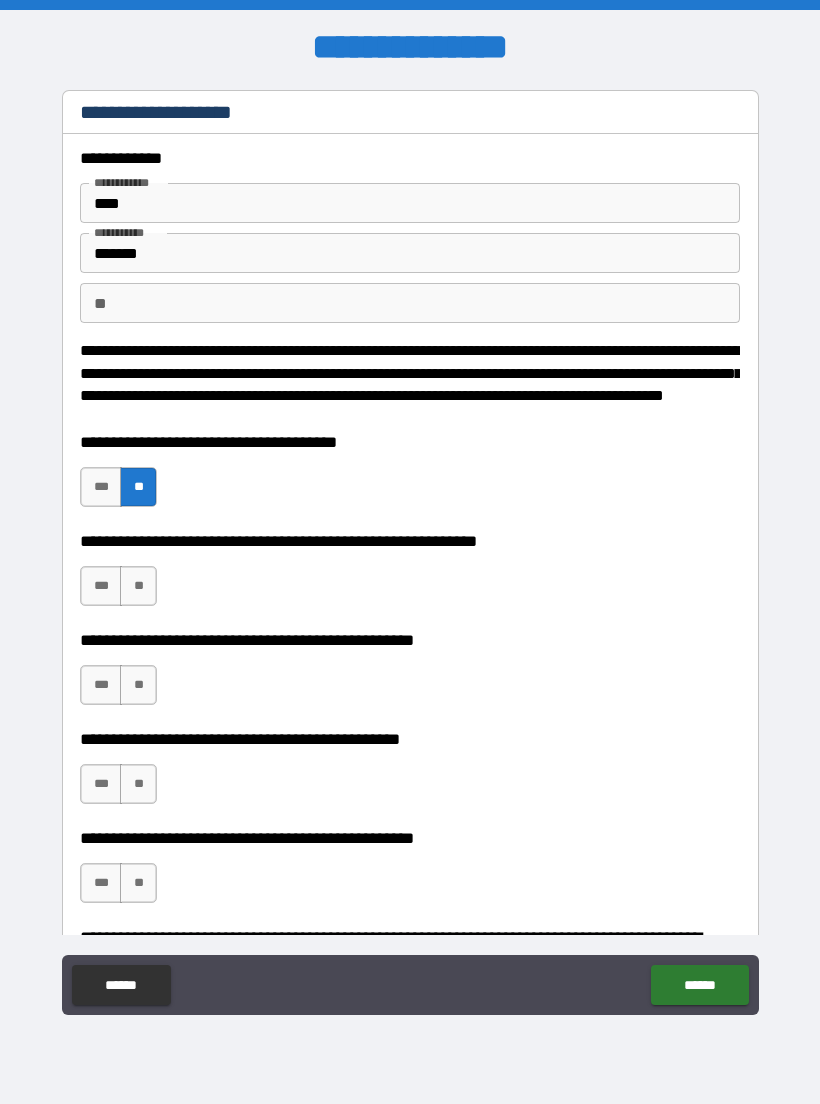 click on "***" at bounding box center (101, 586) 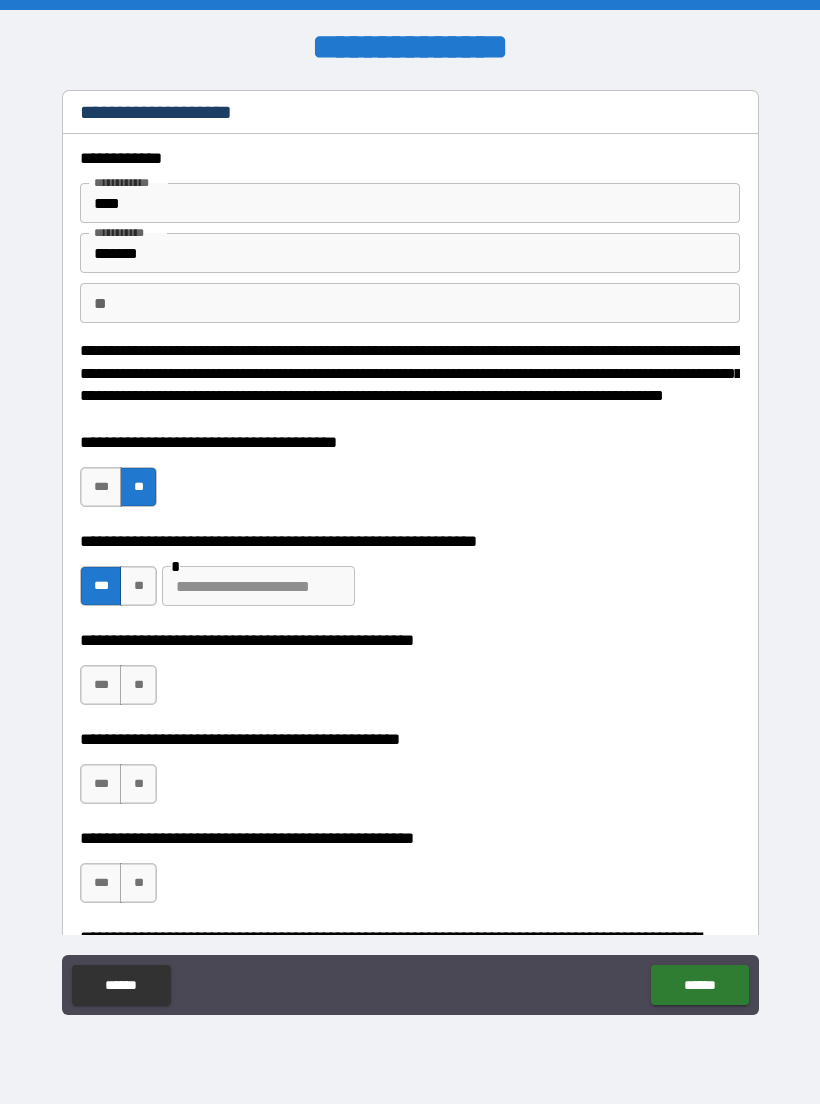 click at bounding box center [258, 586] 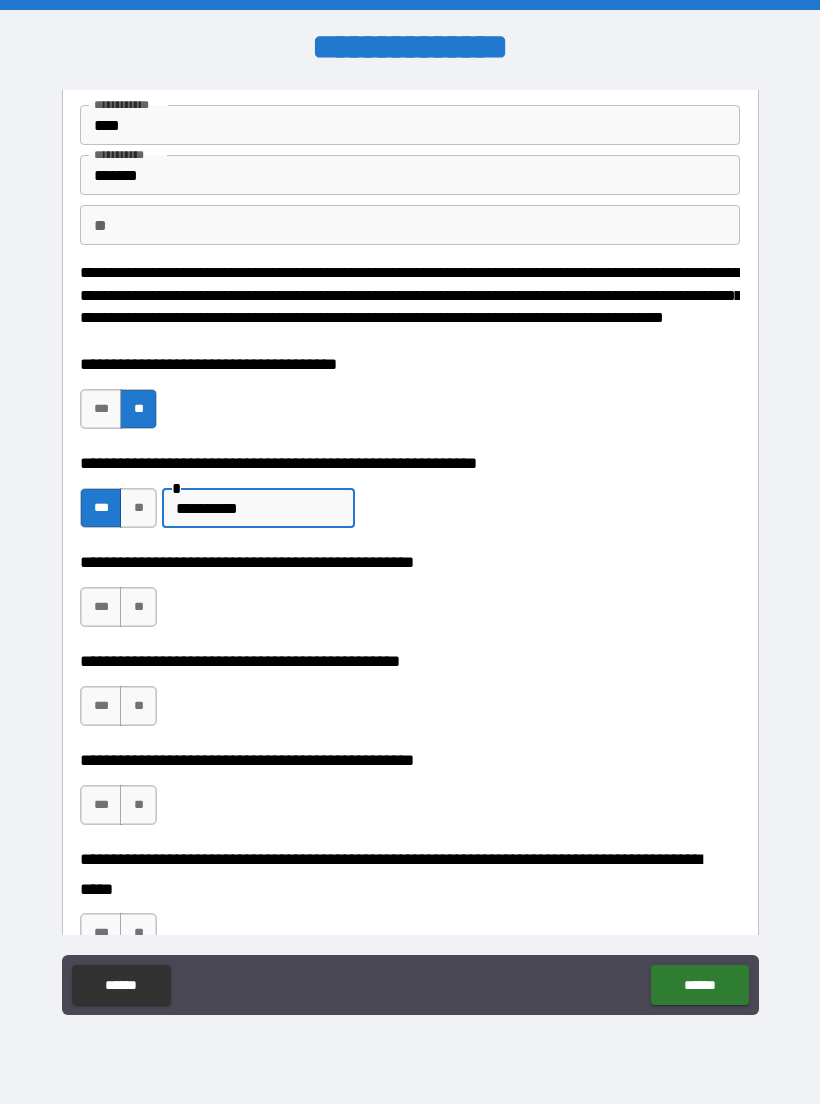 scroll, scrollTop: 79, scrollLeft: 0, axis: vertical 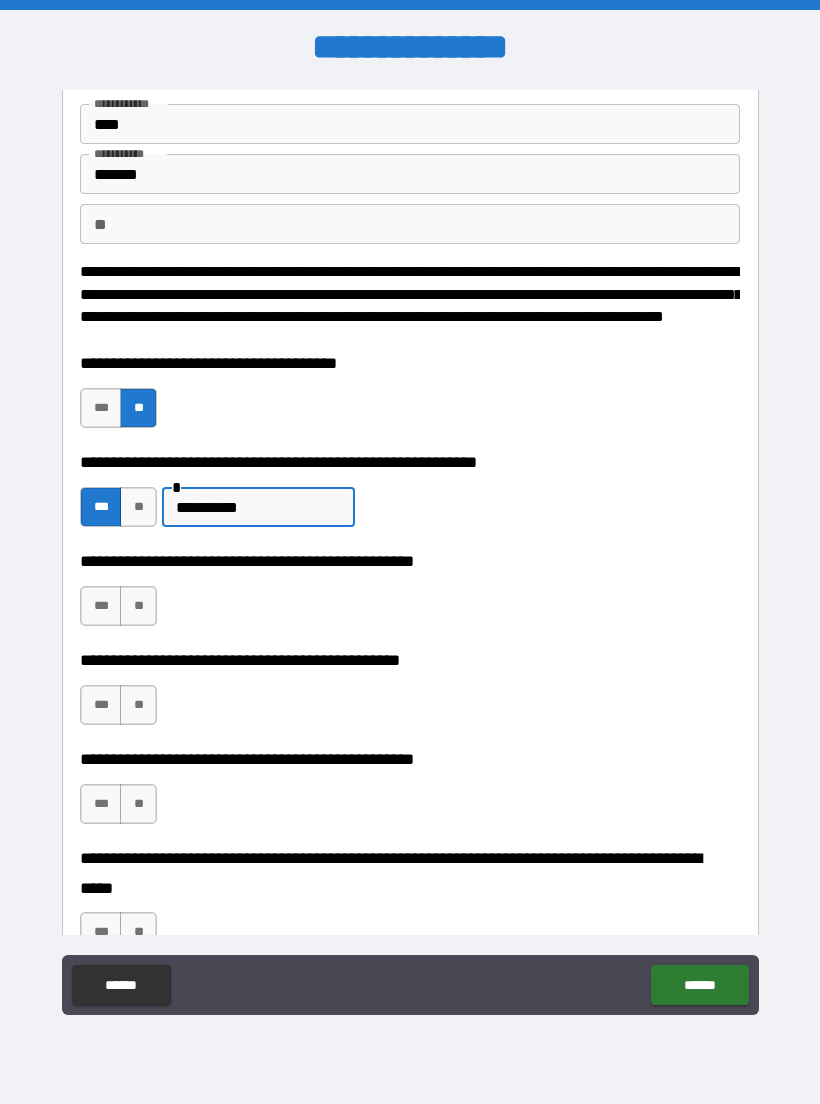 type on "**********" 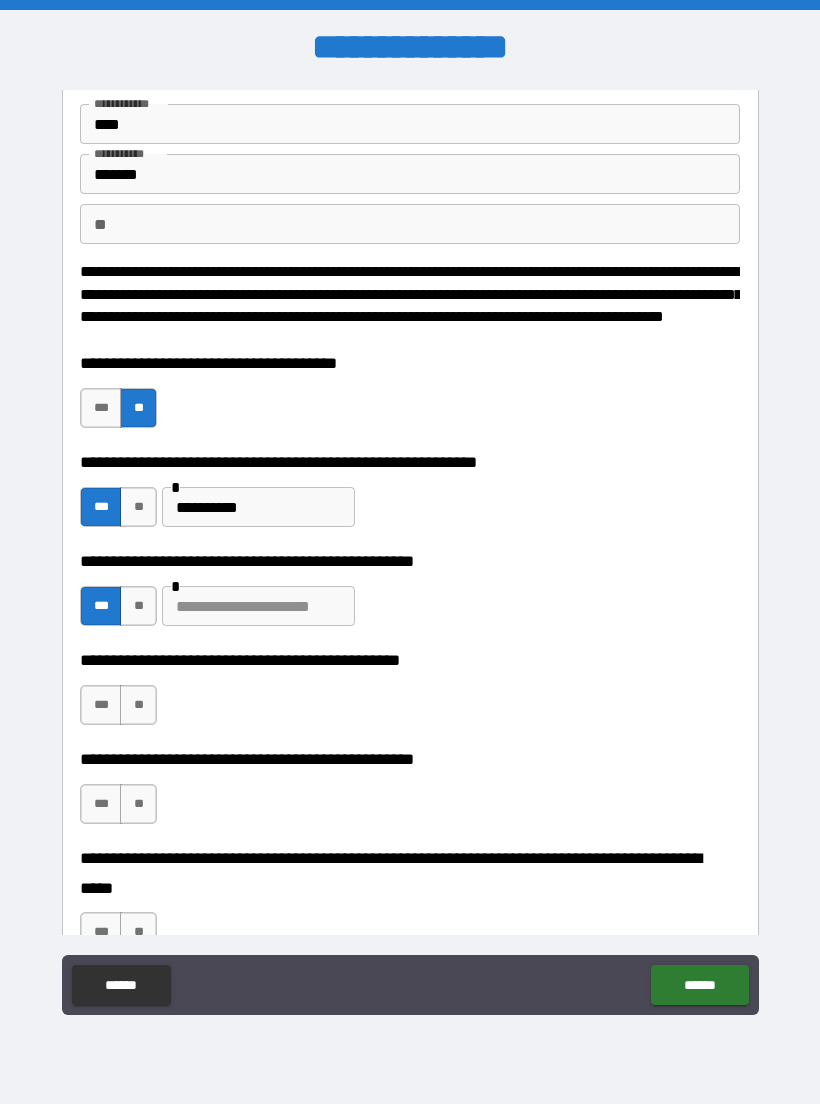 click at bounding box center (258, 606) 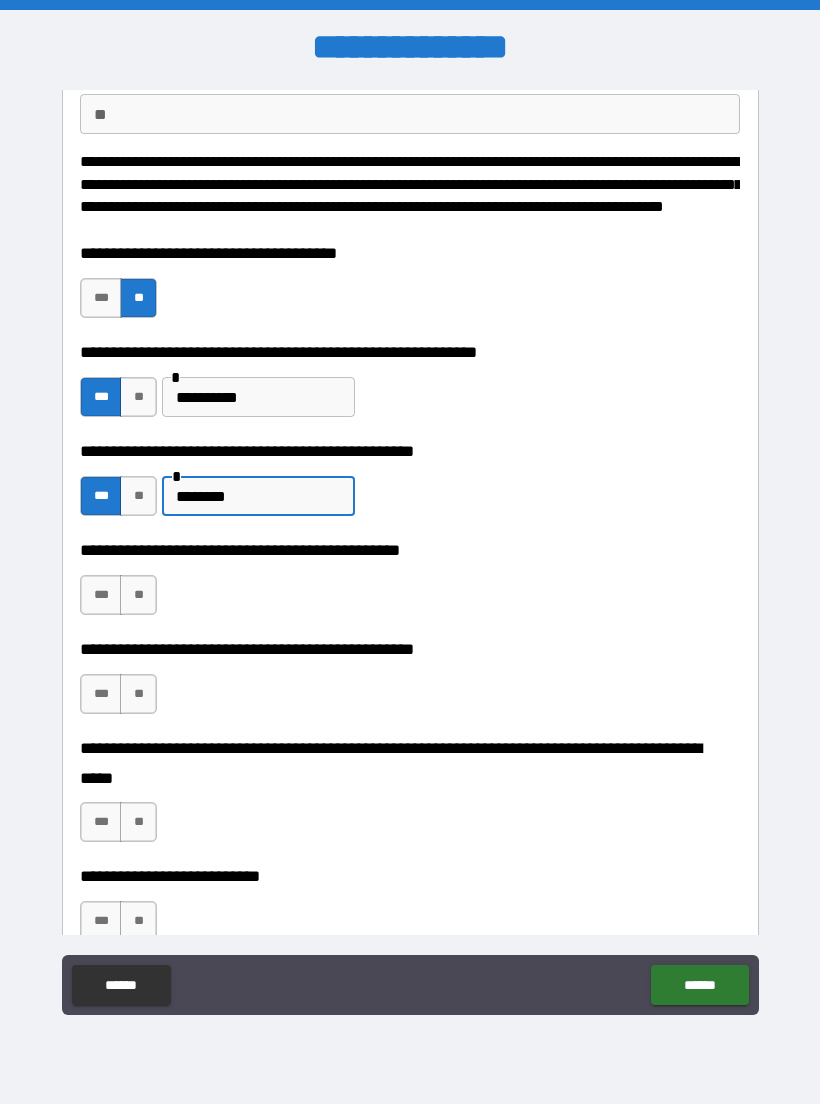 scroll, scrollTop: 202, scrollLeft: 0, axis: vertical 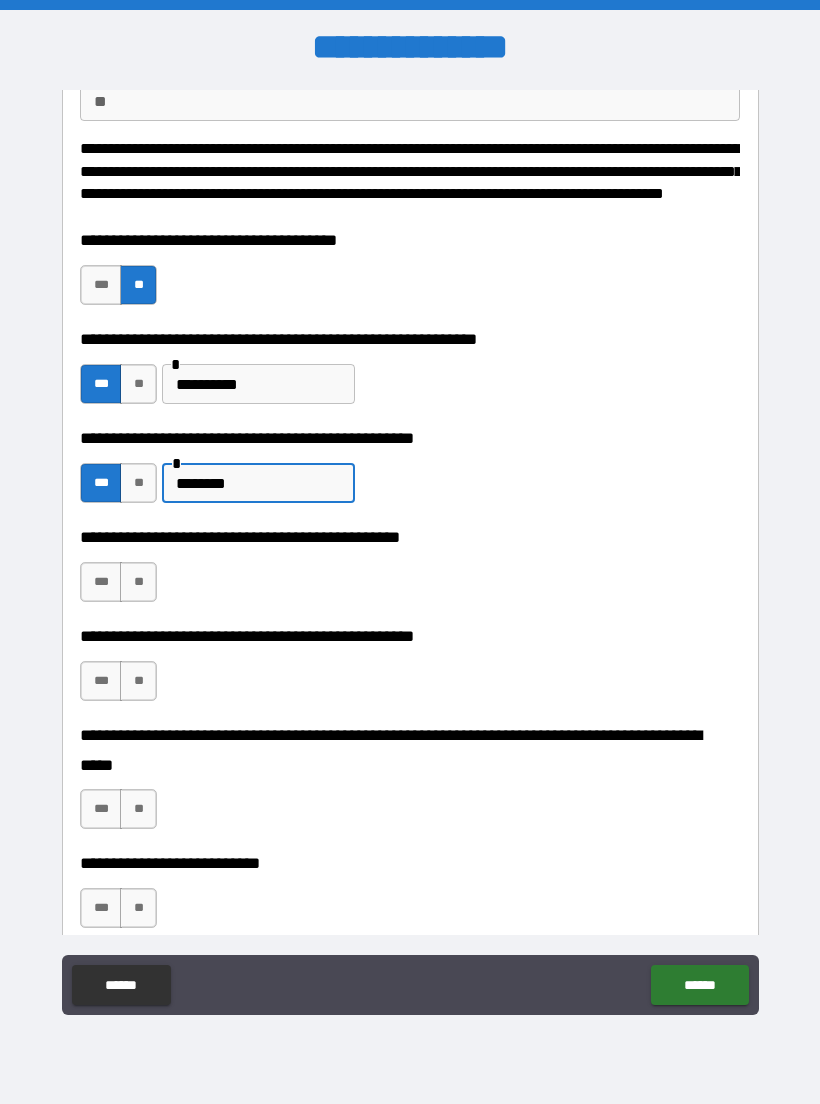 type on "********" 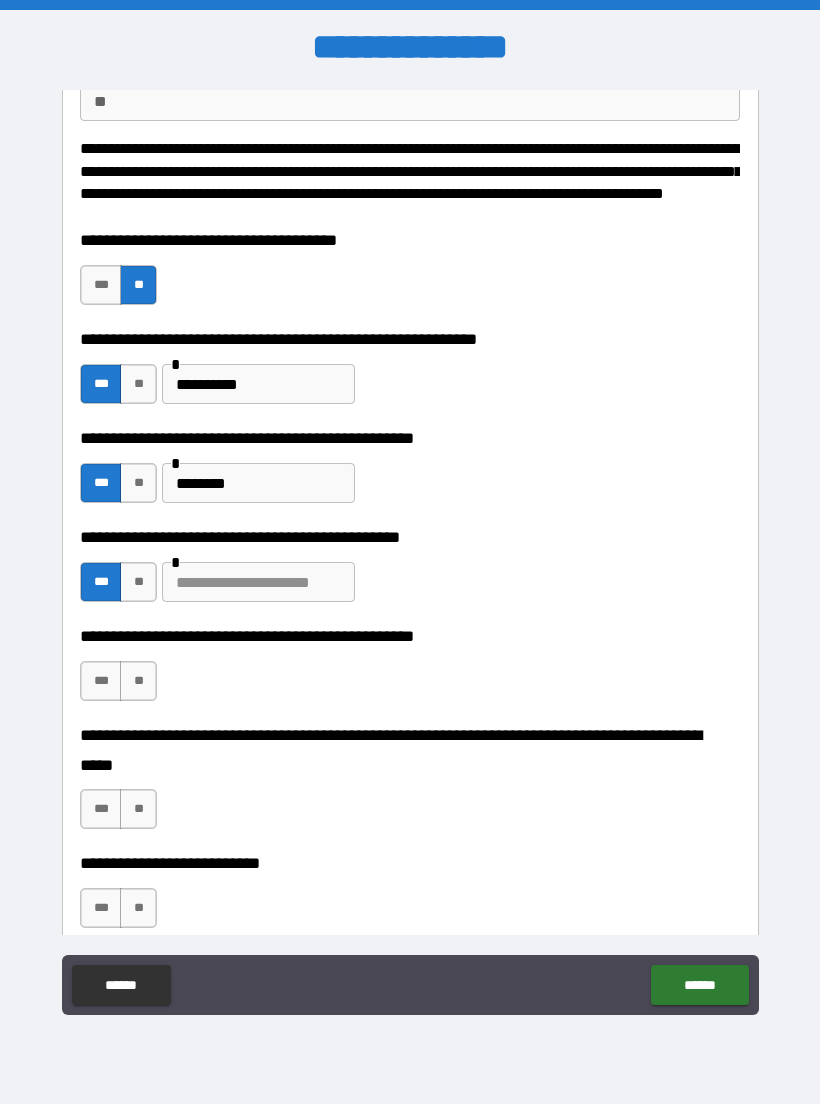 click at bounding box center (258, 582) 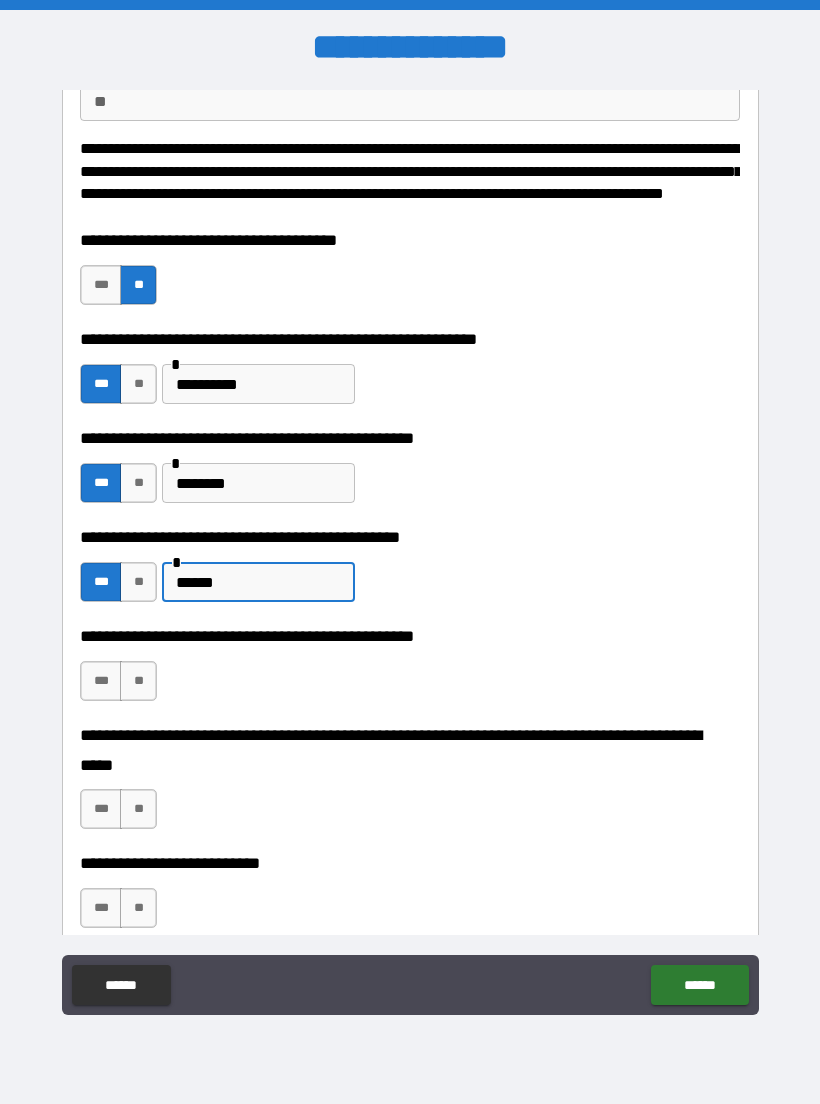 click on "******" at bounding box center [258, 582] 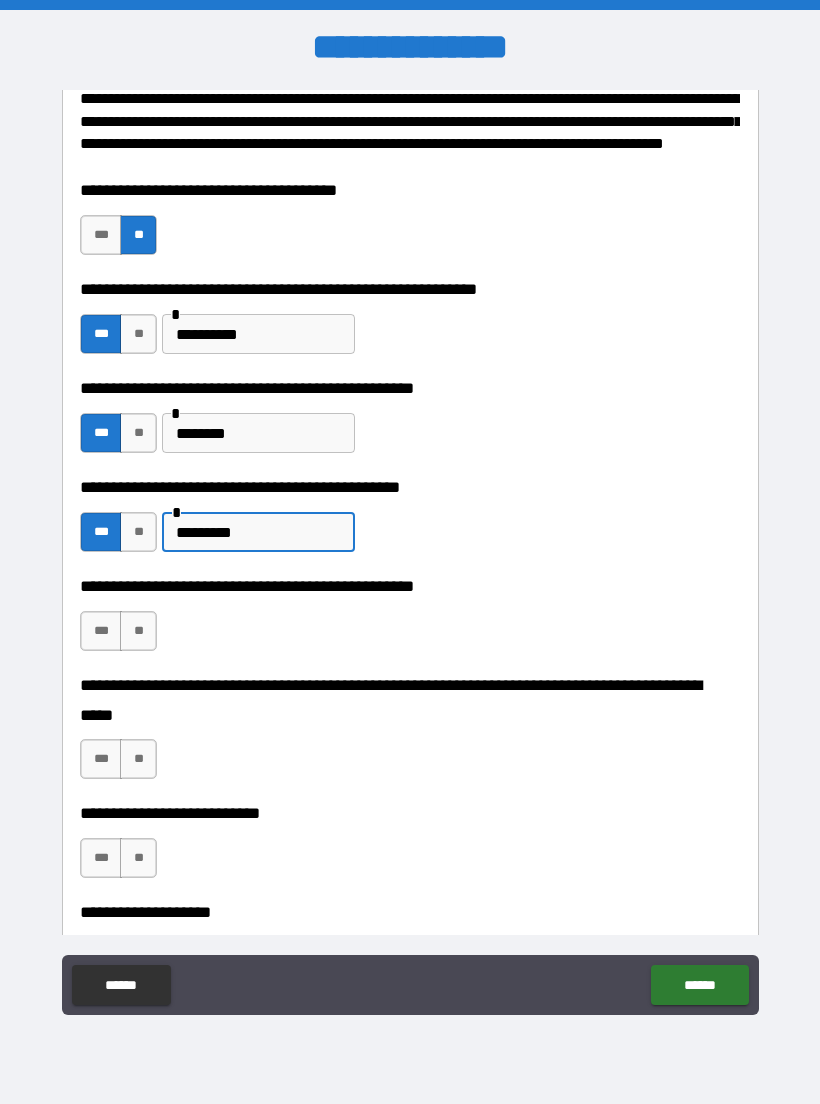 scroll, scrollTop: 257, scrollLeft: 0, axis: vertical 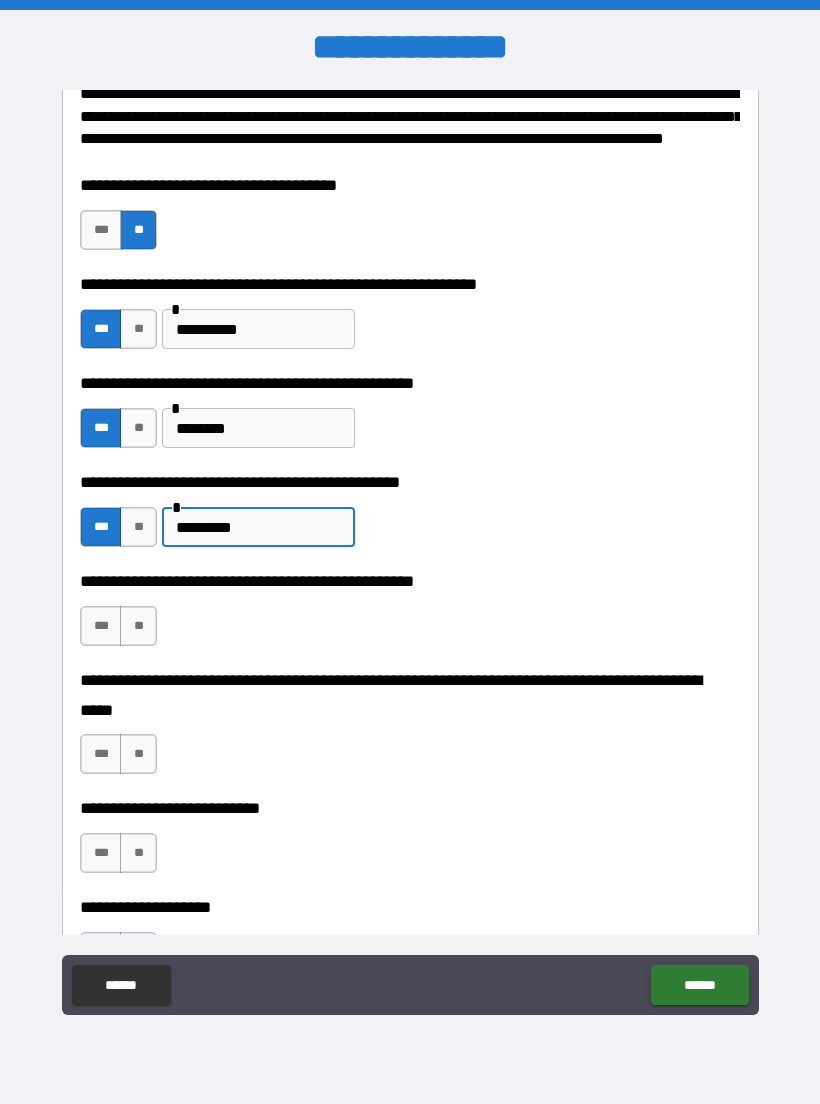 type on "*********" 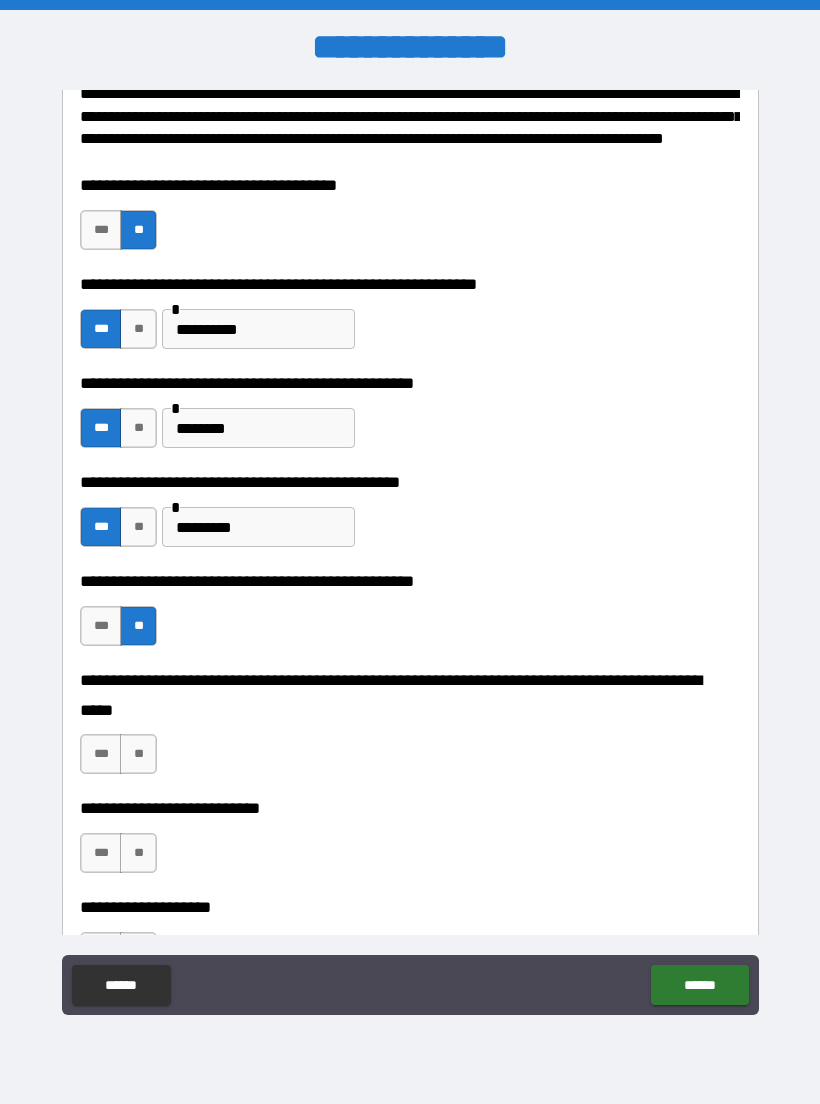 click on "**" at bounding box center (138, 754) 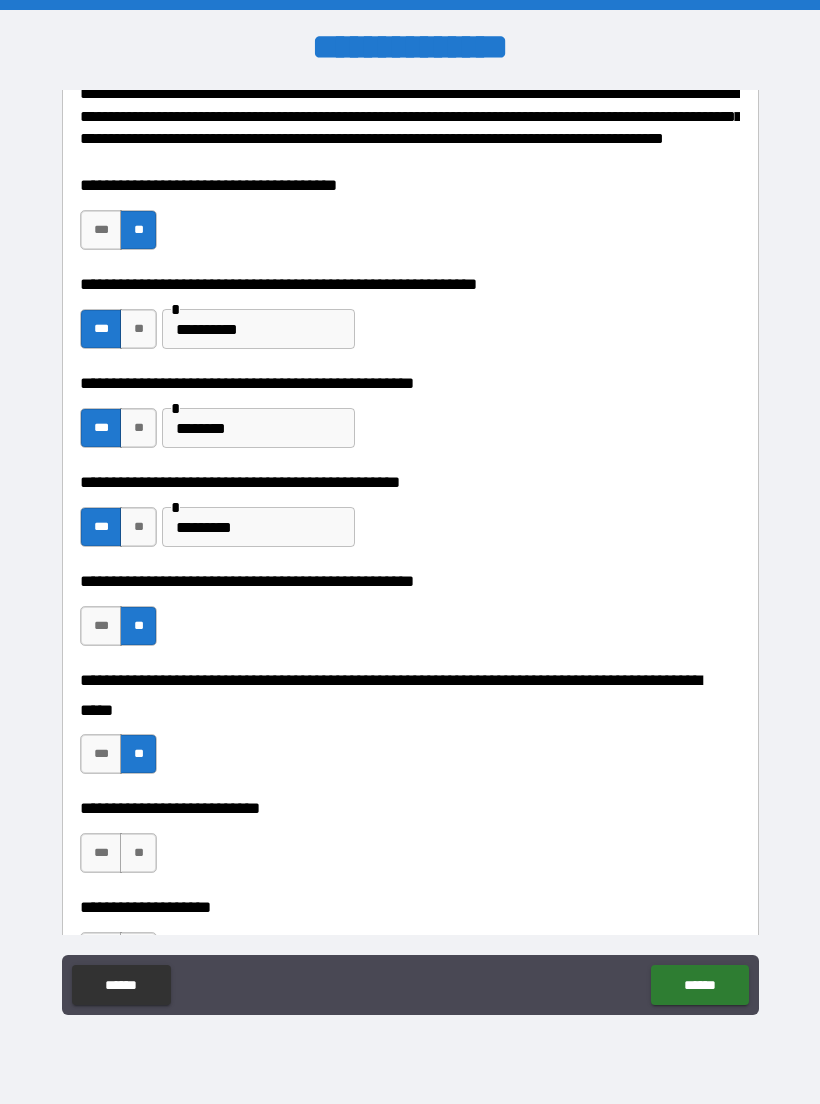click on "**" at bounding box center [138, 853] 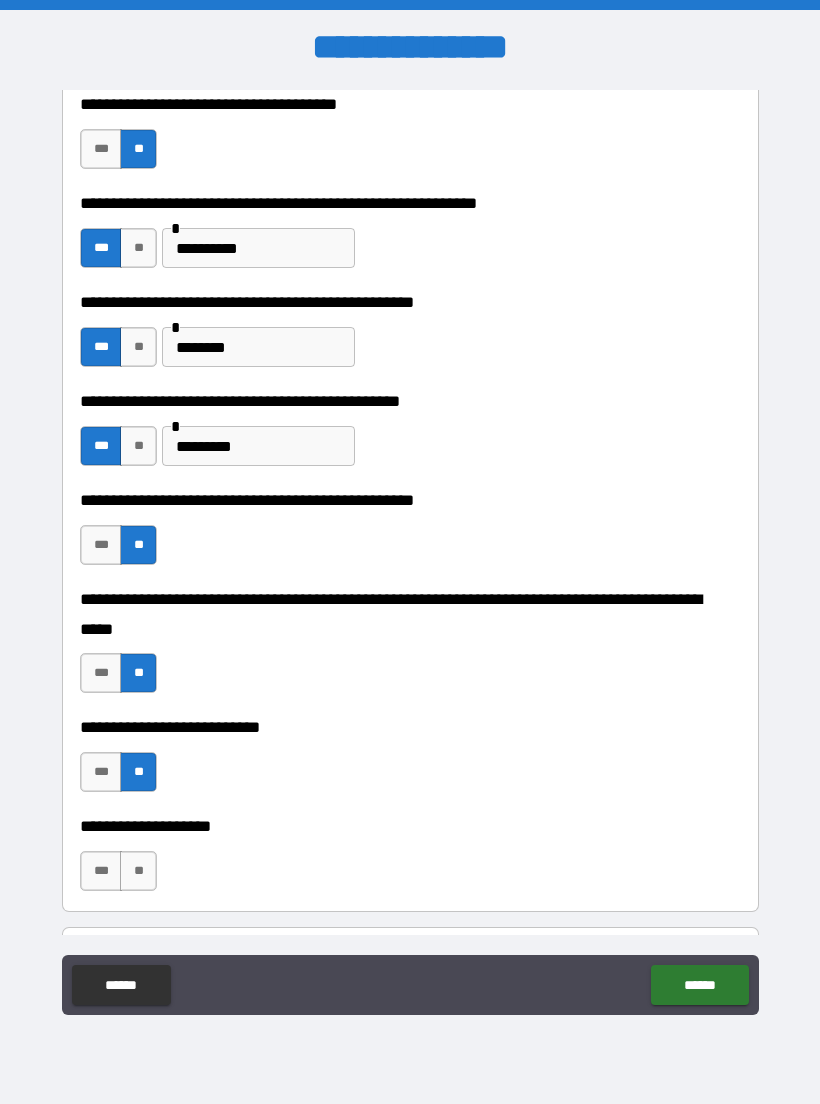 scroll, scrollTop: 424, scrollLeft: 0, axis: vertical 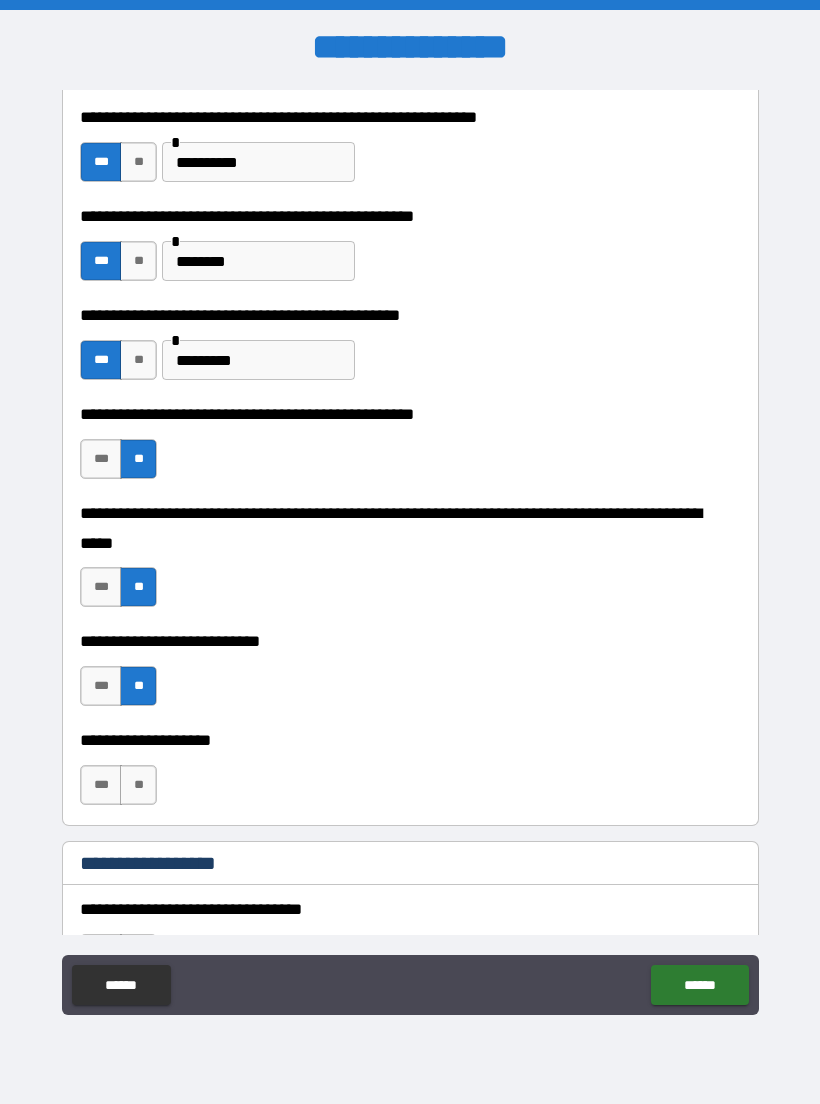 click on "**" at bounding box center (138, 785) 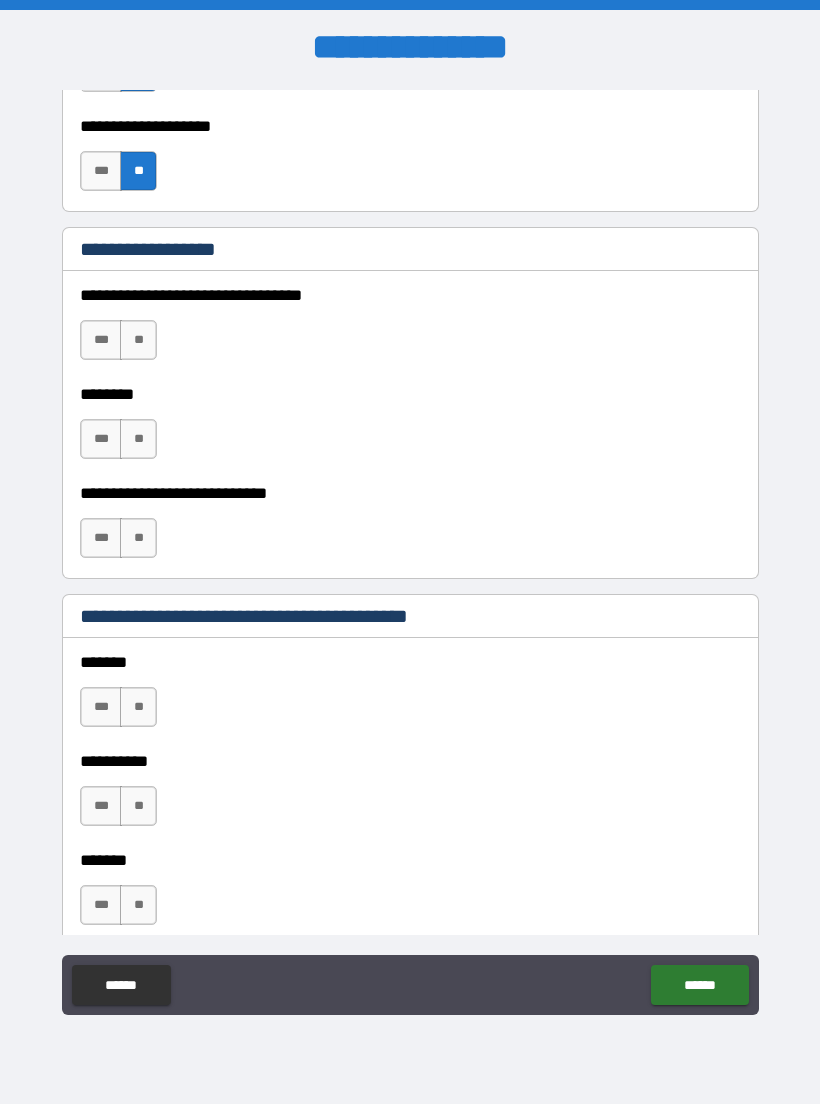 scroll, scrollTop: 1039, scrollLeft: 0, axis: vertical 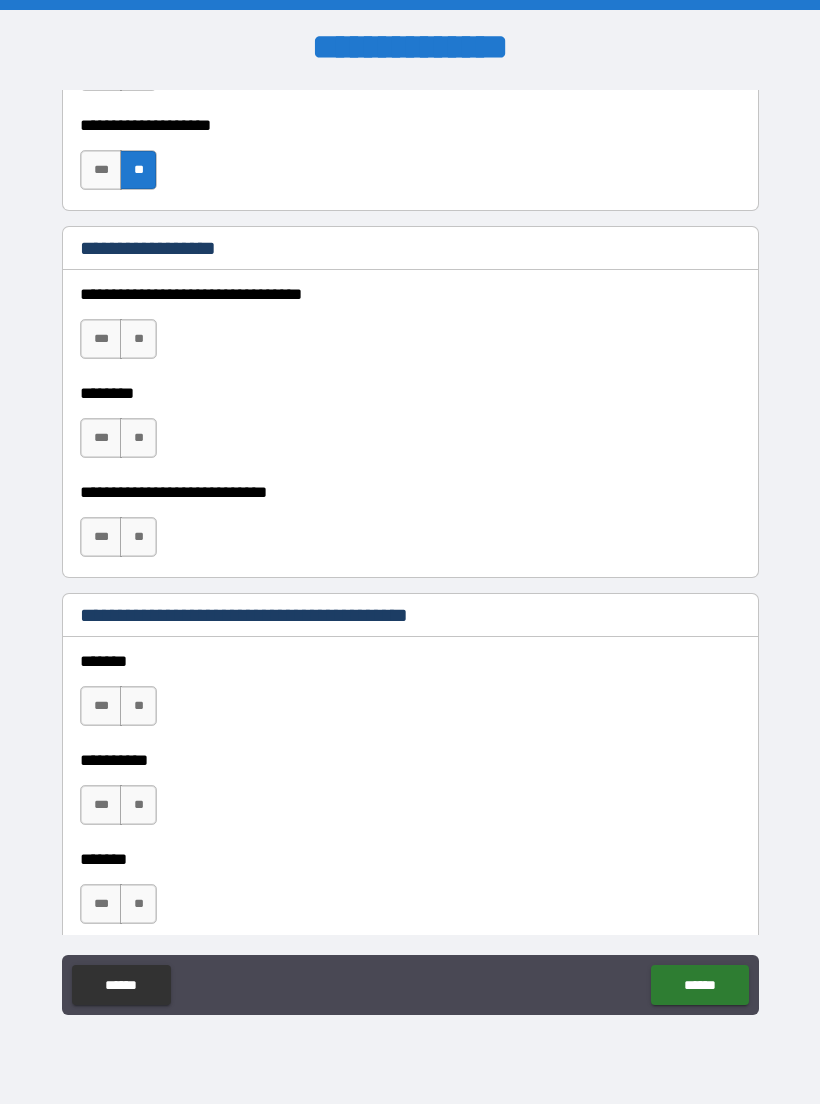 click on "***" at bounding box center (101, 805) 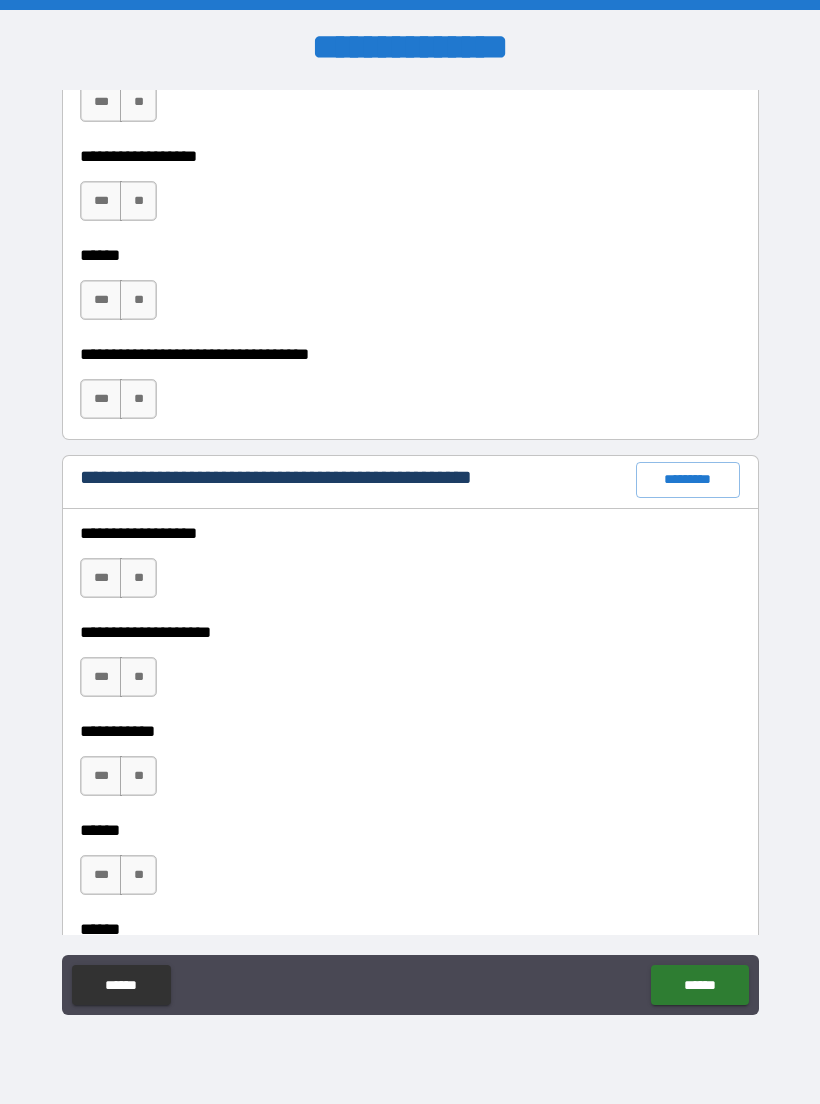 scroll, scrollTop: 2242, scrollLeft: 0, axis: vertical 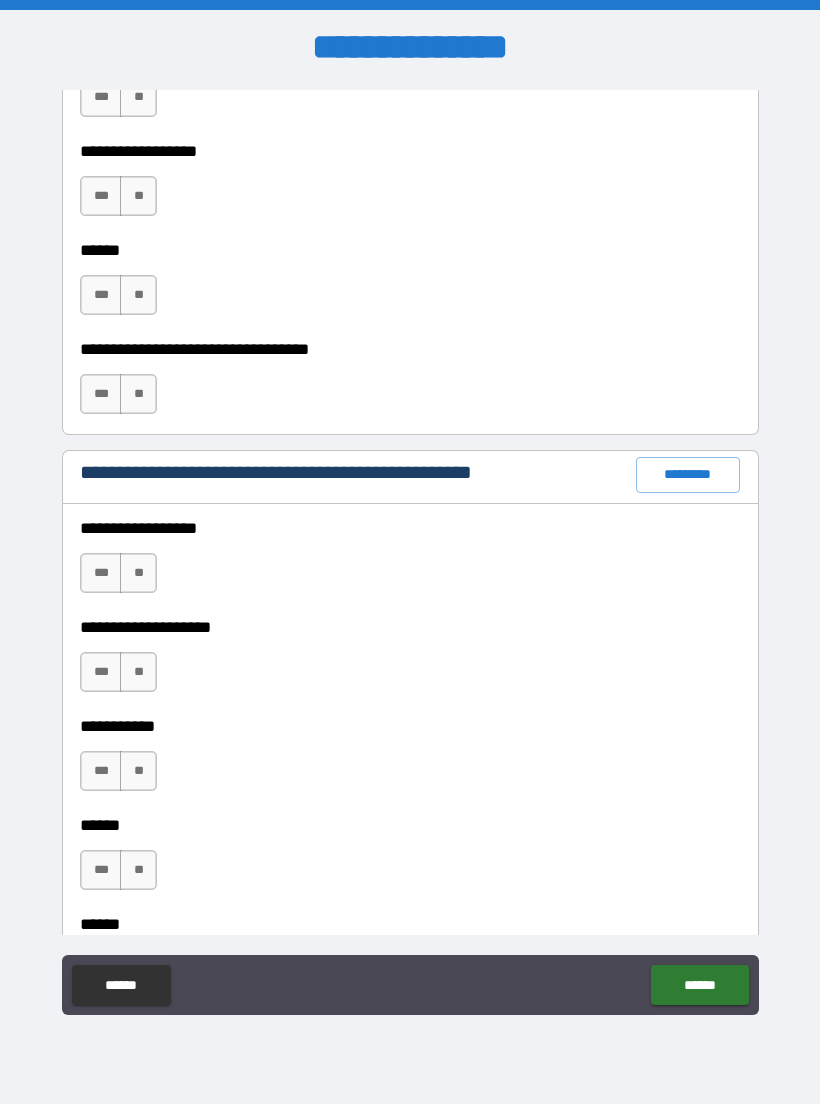 click on "**" at bounding box center [138, 573] 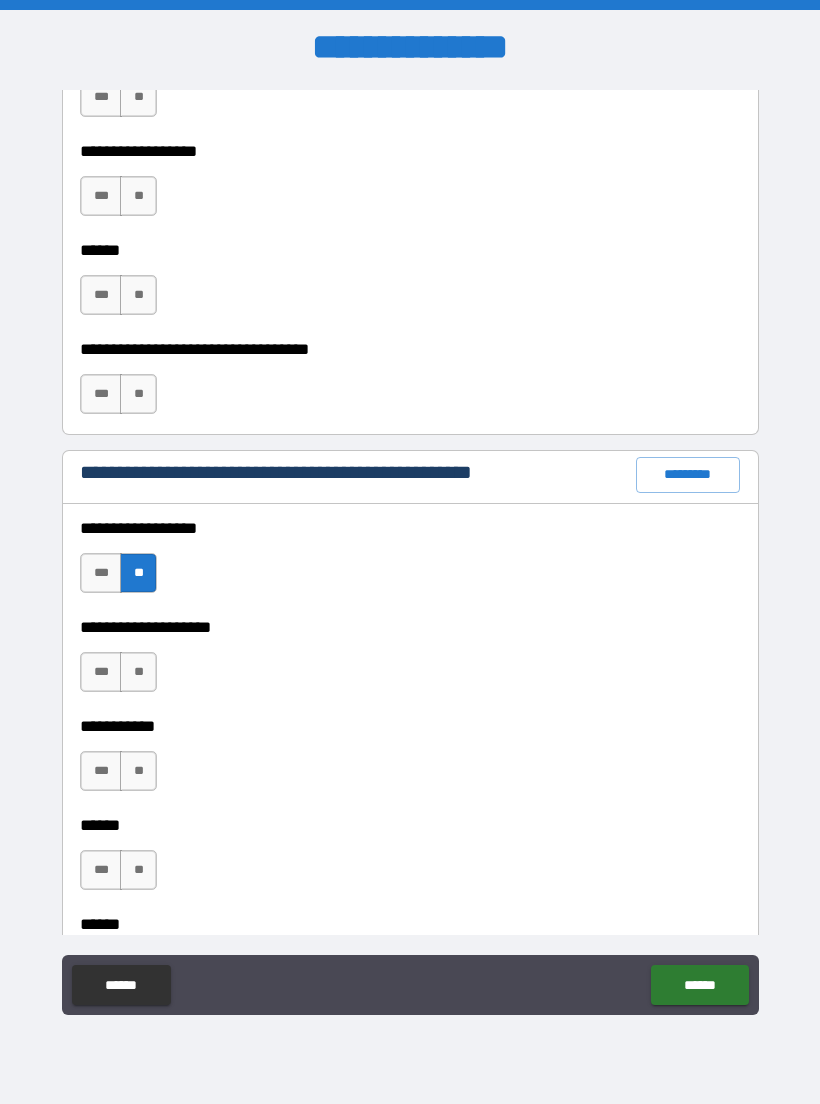 click on "**" at bounding box center (138, 672) 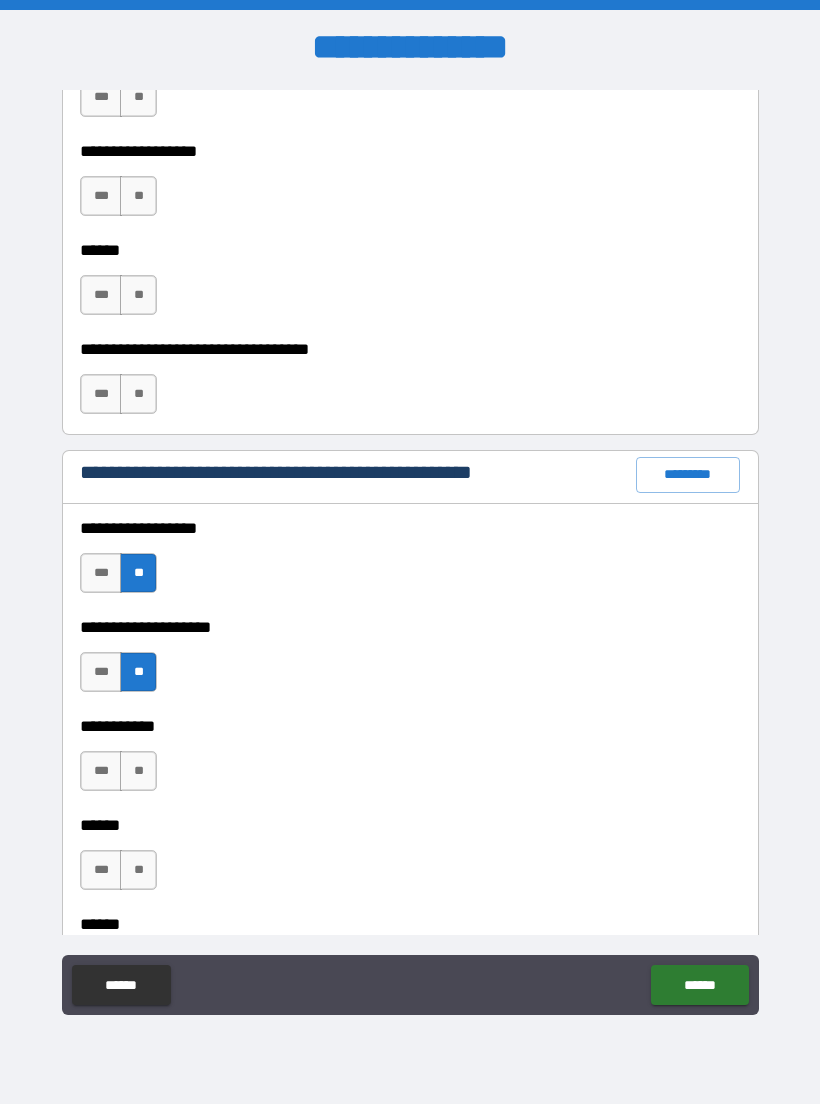 click on "**" at bounding box center [138, 771] 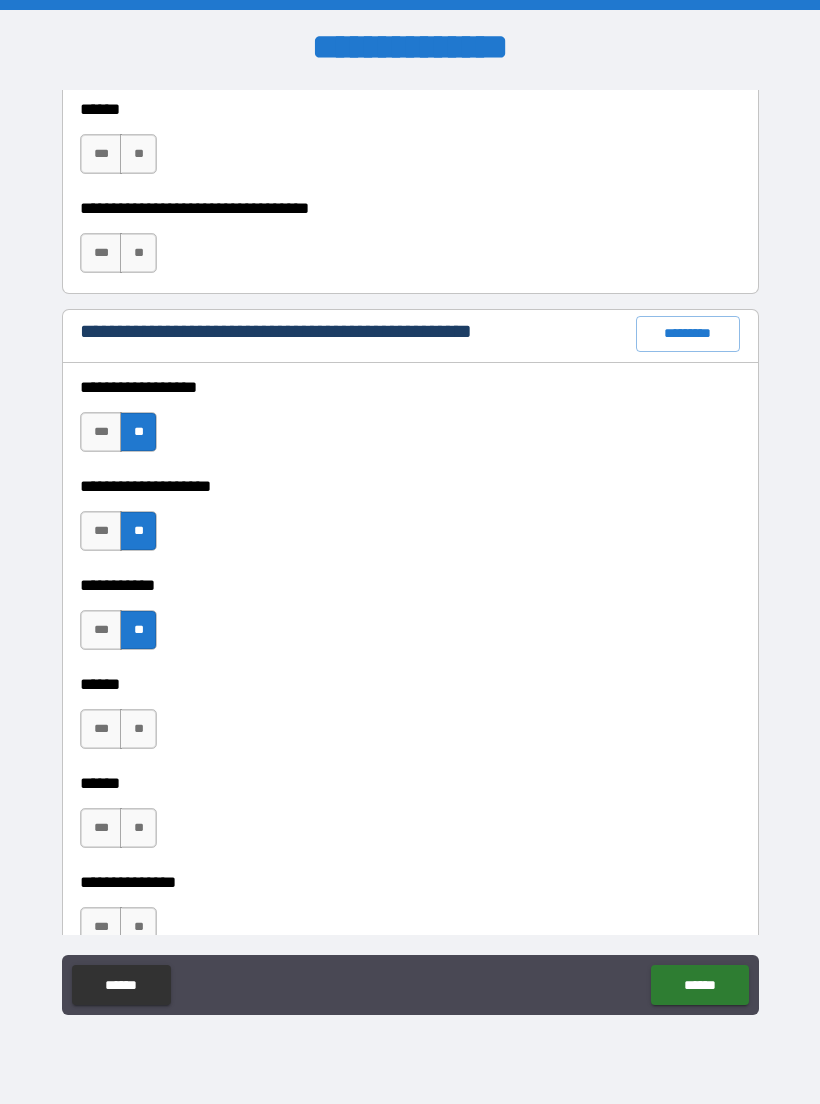 scroll, scrollTop: 2403, scrollLeft: 0, axis: vertical 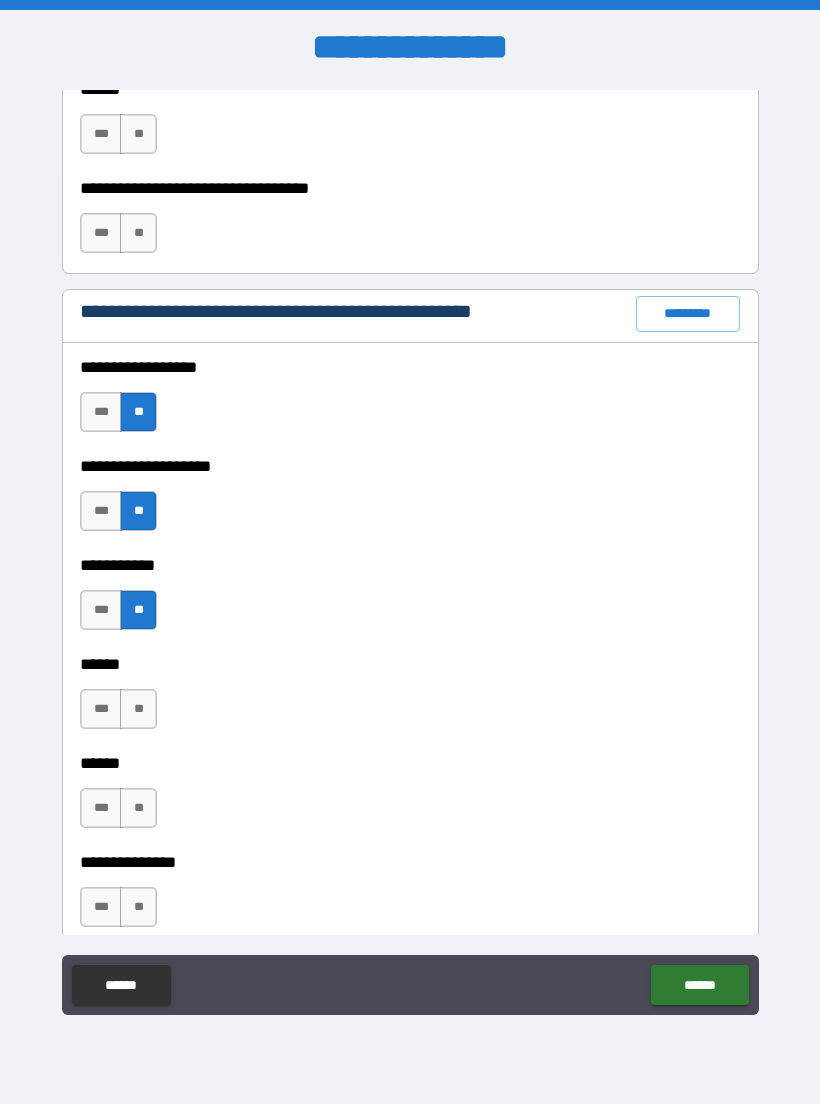 click on "**" at bounding box center [138, 709] 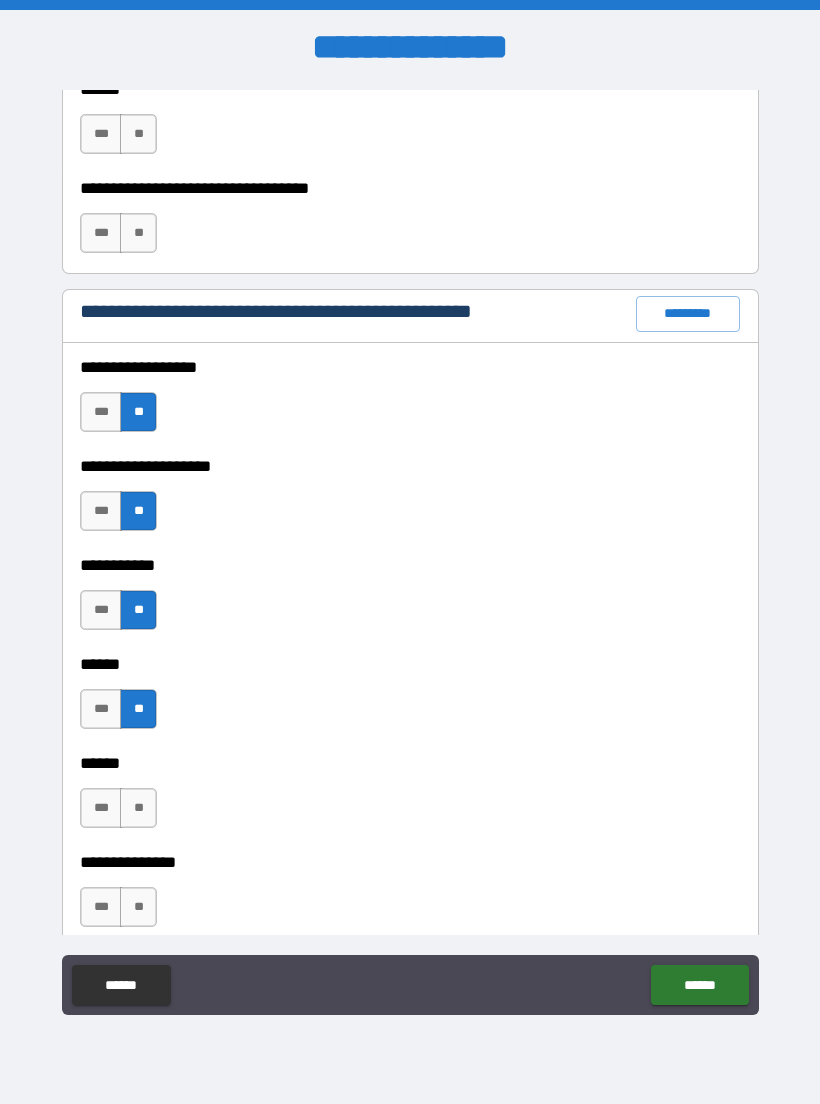 click on "**" at bounding box center (138, 808) 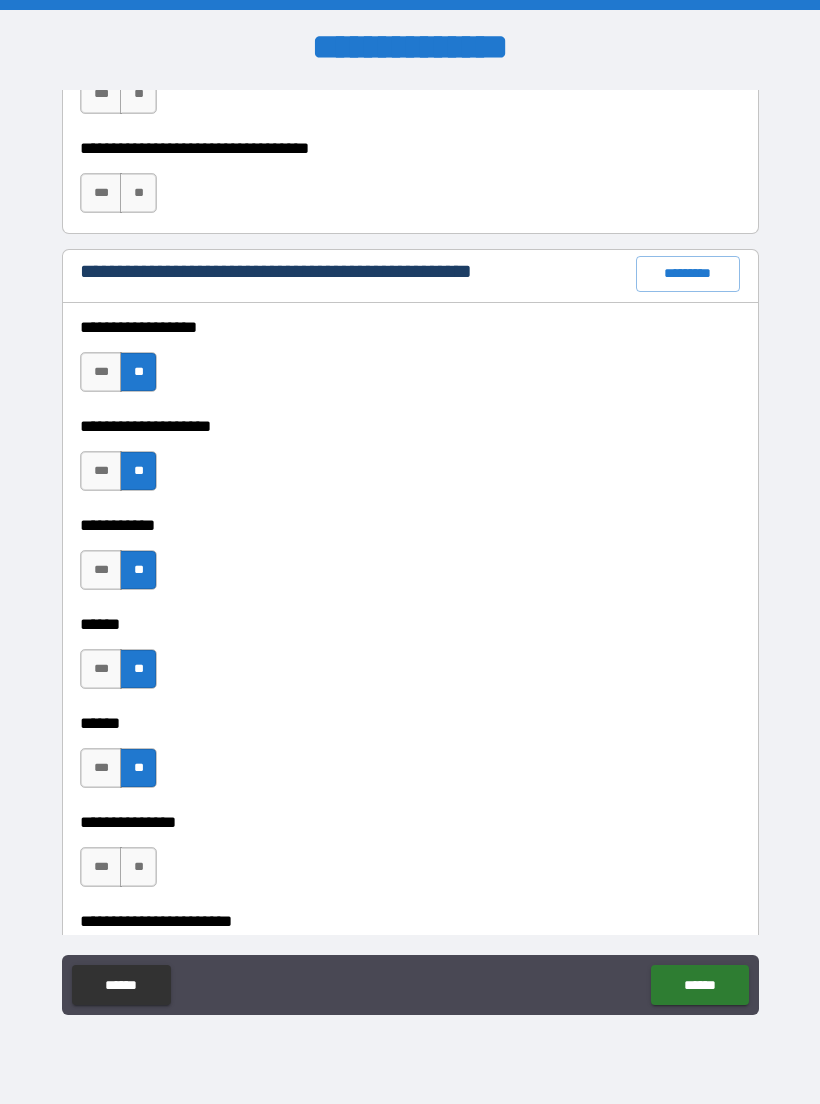 scroll, scrollTop: 2458, scrollLeft: 0, axis: vertical 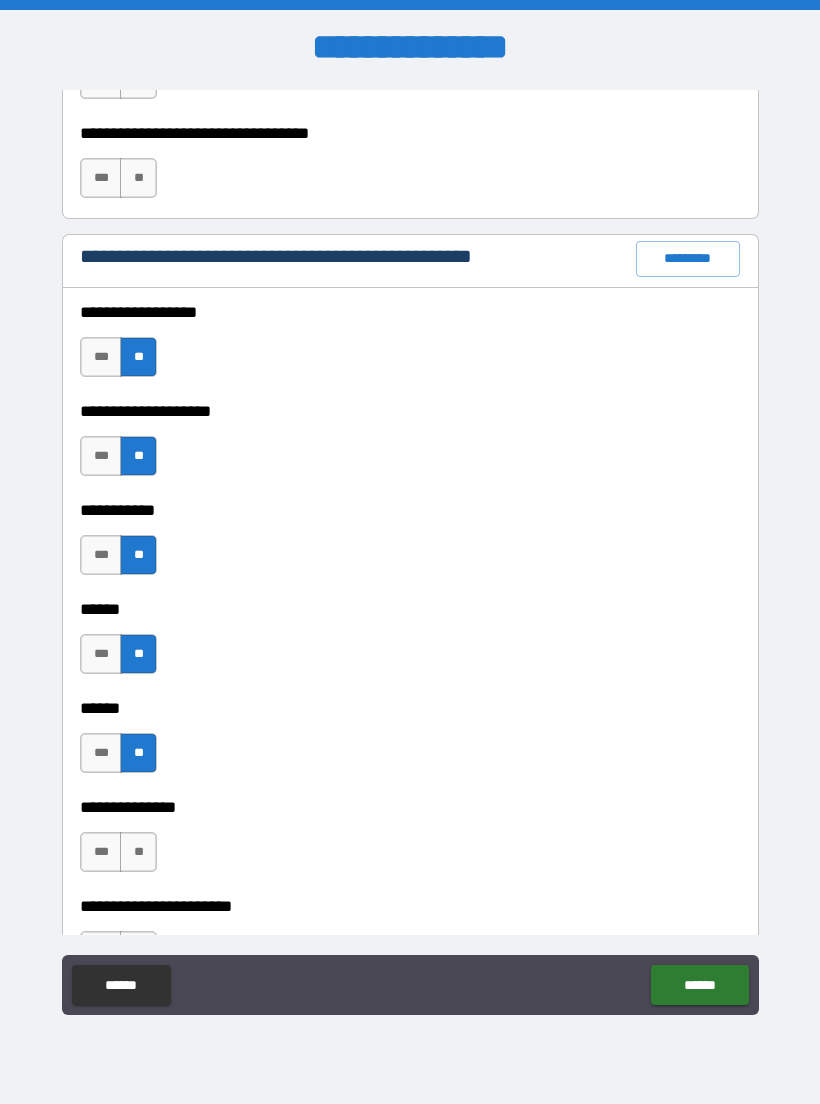 click on "***" at bounding box center [101, 852] 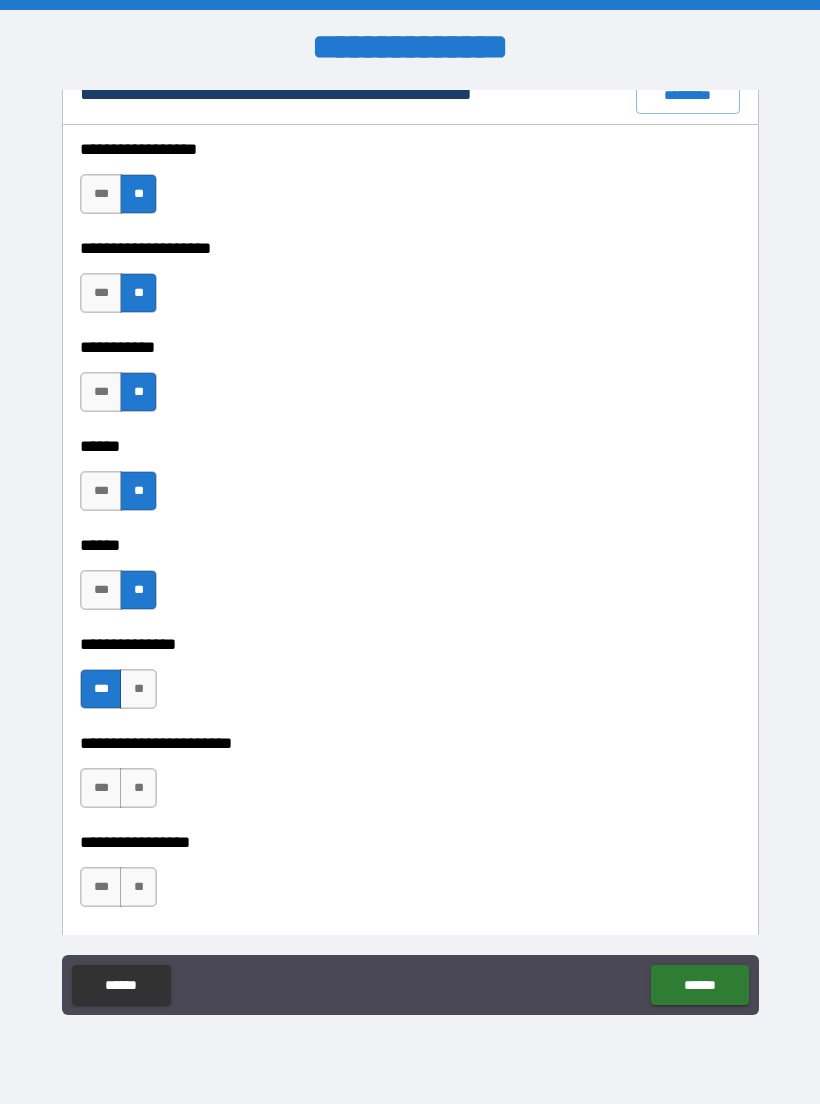 scroll, scrollTop: 2641, scrollLeft: 0, axis: vertical 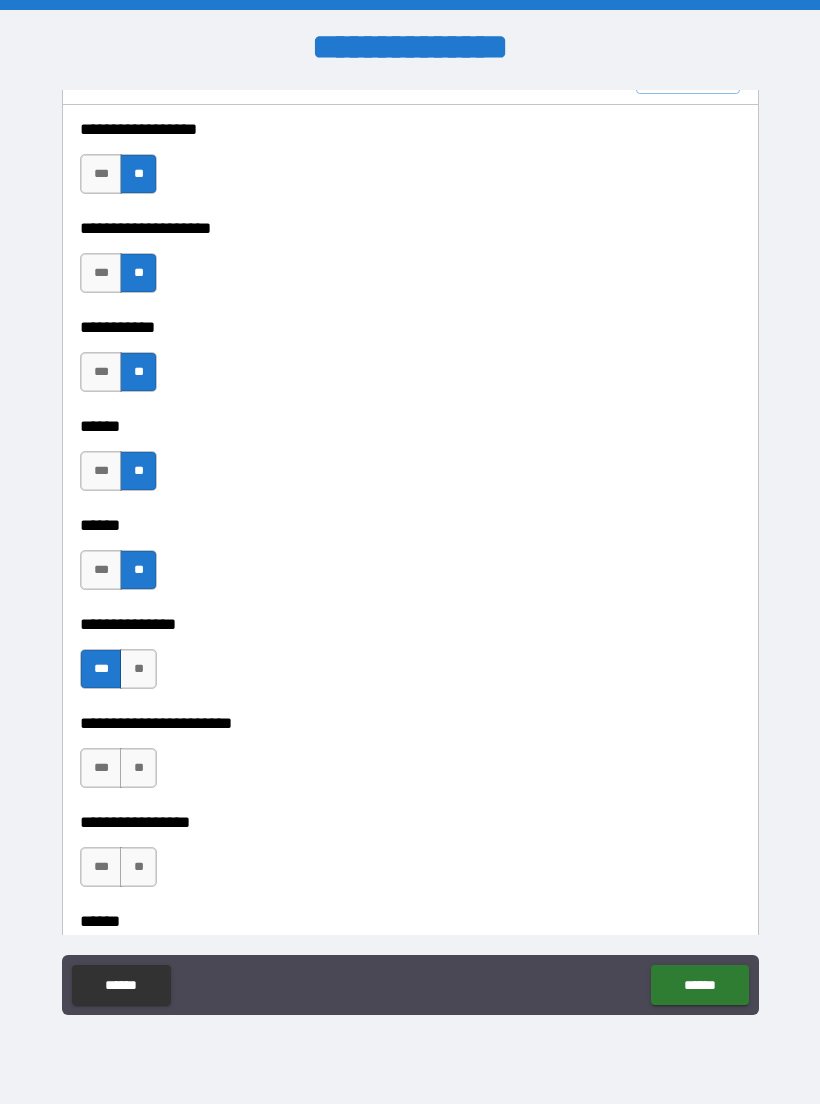 click on "**" at bounding box center (138, 768) 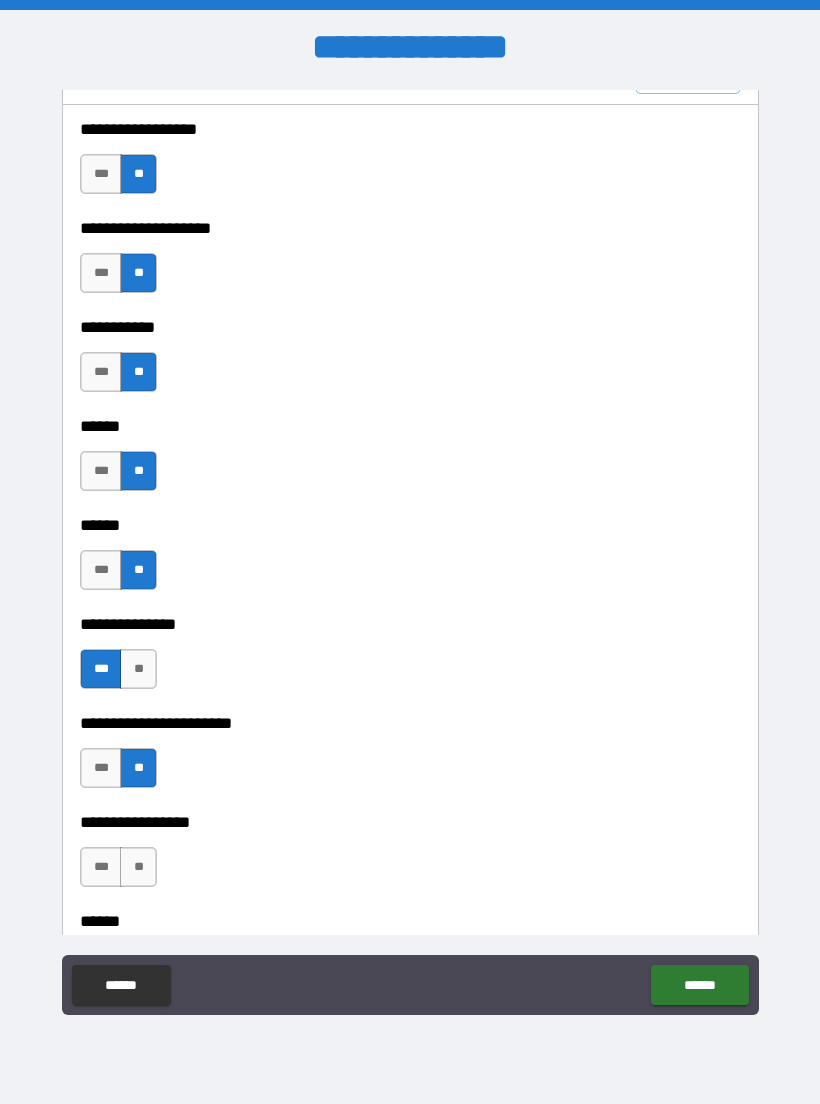 click on "**" at bounding box center [138, 867] 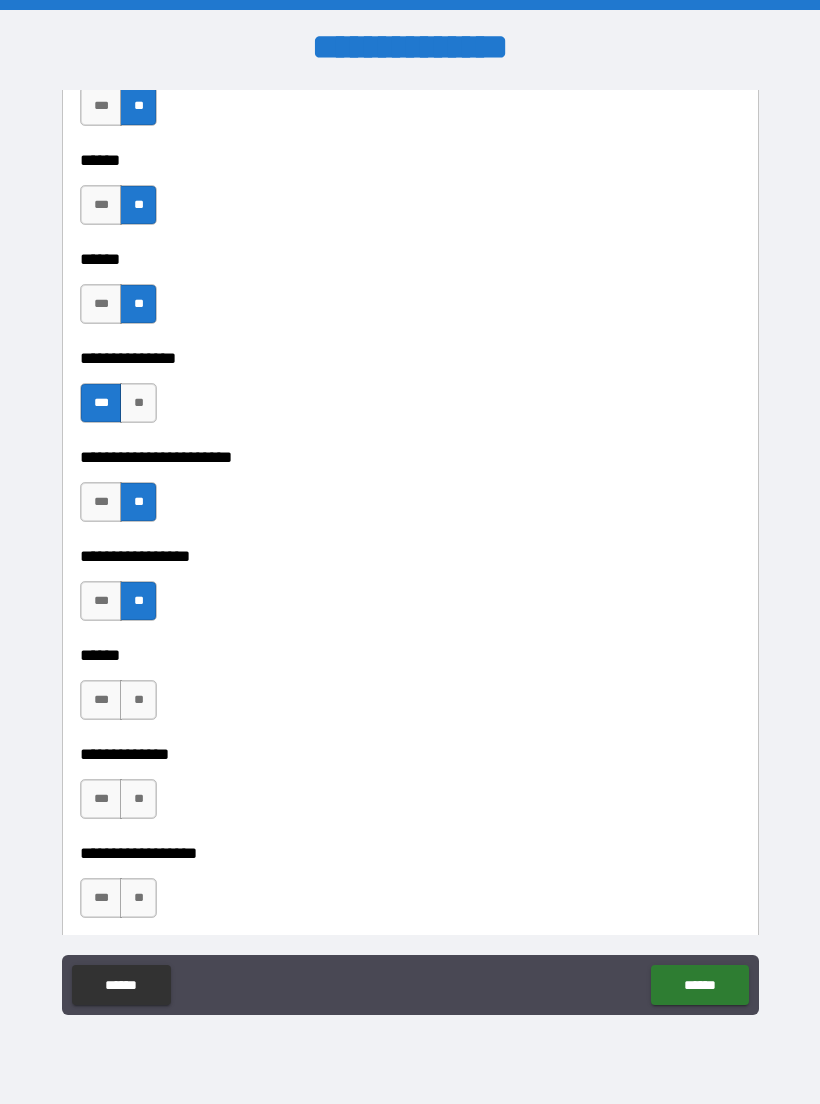 scroll, scrollTop: 2924, scrollLeft: 0, axis: vertical 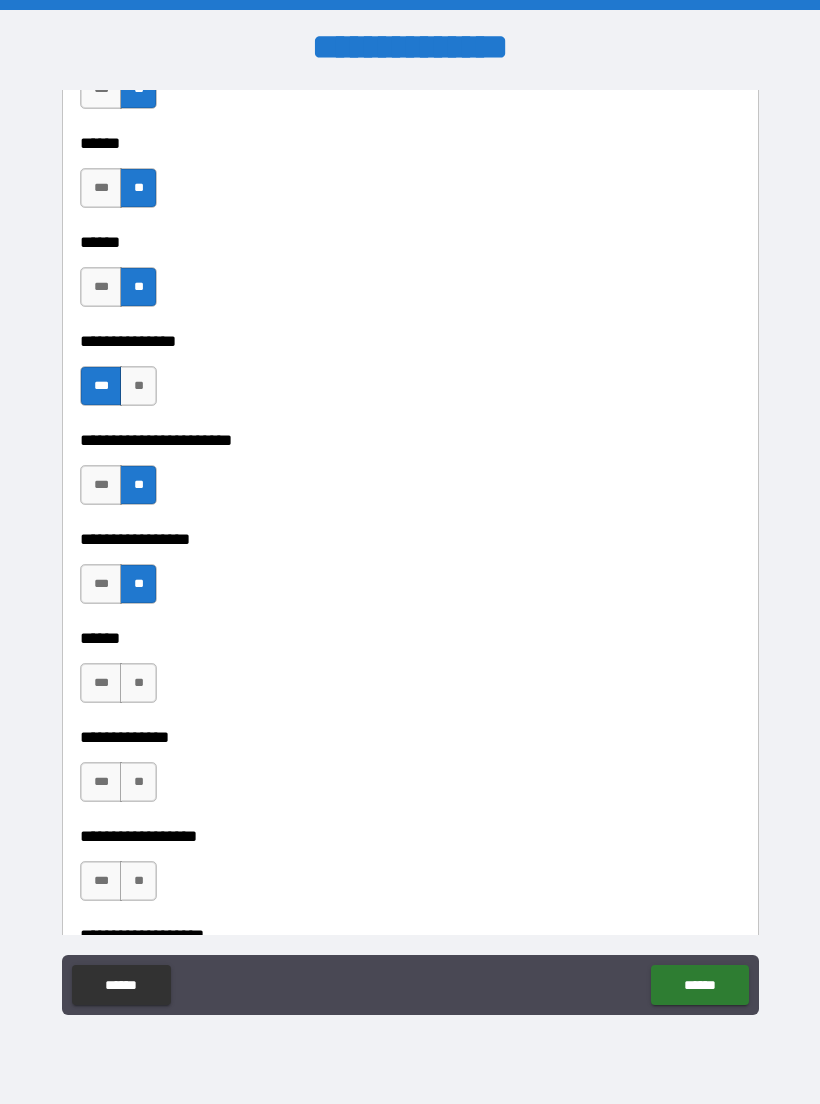 click on "**" at bounding box center [138, 683] 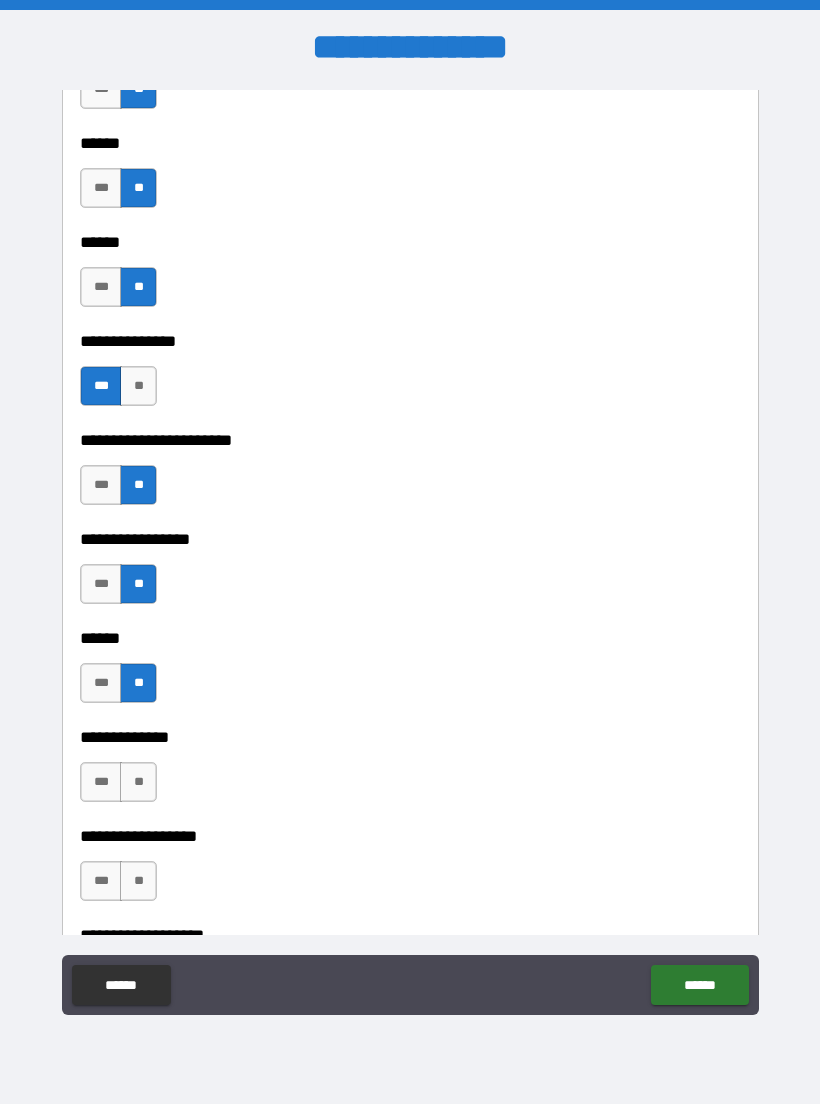click on "**" at bounding box center [138, 782] 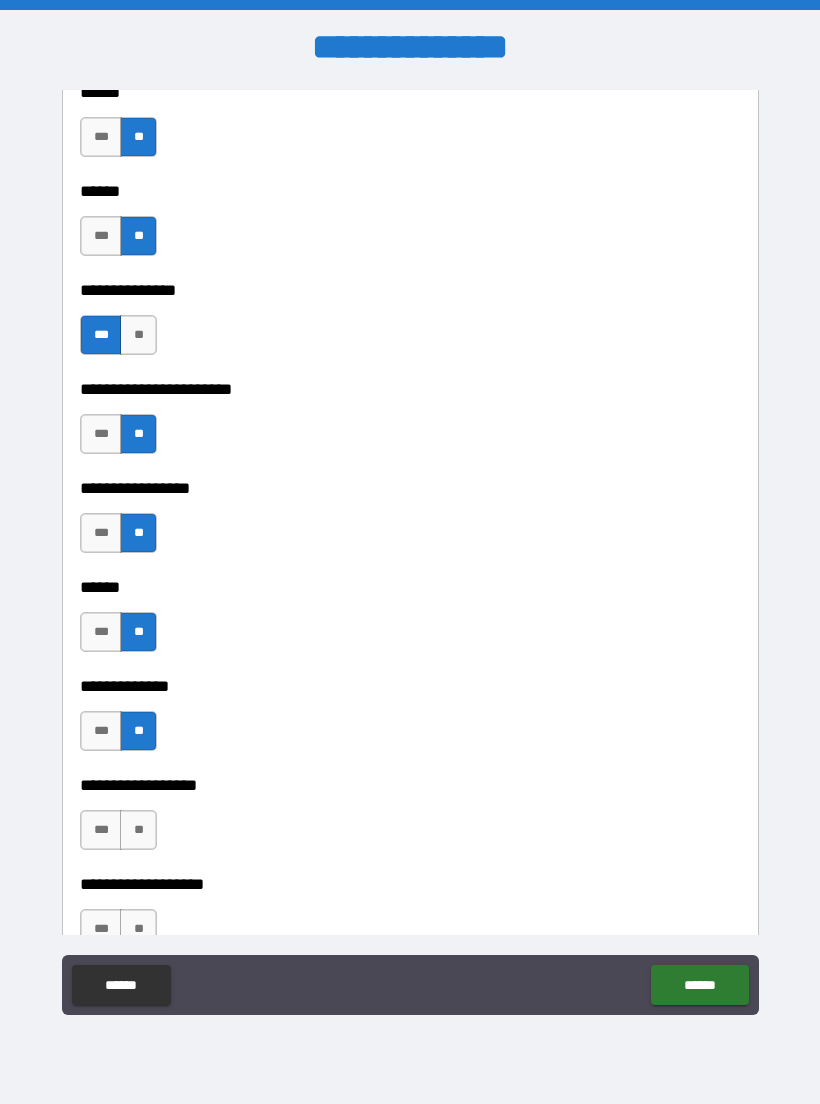 scroll, scrollTop: 3004, scrollLeft: 0, axis: vertical 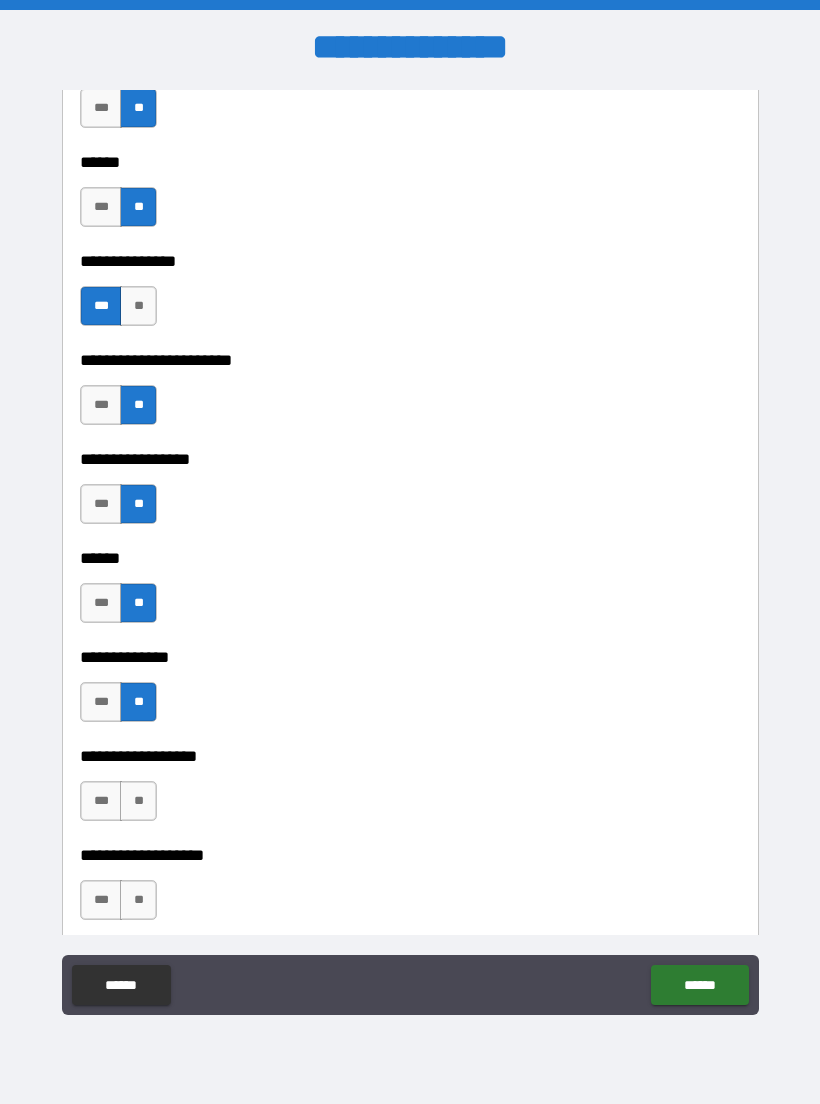 click on "**" at bounding box center [138, 801] 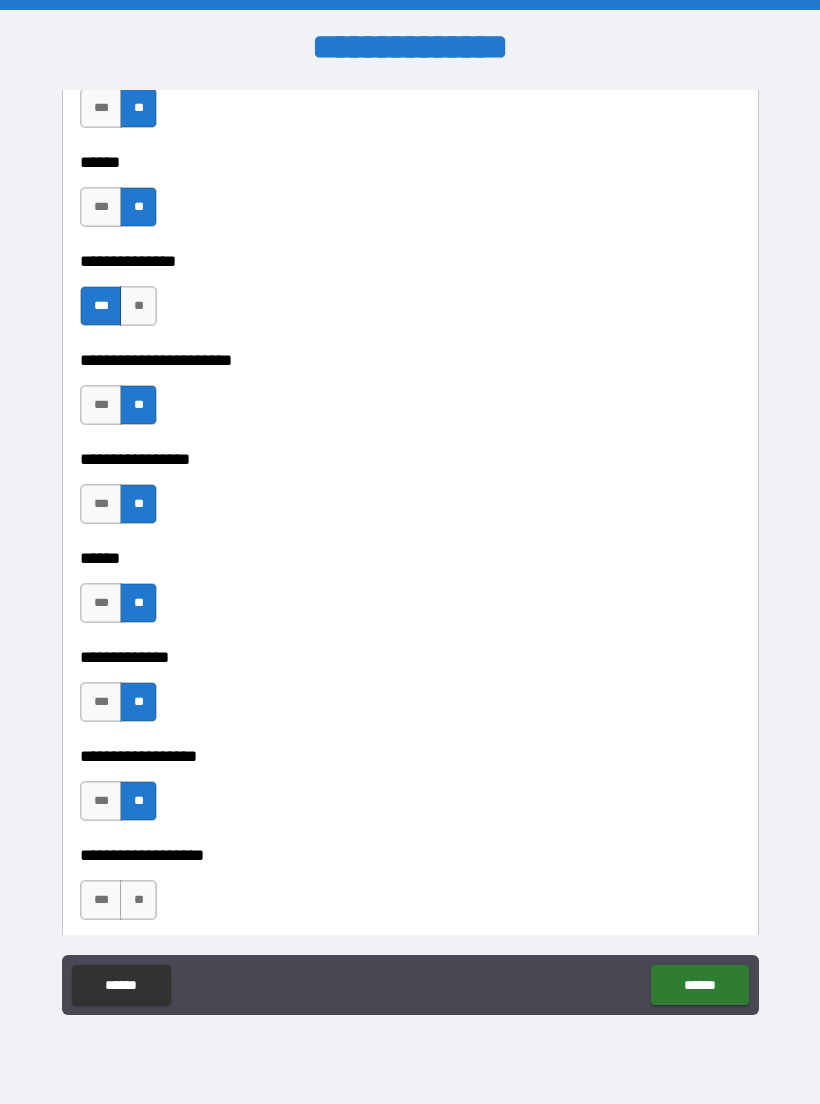 click on "***" at bounding box center (101, 801) 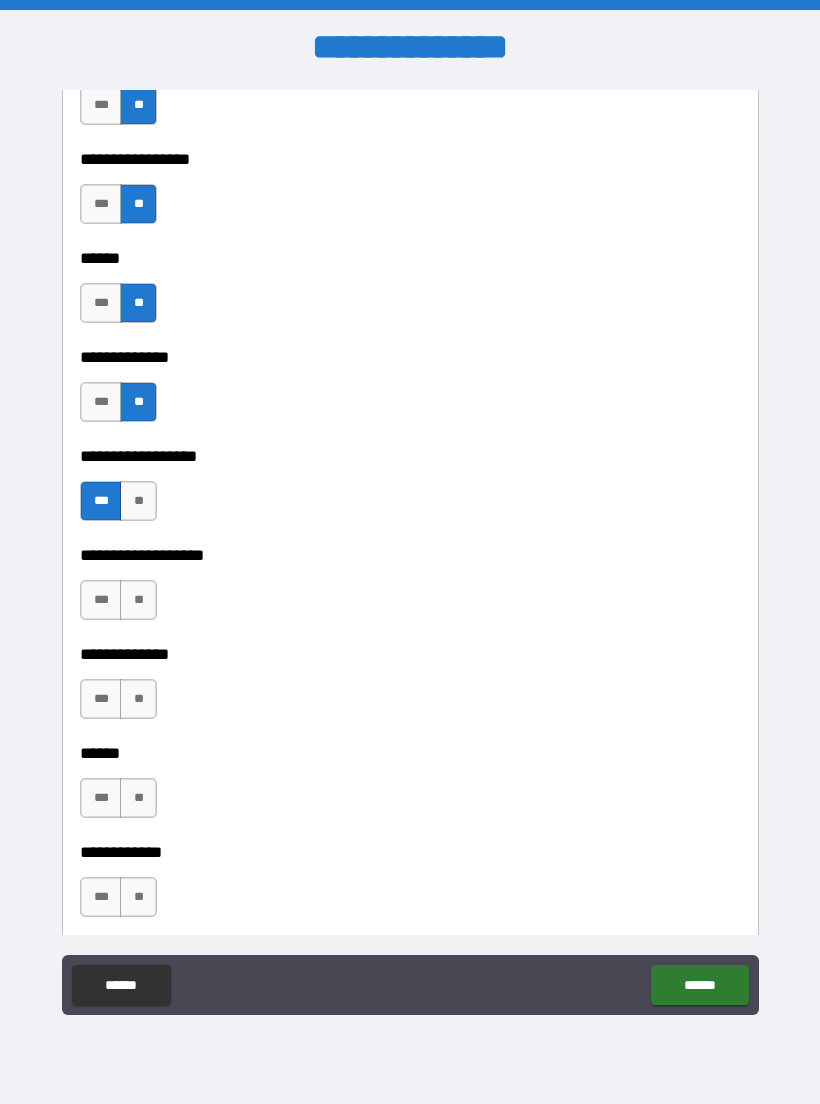 scroll, scrollTop: 3305, scrollLeft: 0, axis: vertical 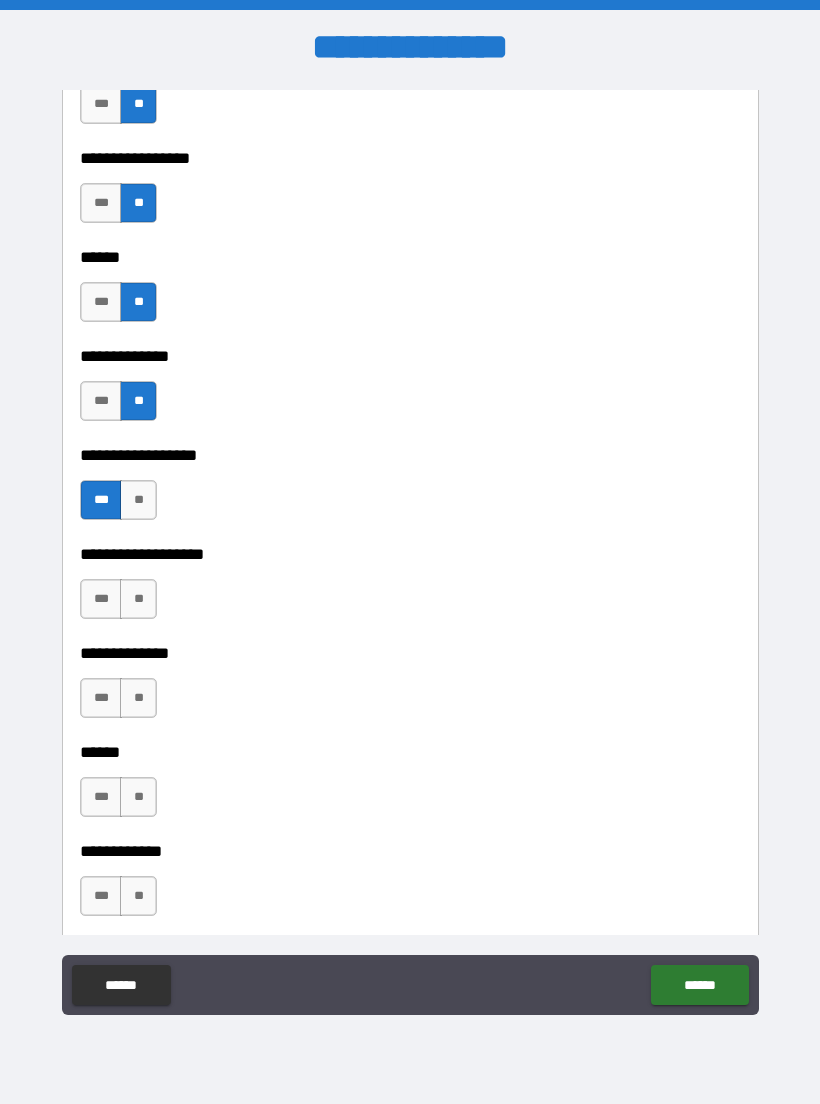 click on "**" at bounding box center (138, 599) 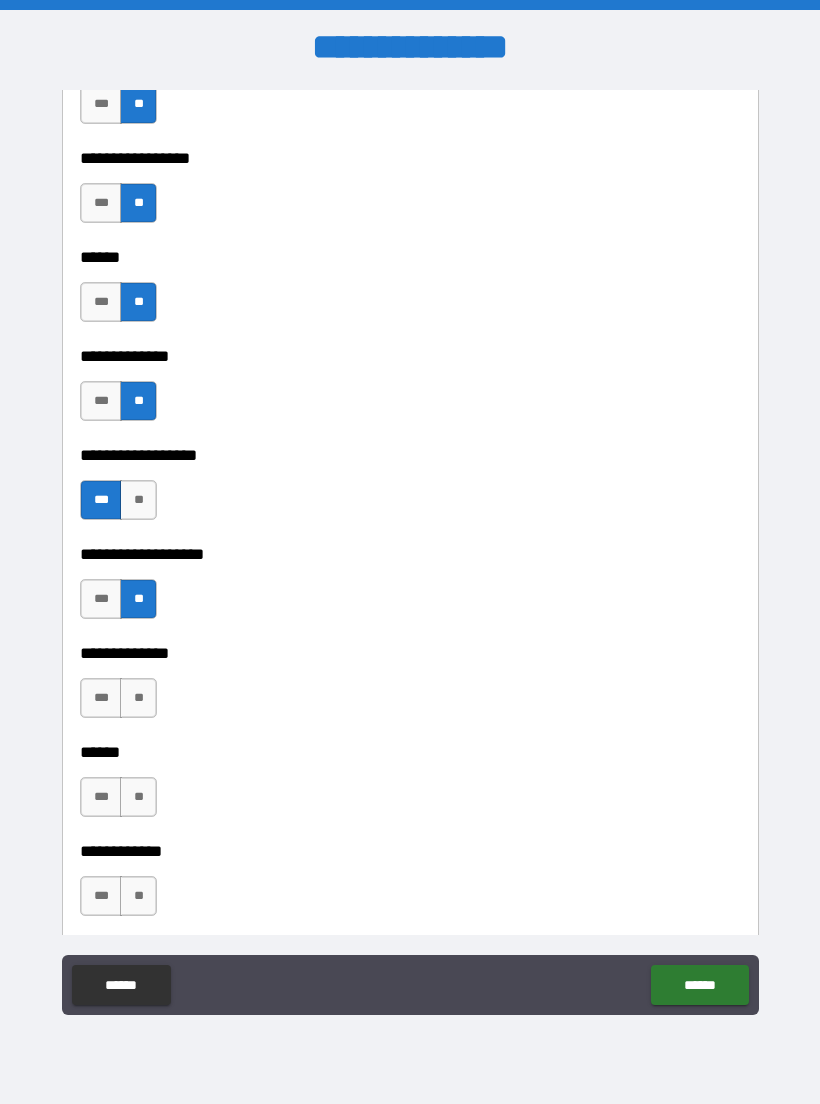click on "**" at bounding box center (138, 698) 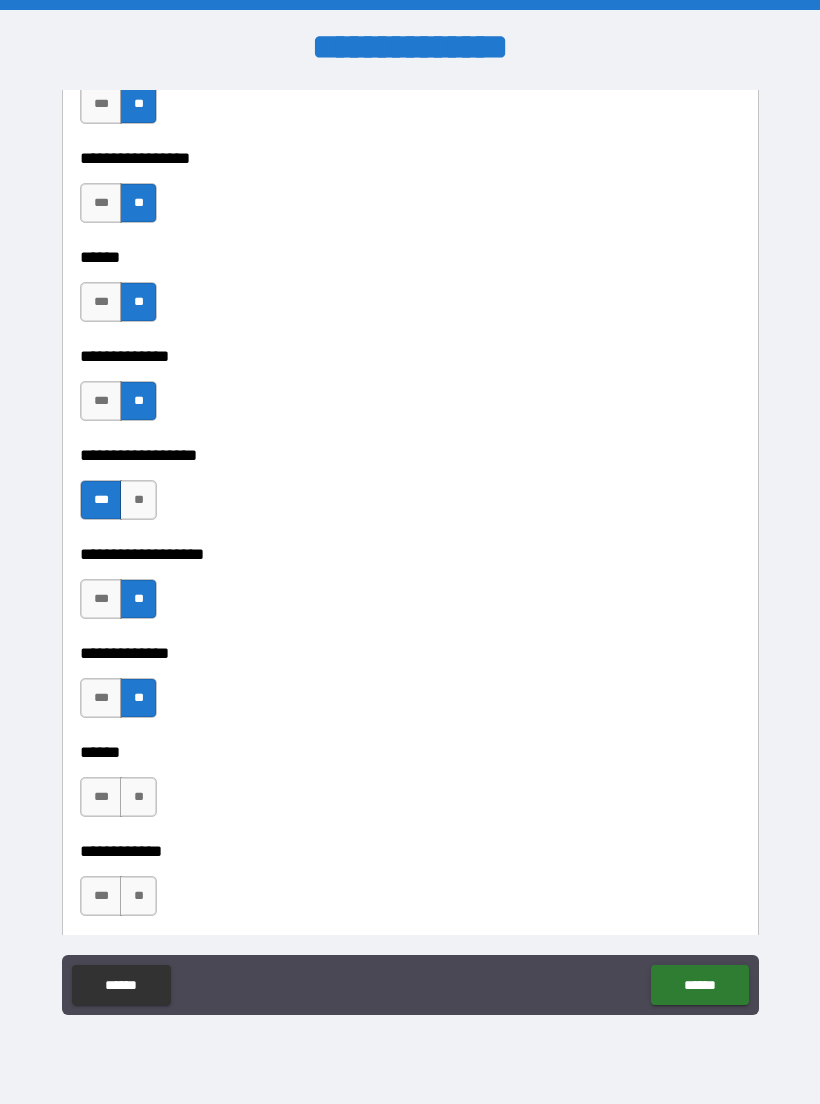 click on "**" at bounding box center [138, 797] 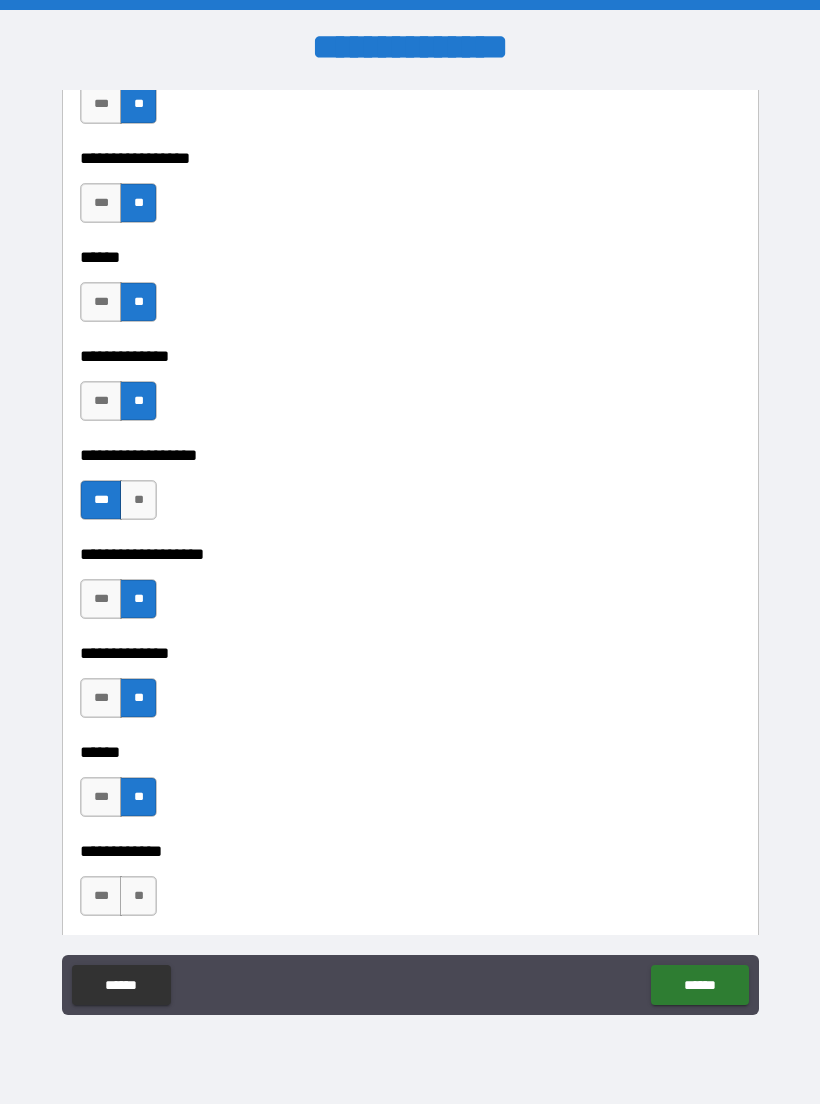 click on "**" at bounding box center [138, 896] 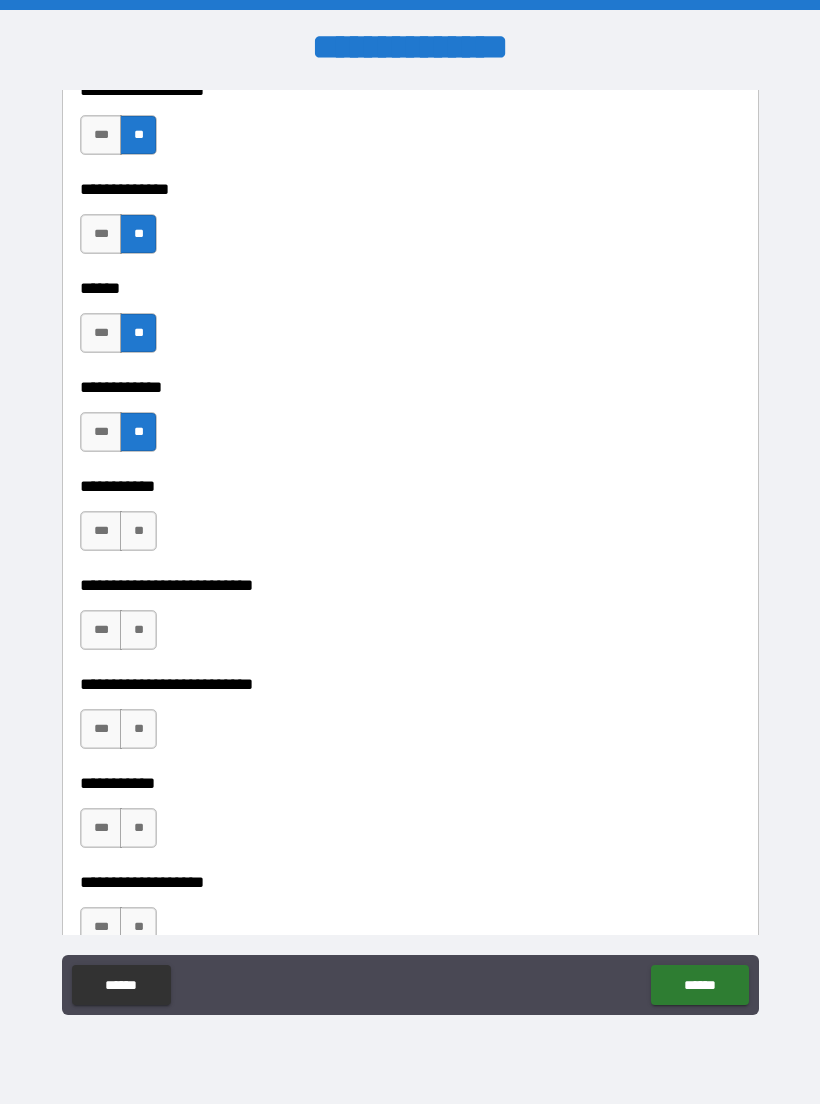 scroll, scrollTop: 3772, scrollLeft: 0, axis: vertical 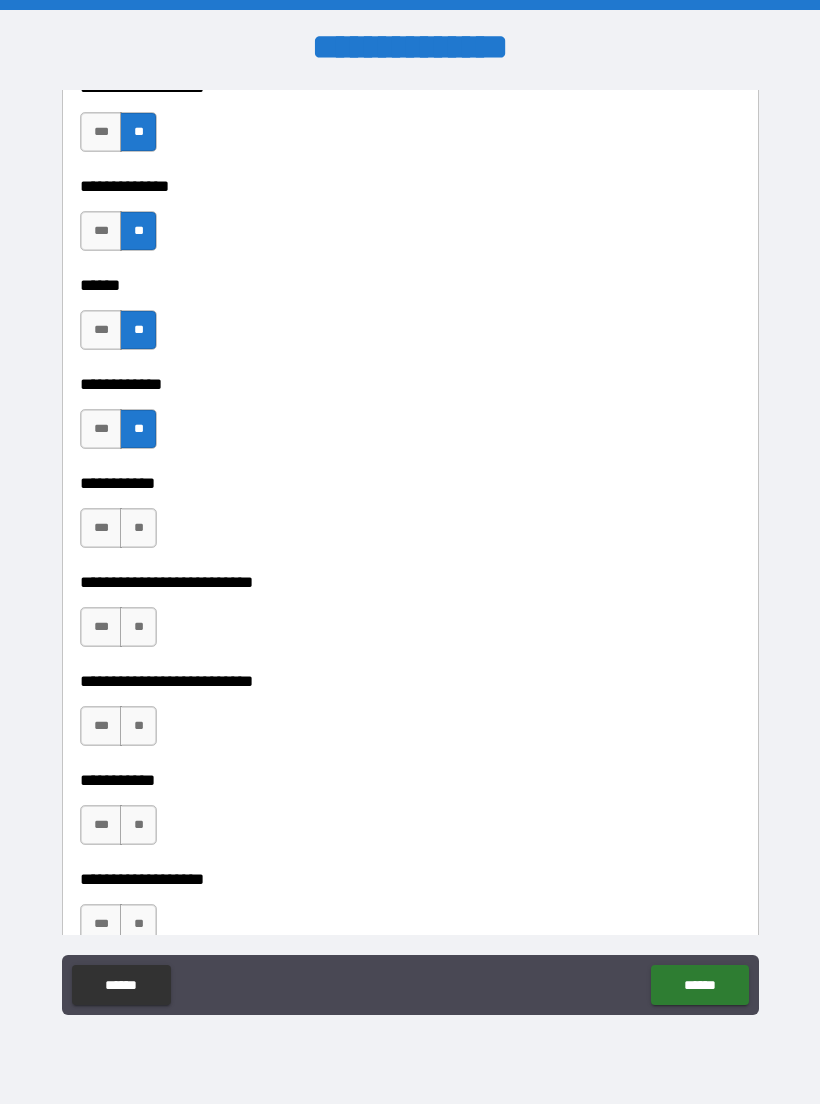 click on "**" at bounding box center [138, 528] 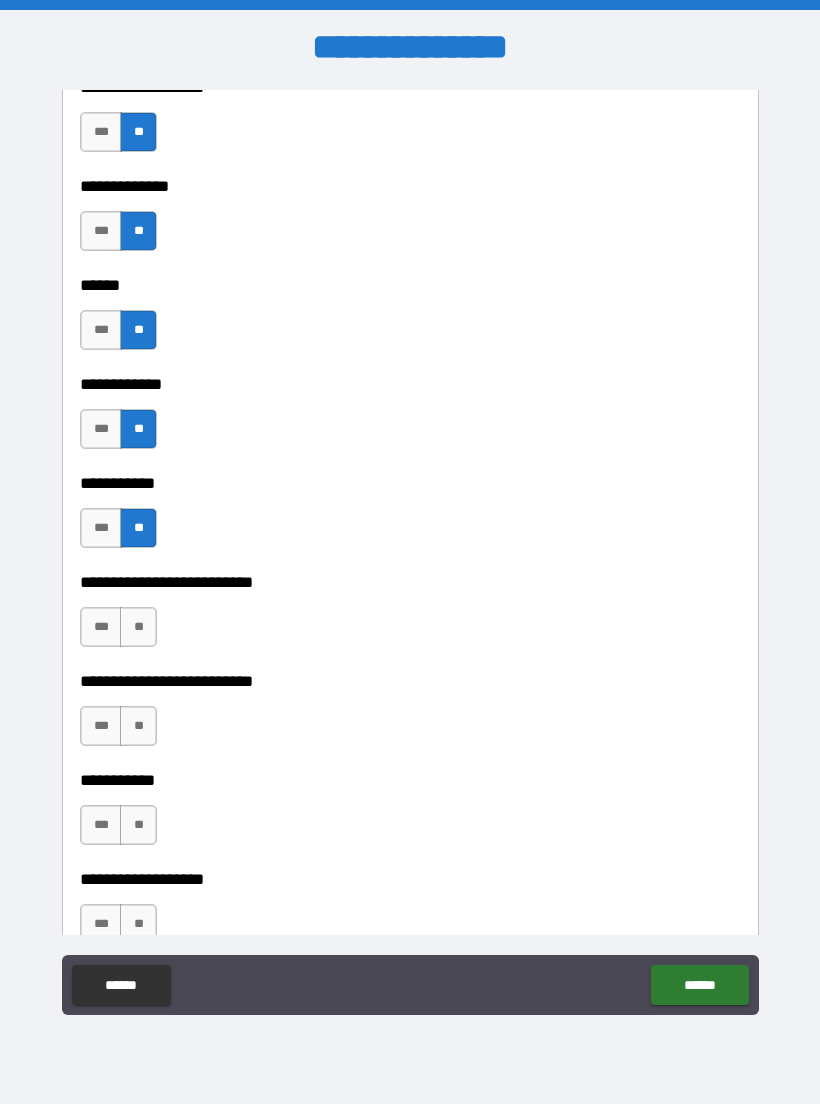 click on "**" at bounding box center [138, 627] 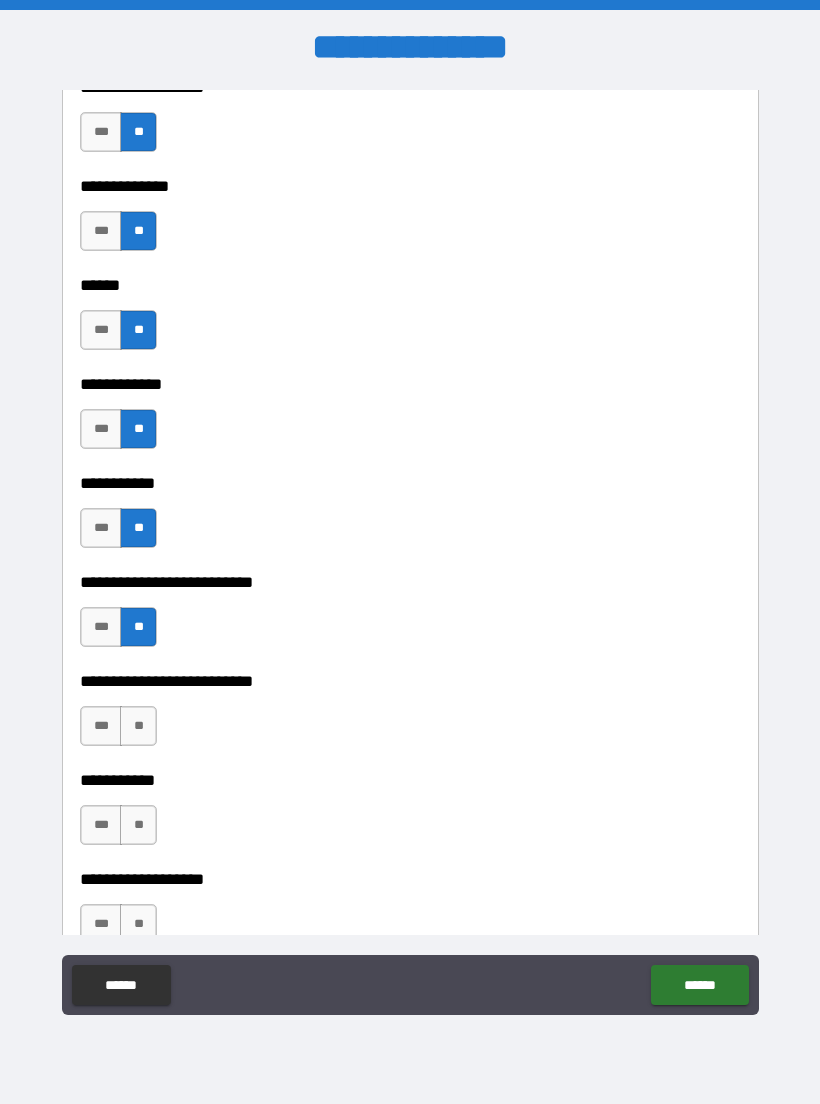 click on "**" at bounding box center [138, 726] 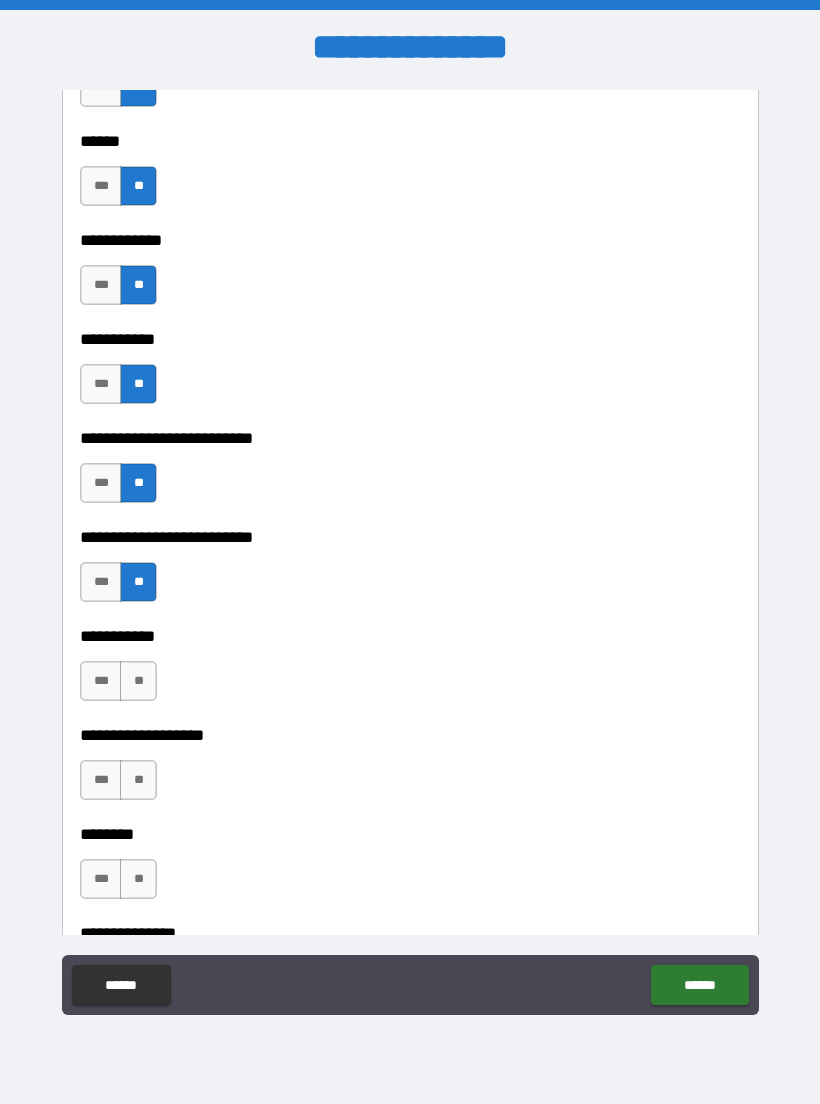 scroll, scrollTop: 3918, scrollLeft: 0, axis: vertical 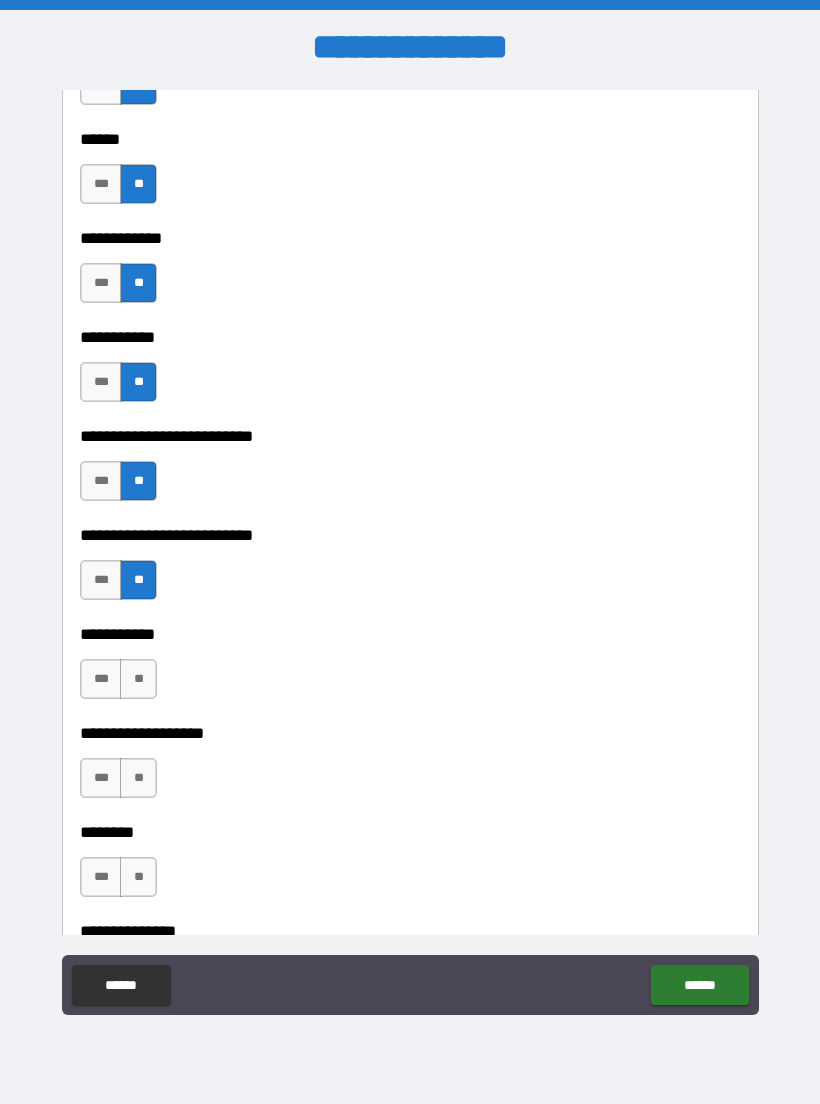 click on "**" at bounding box center [138, 679] 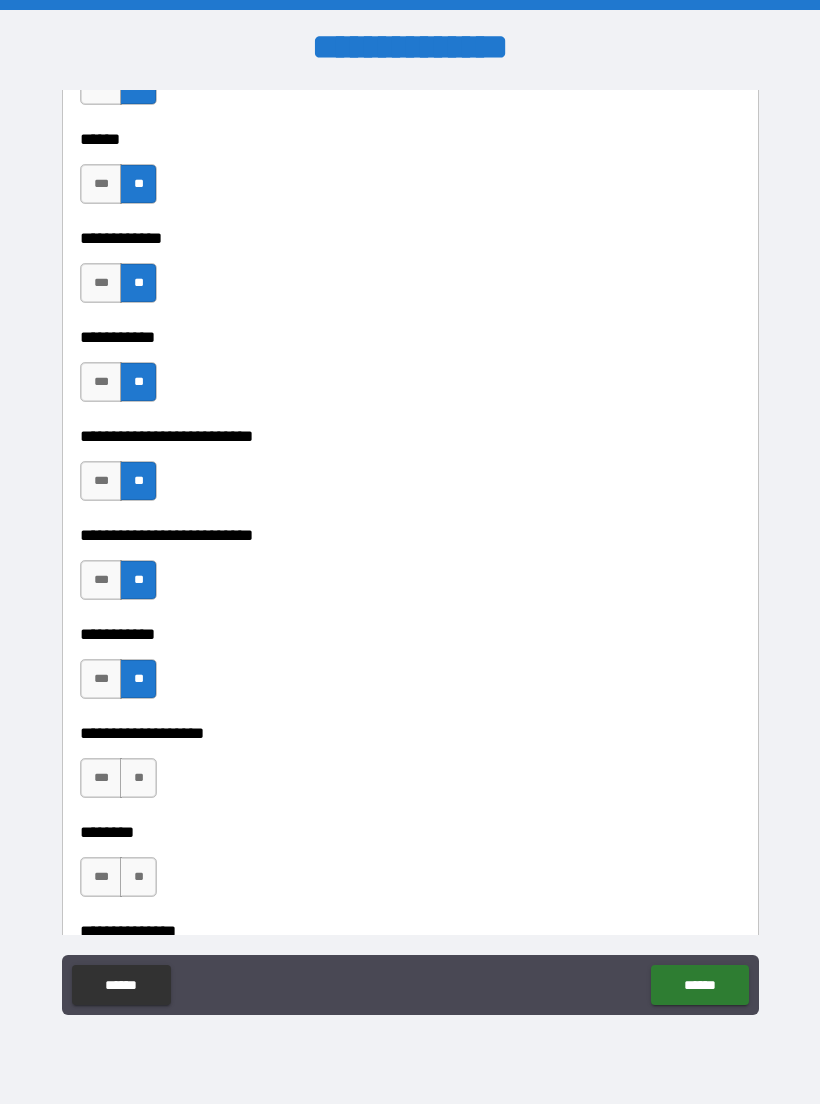 click on "**" at bounding box center [138, 778] 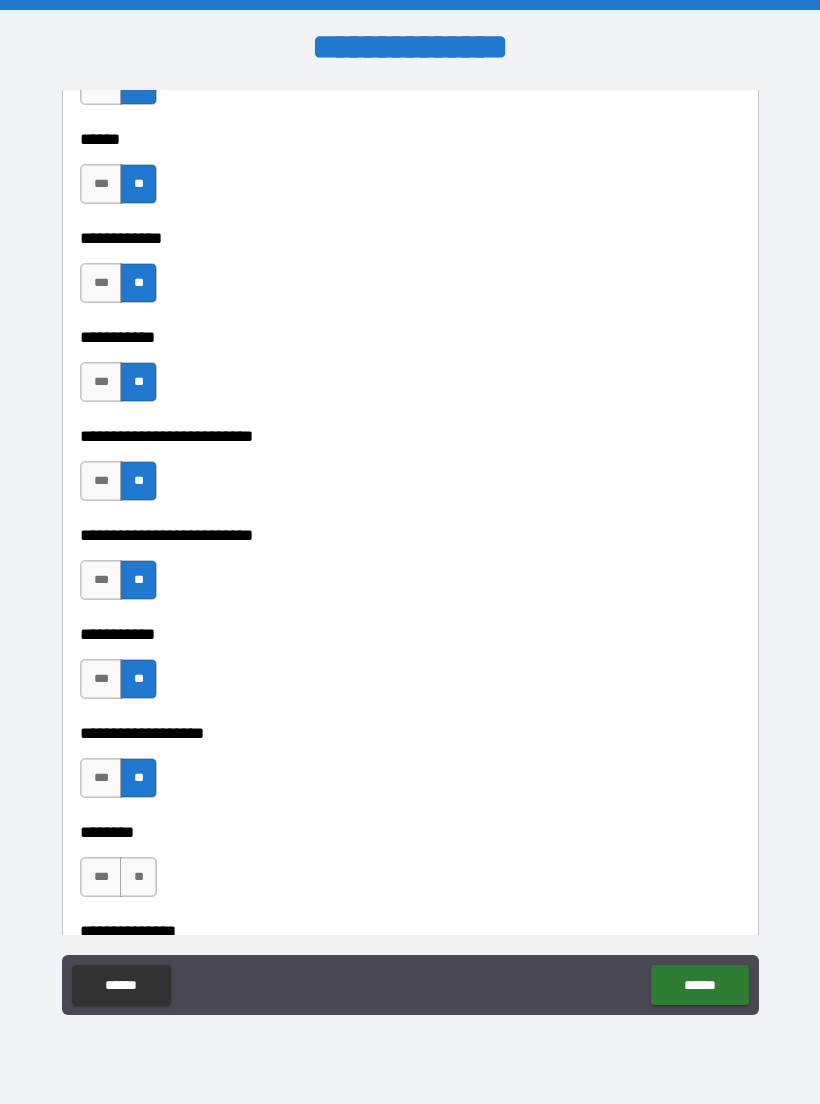 click on "***" at bounding box center [101, 877] 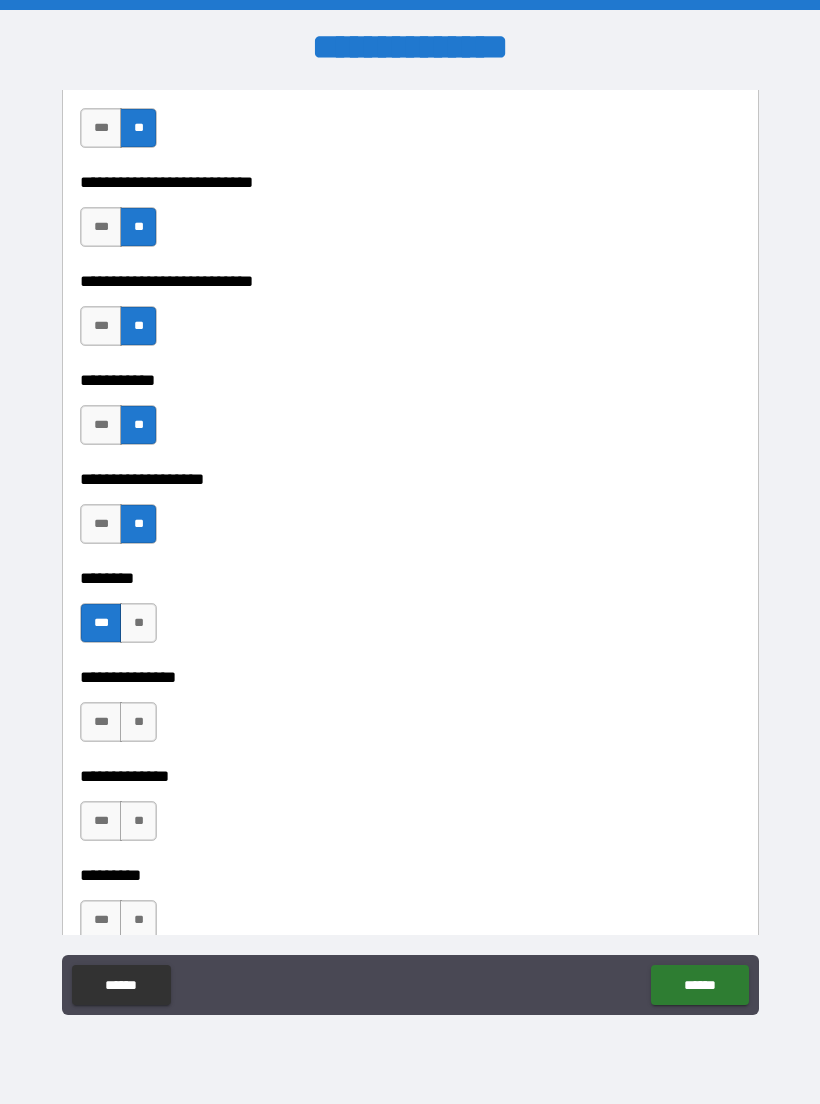 scroll, scrollTop: 4174, scrollLeft: 0, axis: vertical 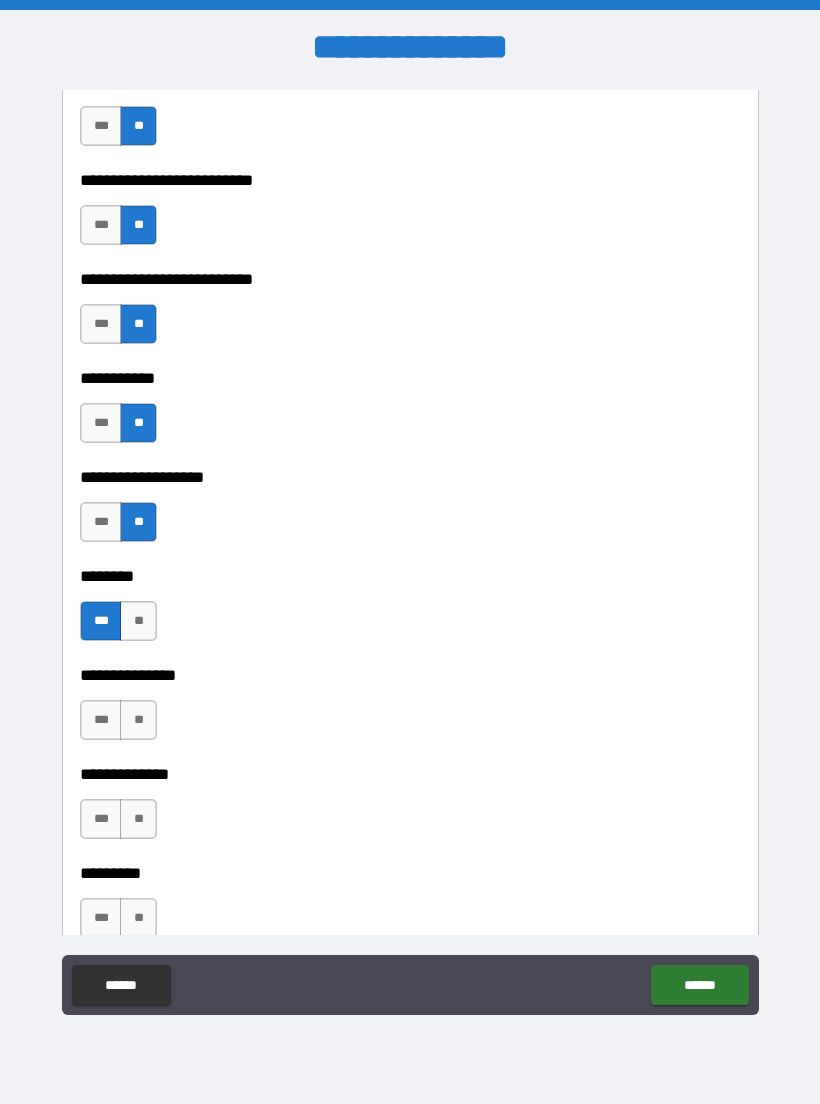 click on "**" at bounding box center [138, 720] 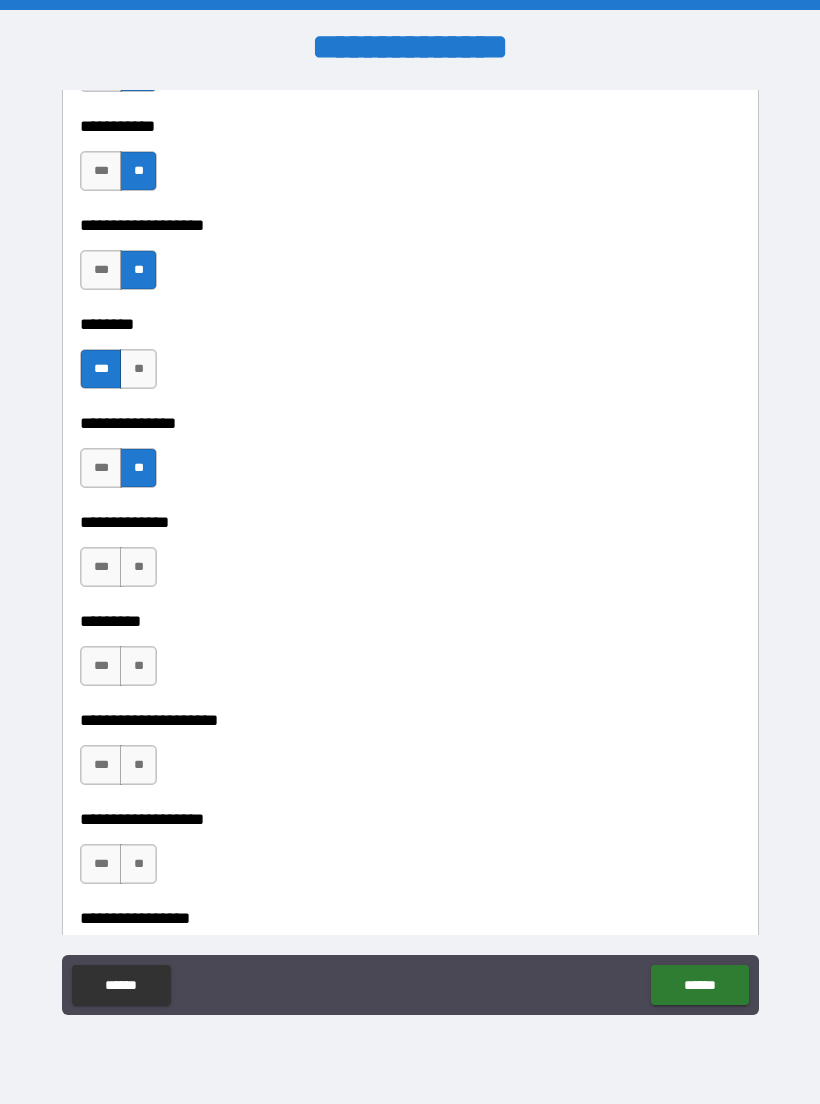 scroll, scrollTop: 4434, scrollLeft: 0, axis: vertical 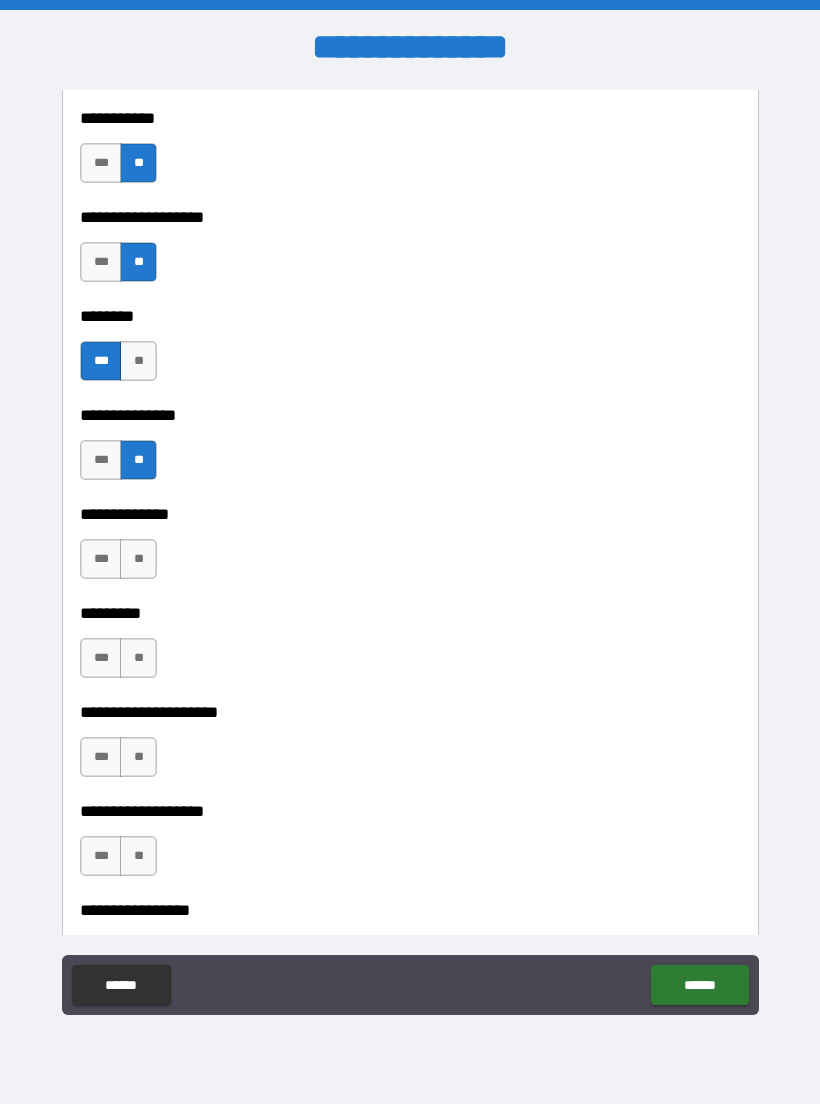click on "**" at bounding box center [138, 559] 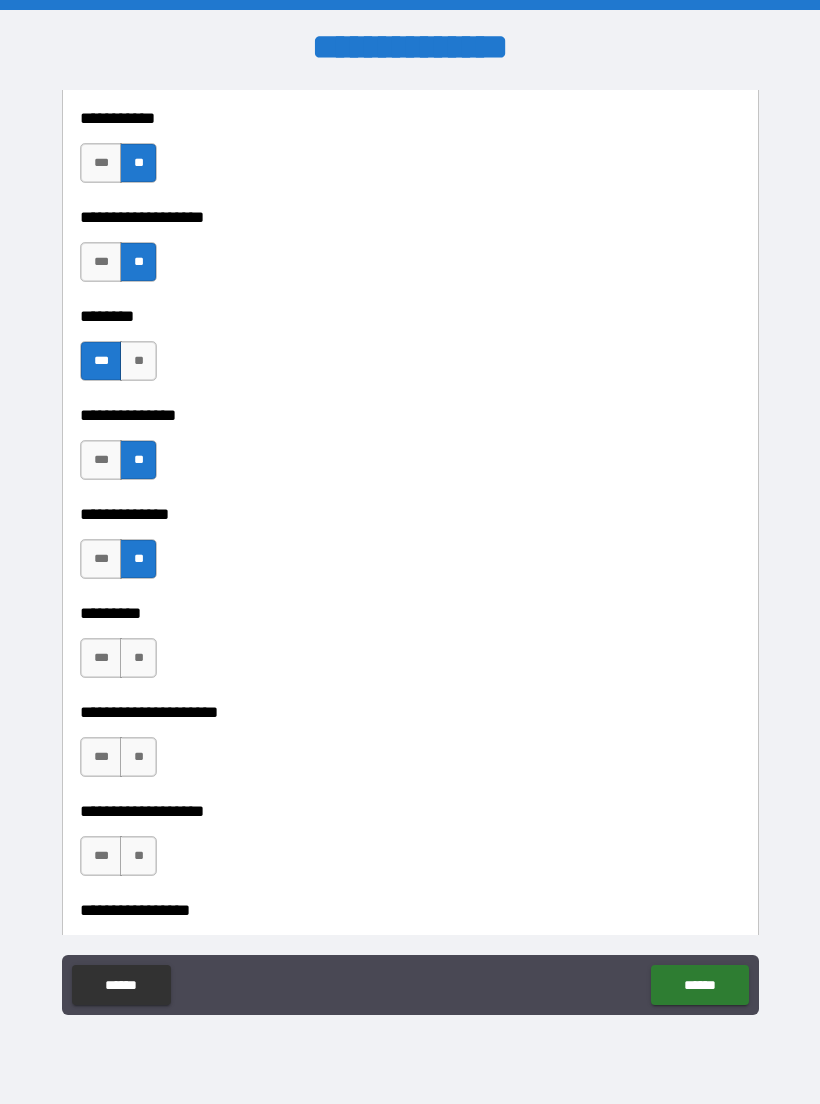 click on "**" at bounding box center [138, 658] 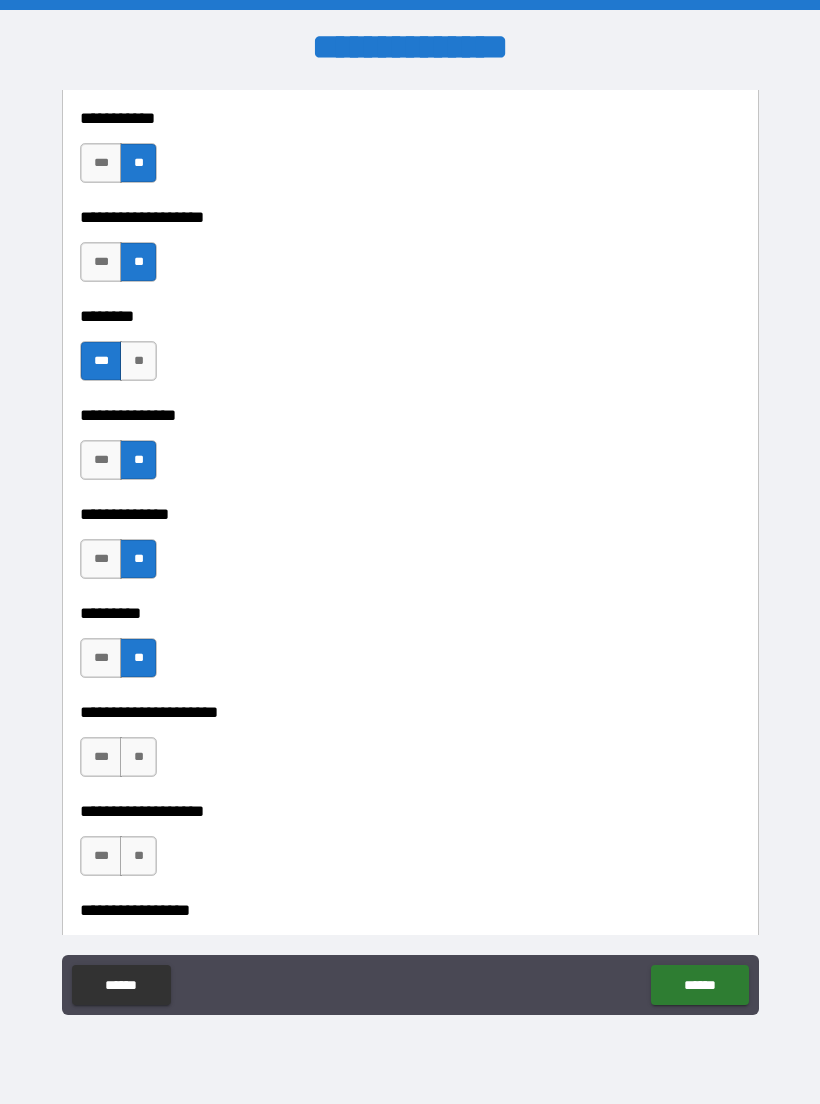 click on "**" at bounding box center [138, 757] 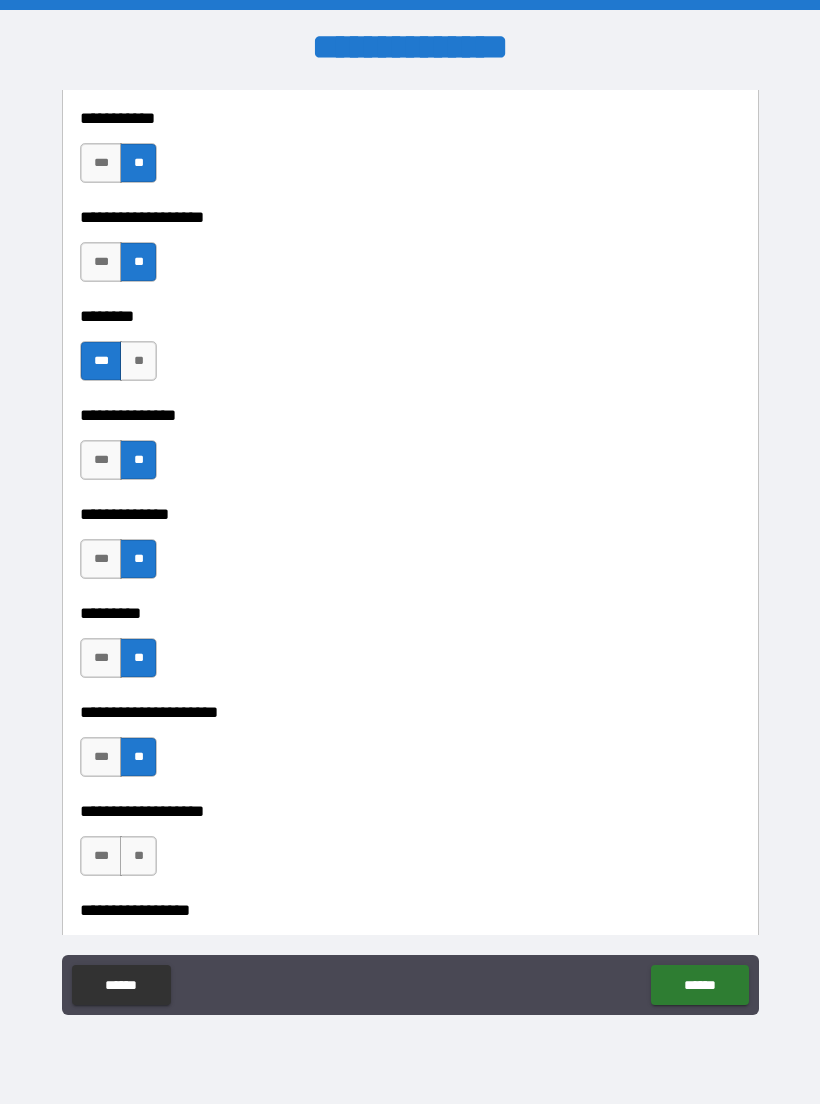 click on "**" at bounding box center [138, 856] 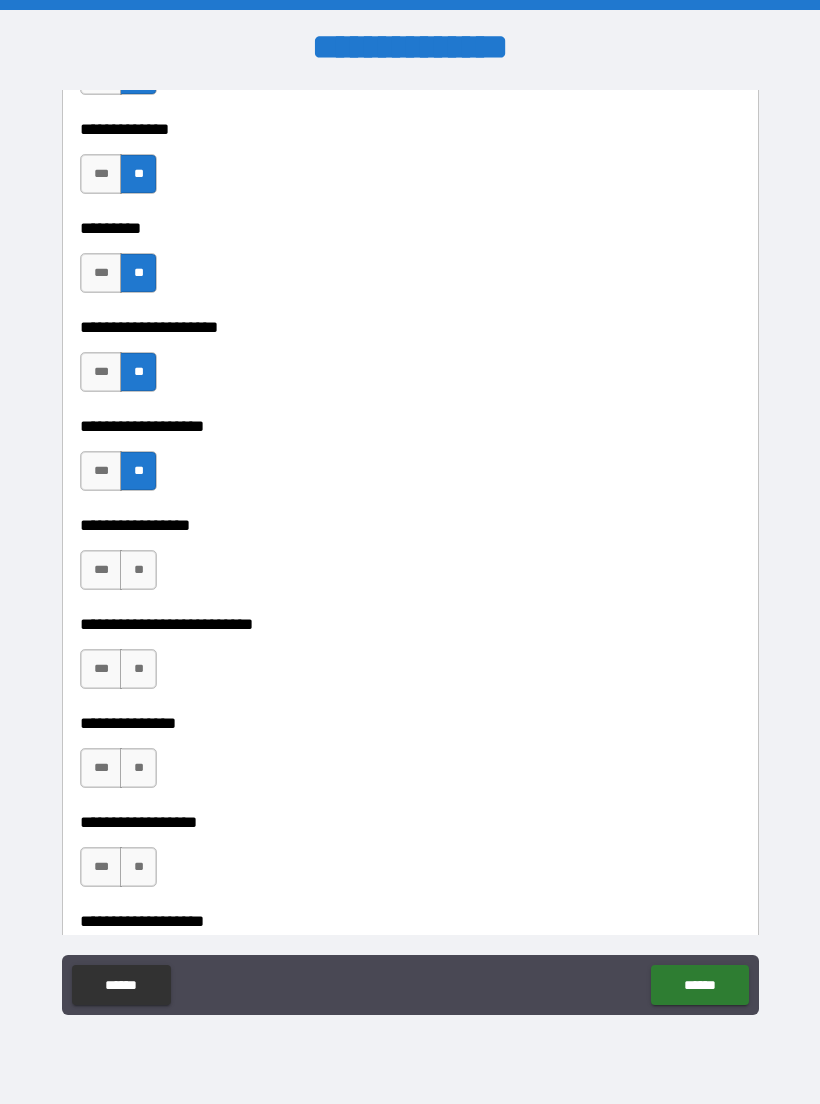 scroll, scrollTop: 4830, scrollLeft: 0, axis: vertical 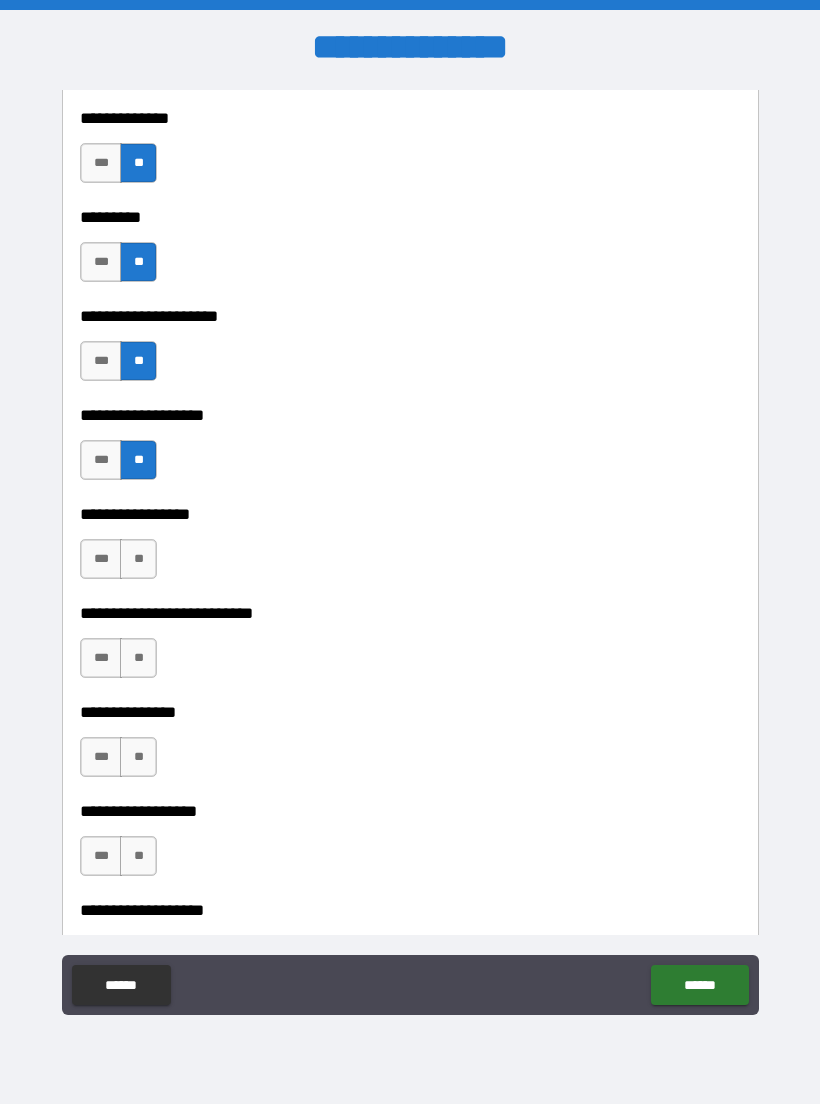 click on "**" at bounding box center (138, 559) 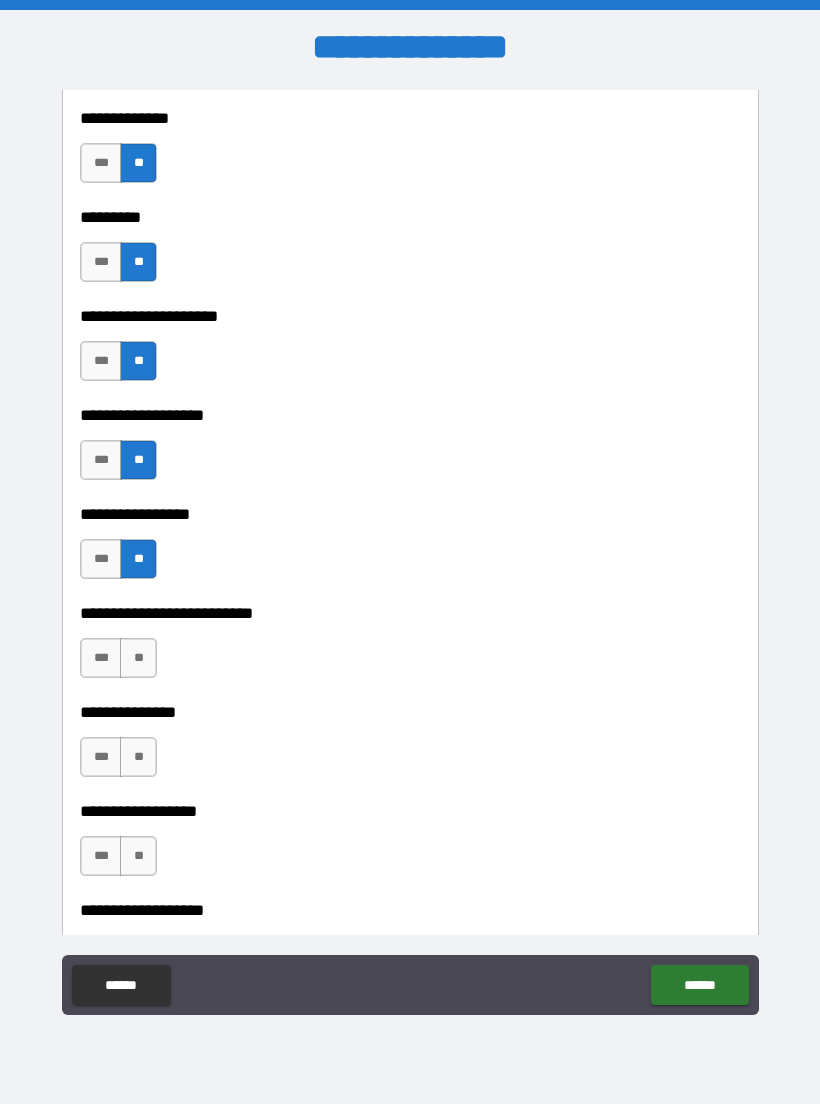 click on "**" at bounding box center (138, 658) 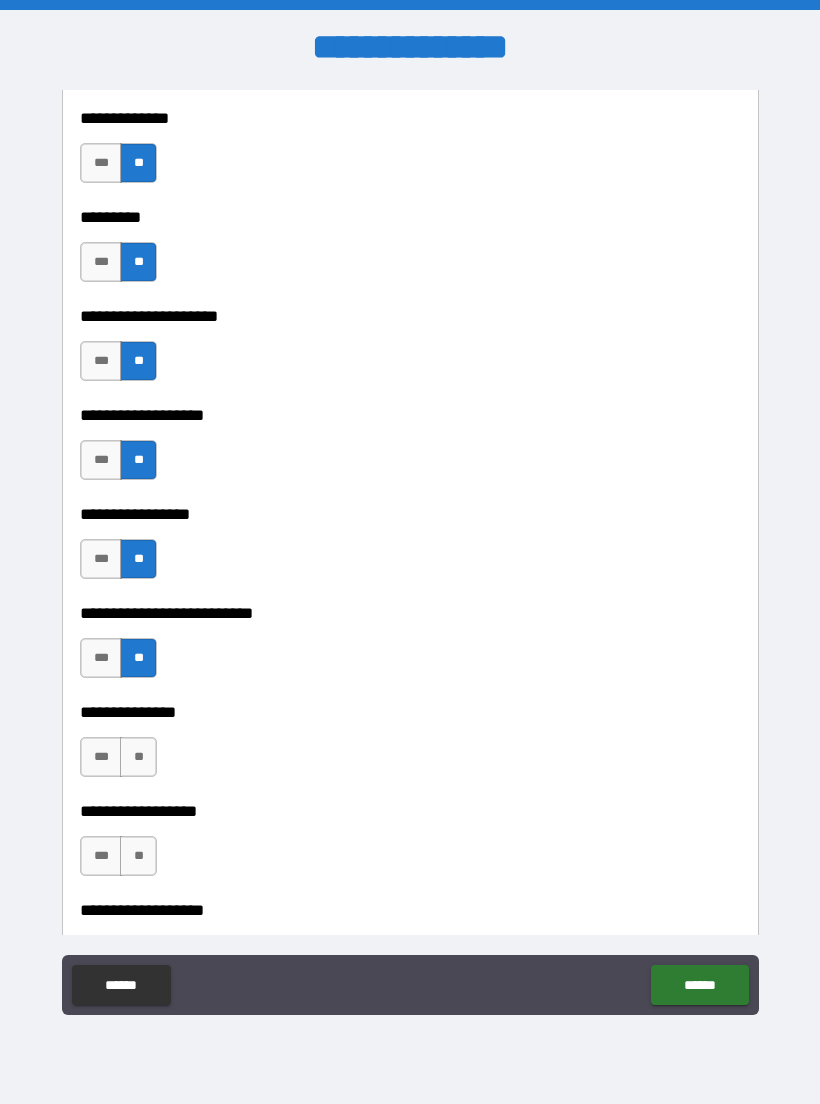click on "**" at bounding box center (138, 757) 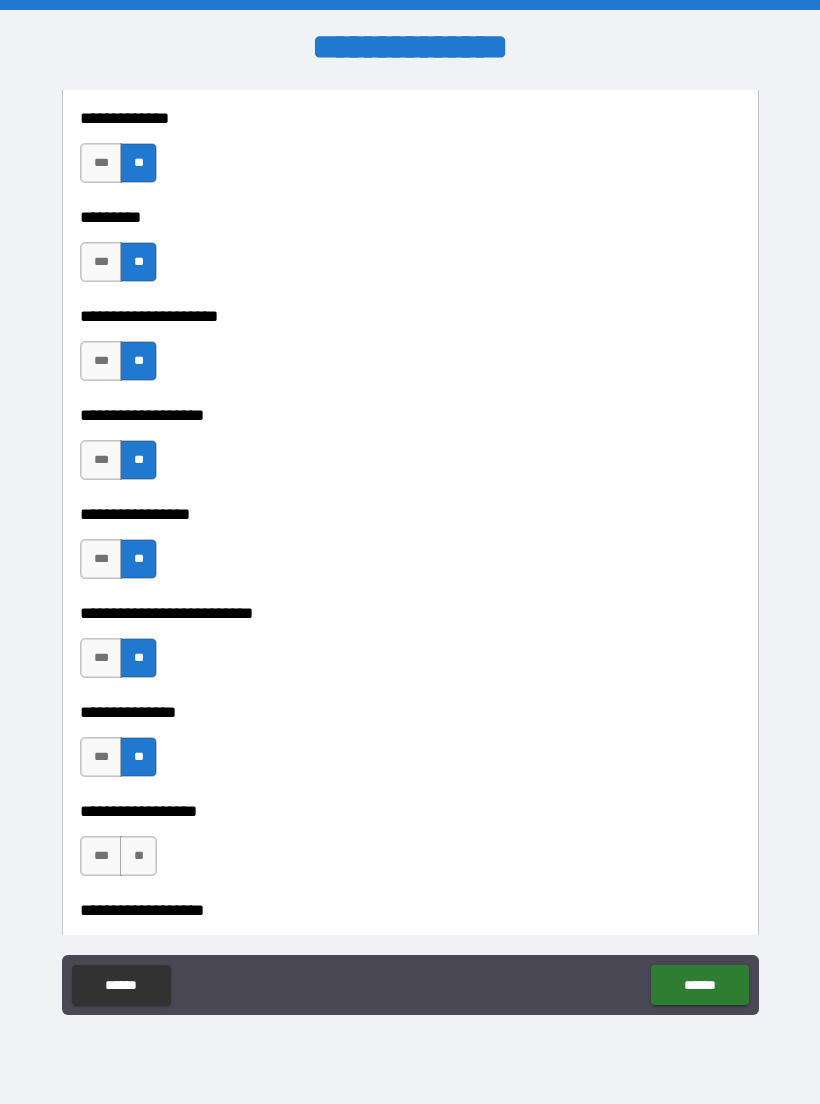 click on "**" at bounding box center [138, 856] 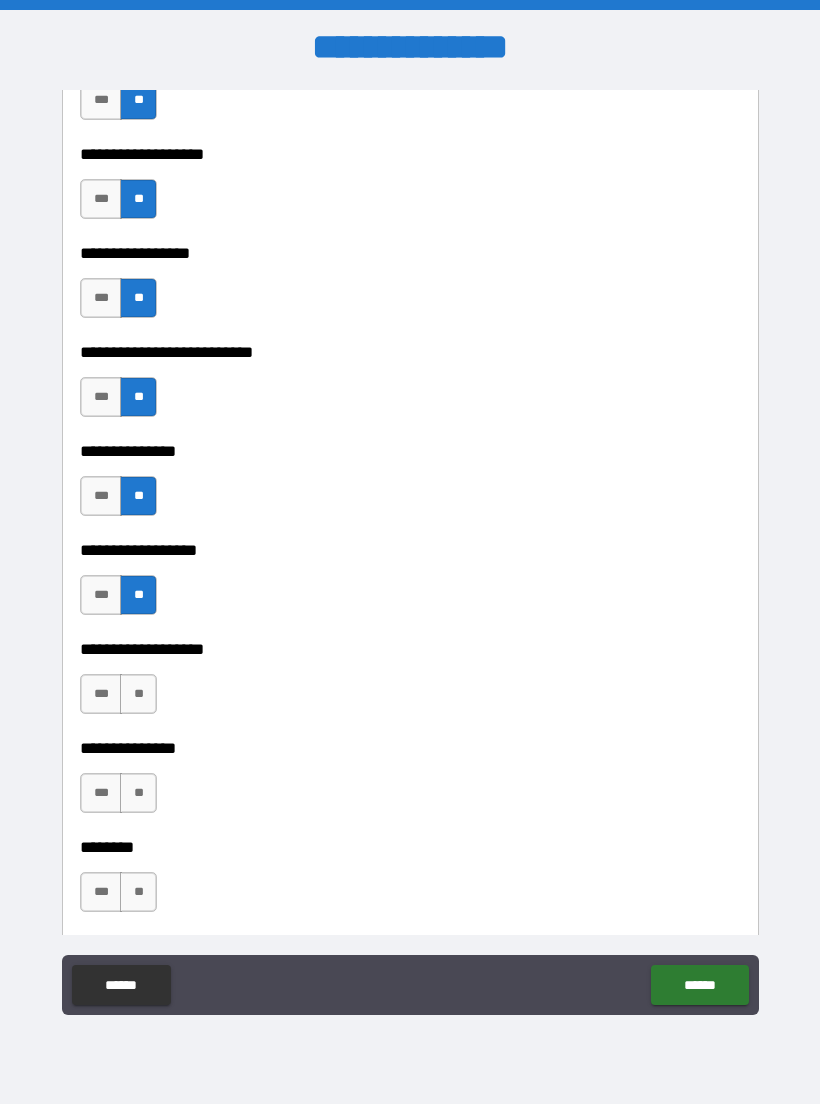 scroll, scrollTop: 5095, scrollLeft: 0, axis: vertical 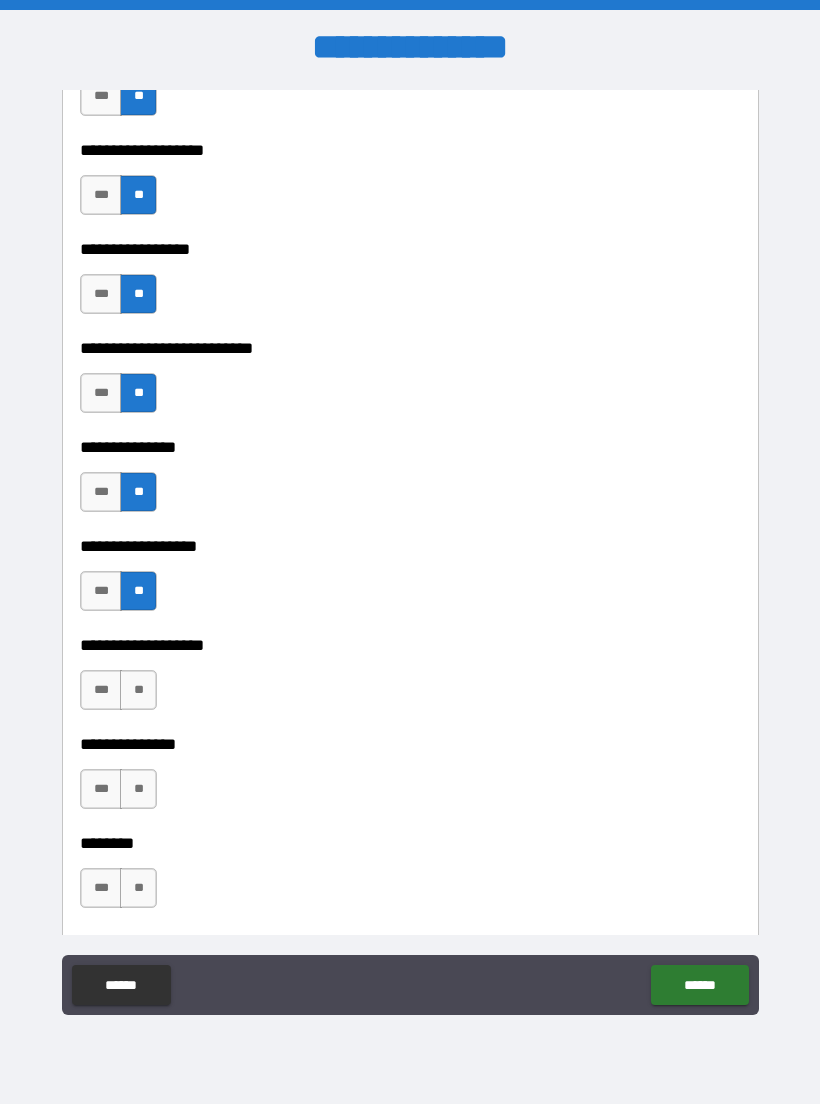 click on "***" at bounding box center (101, 690) 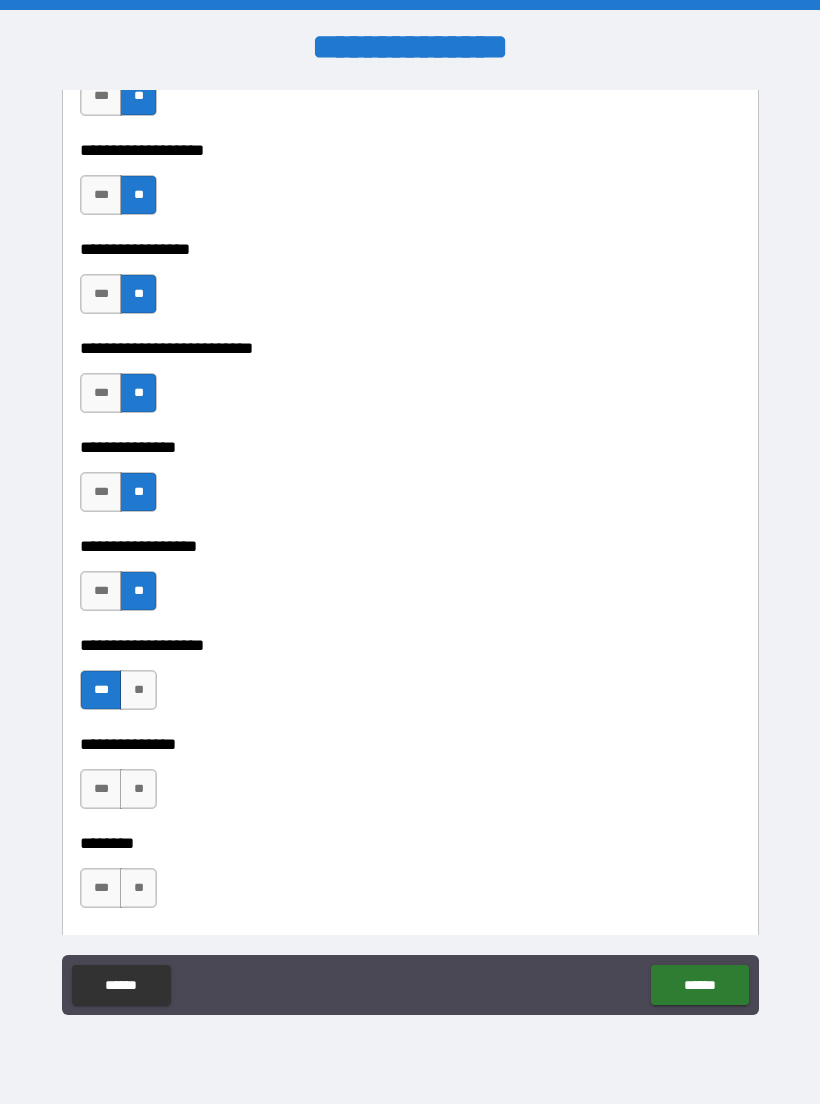 click on "**" at bounding box center [138, 789] 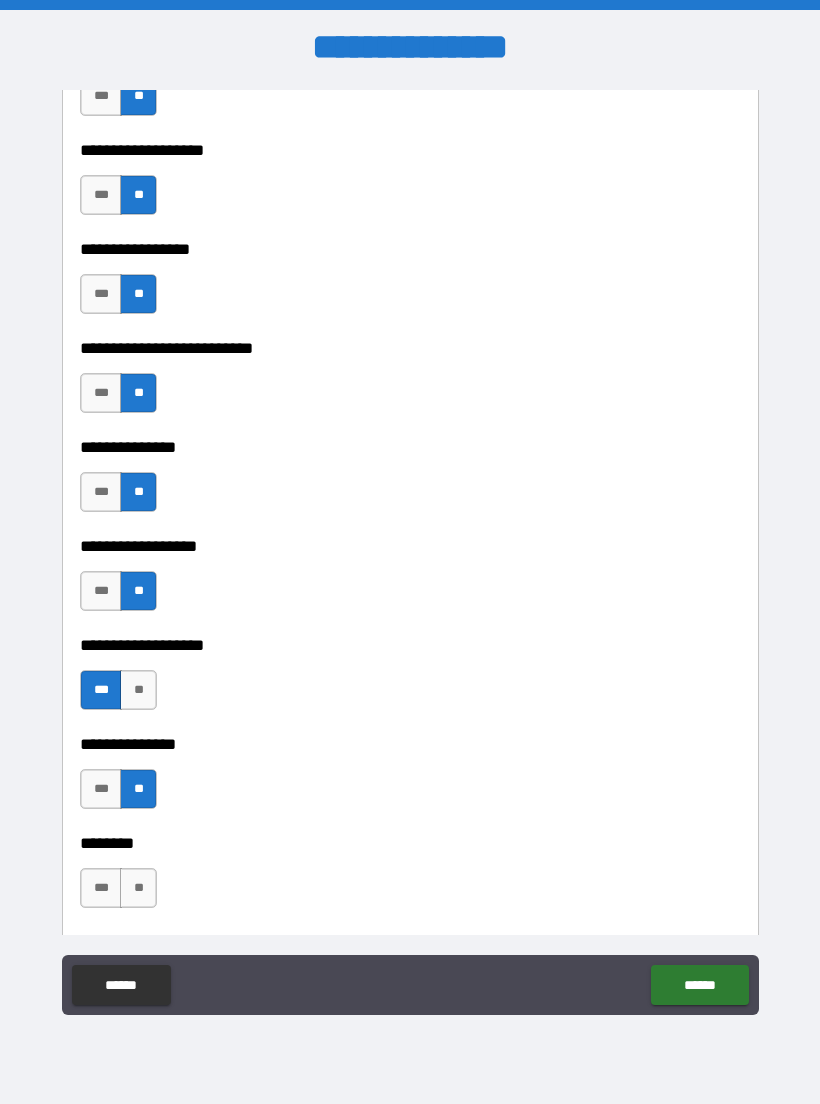 click on "**" at bounding box center (138, 888) 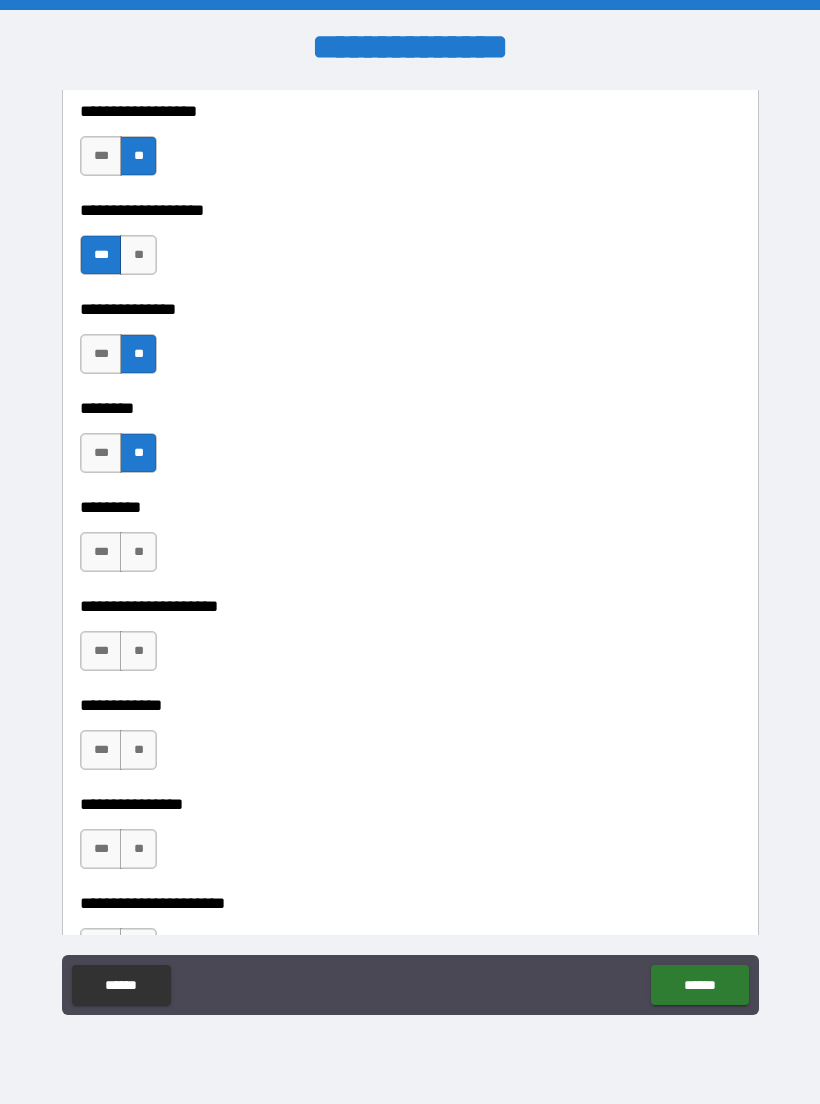 scroll, scrollTop: 5531, scrollLeft: 0, axis: vertical 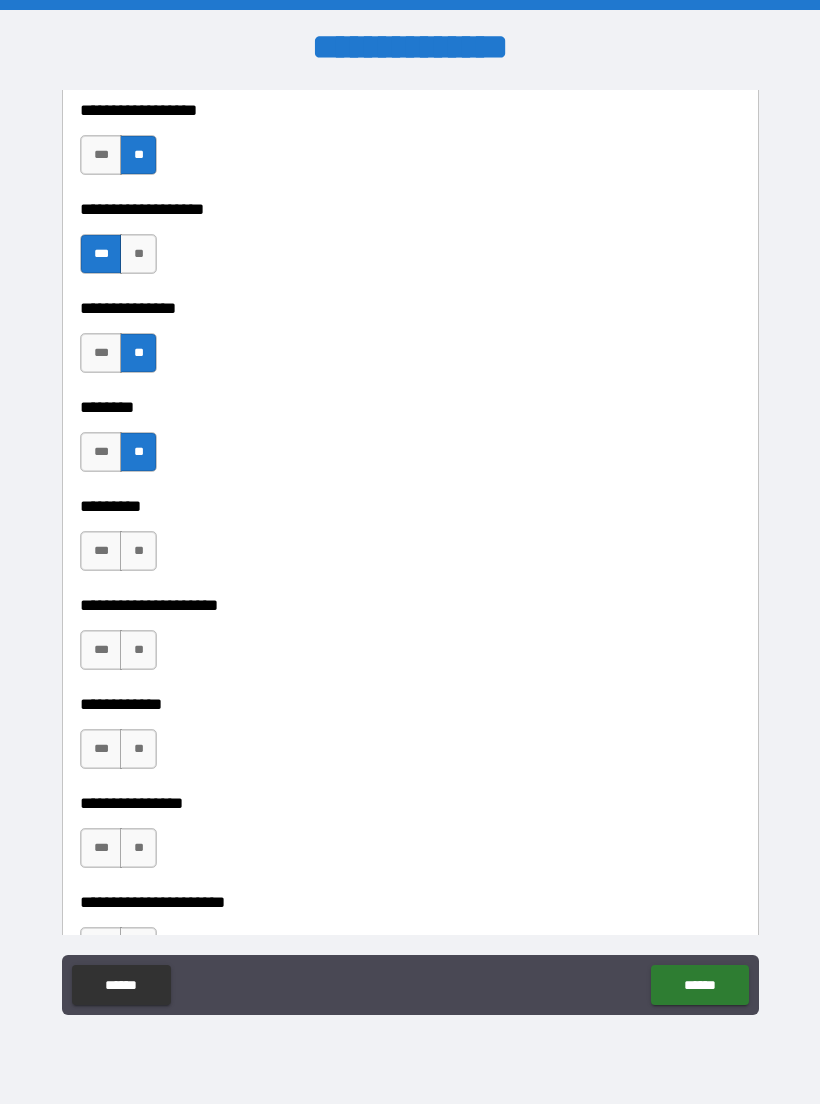 click on "**" at bounding box center (138, 551) 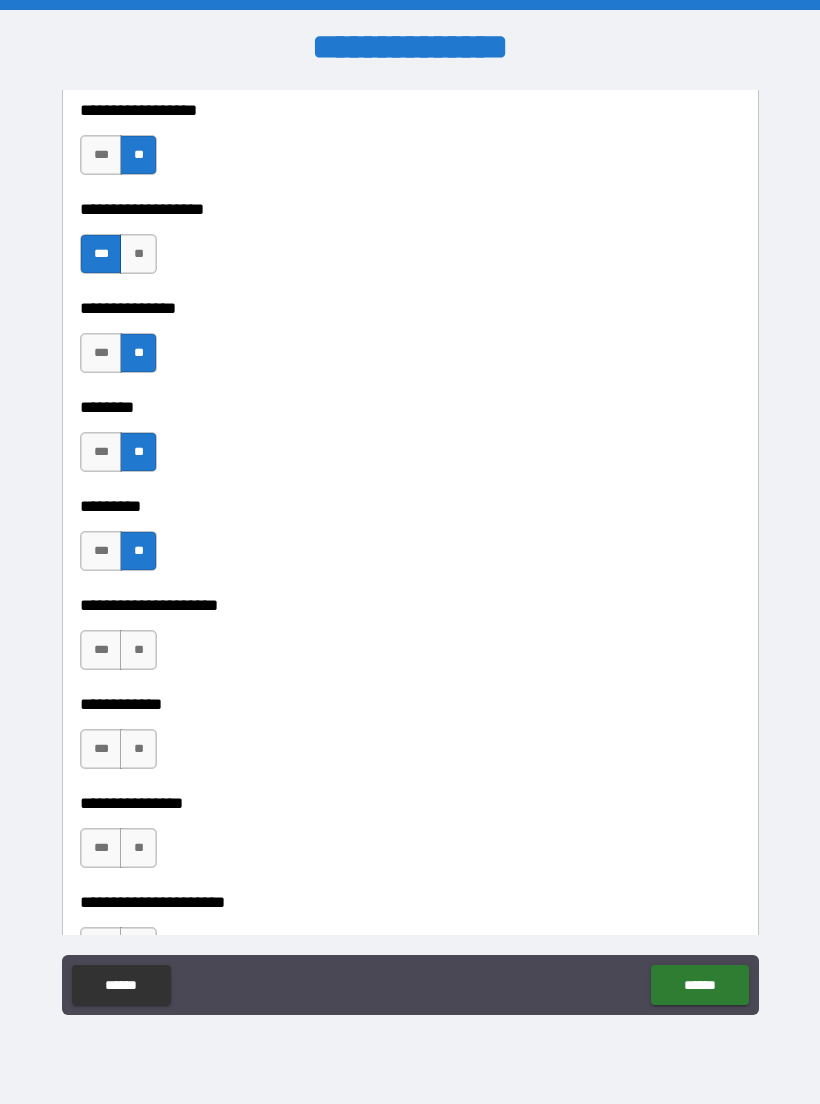 click on "**" at bounding box center (138, 650) 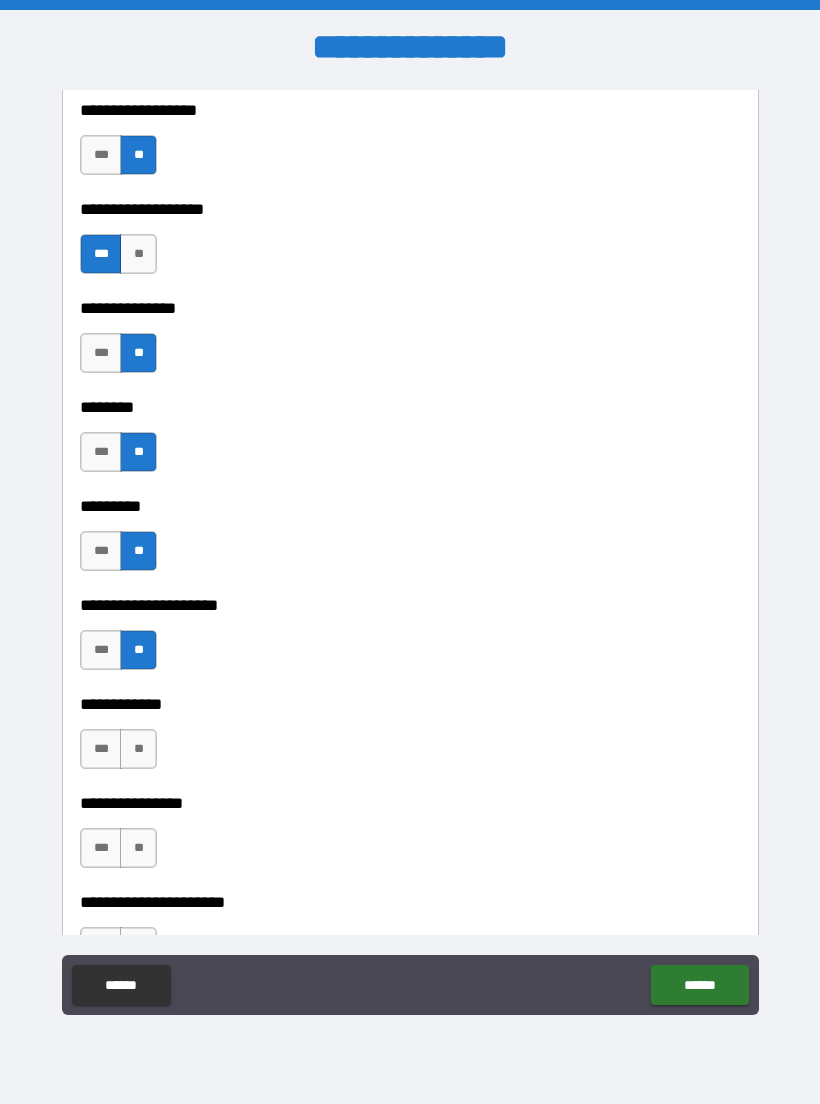 click on "**" at bounding box center (138, 749) 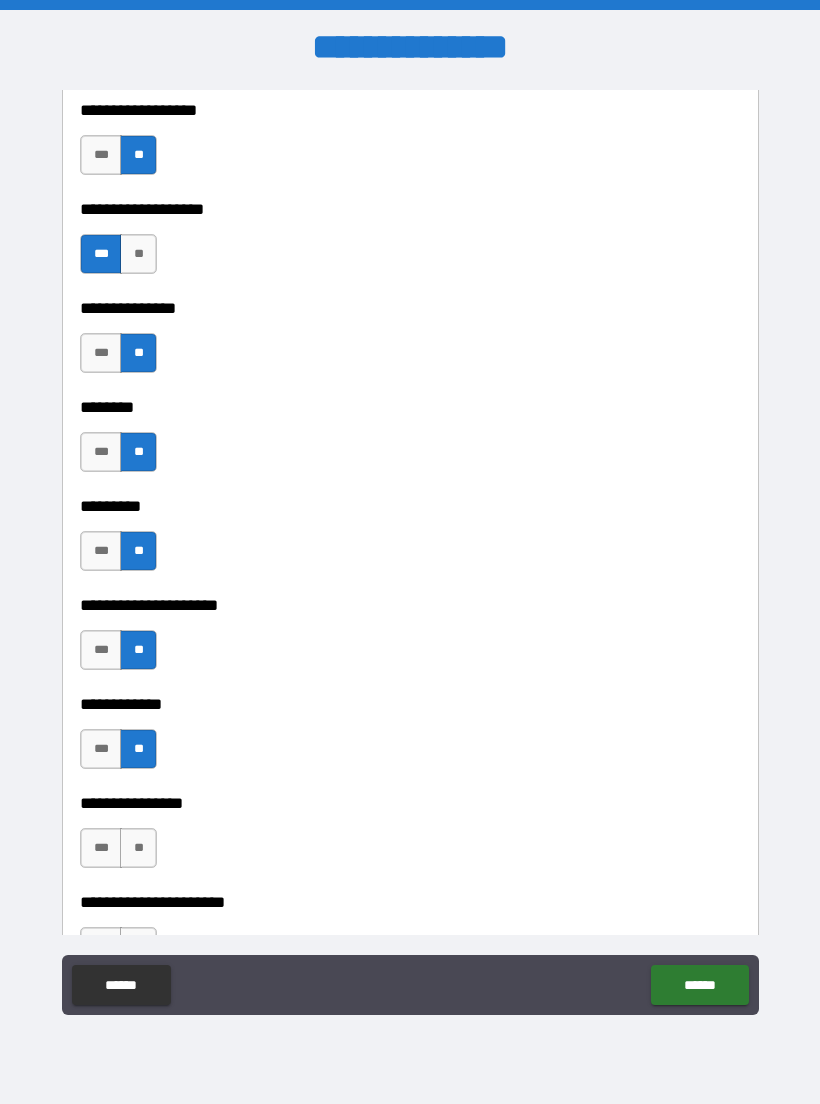 click on "**" at bounding box center (138, 848) 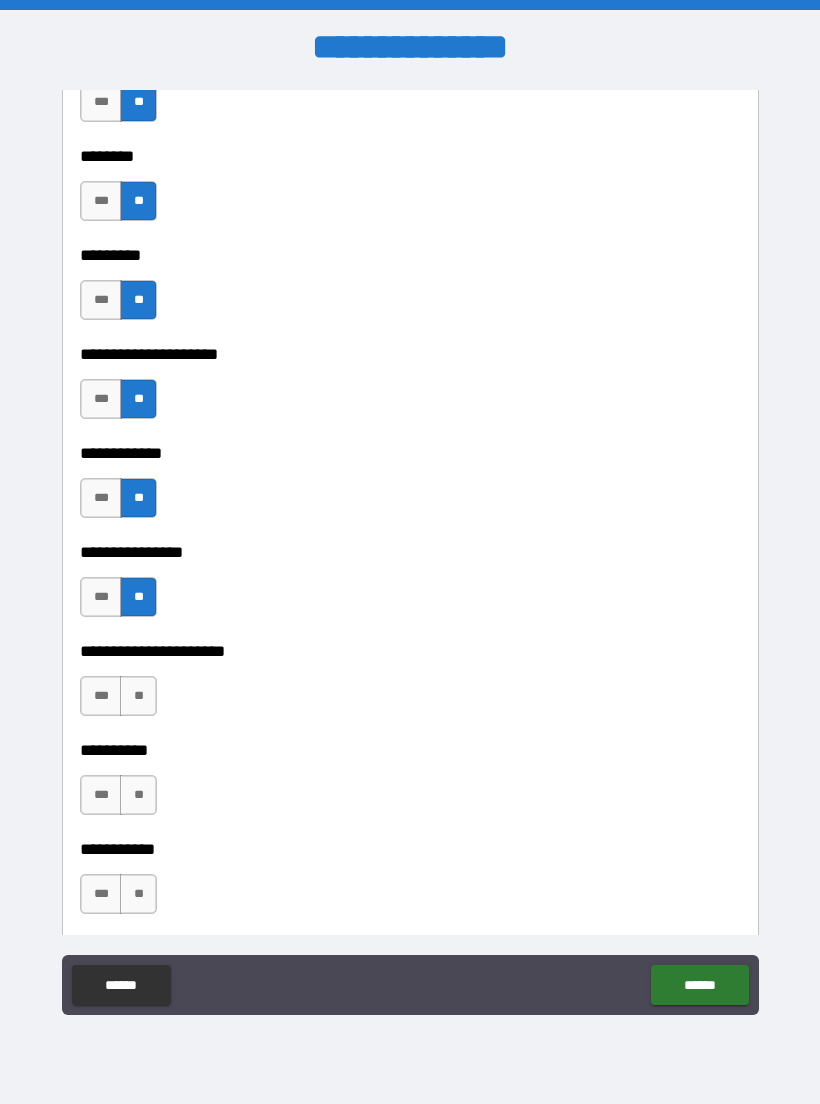 scroll, scrollTop: 5813, scrollLeft: 0, axis: vertical 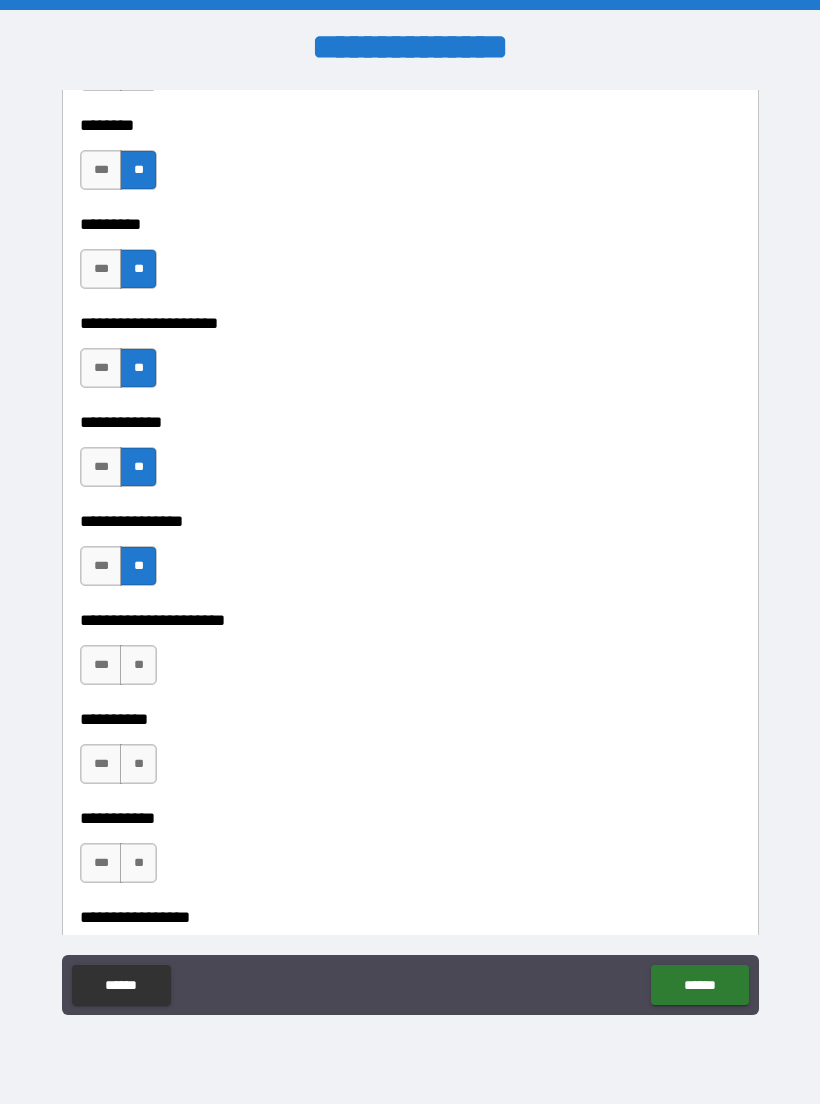 click on "**" at bounding box center [138, 665] 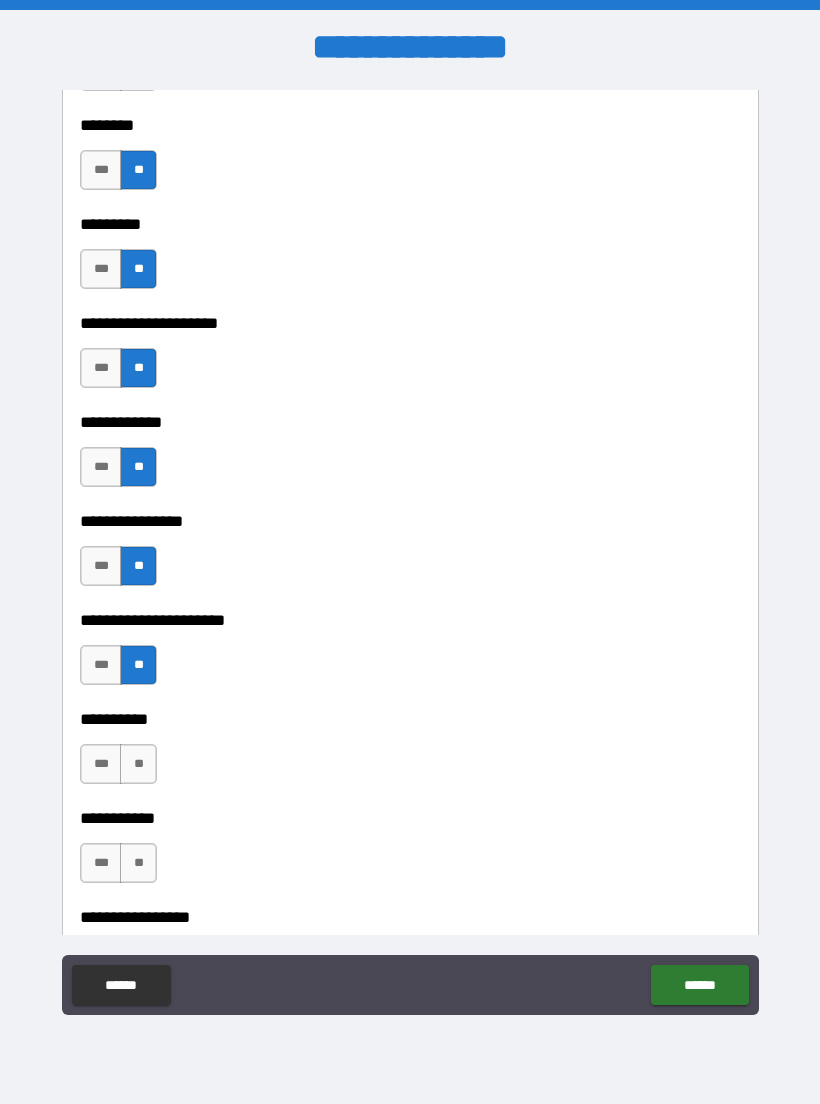 click on "**" at bounding box center [138, 764] 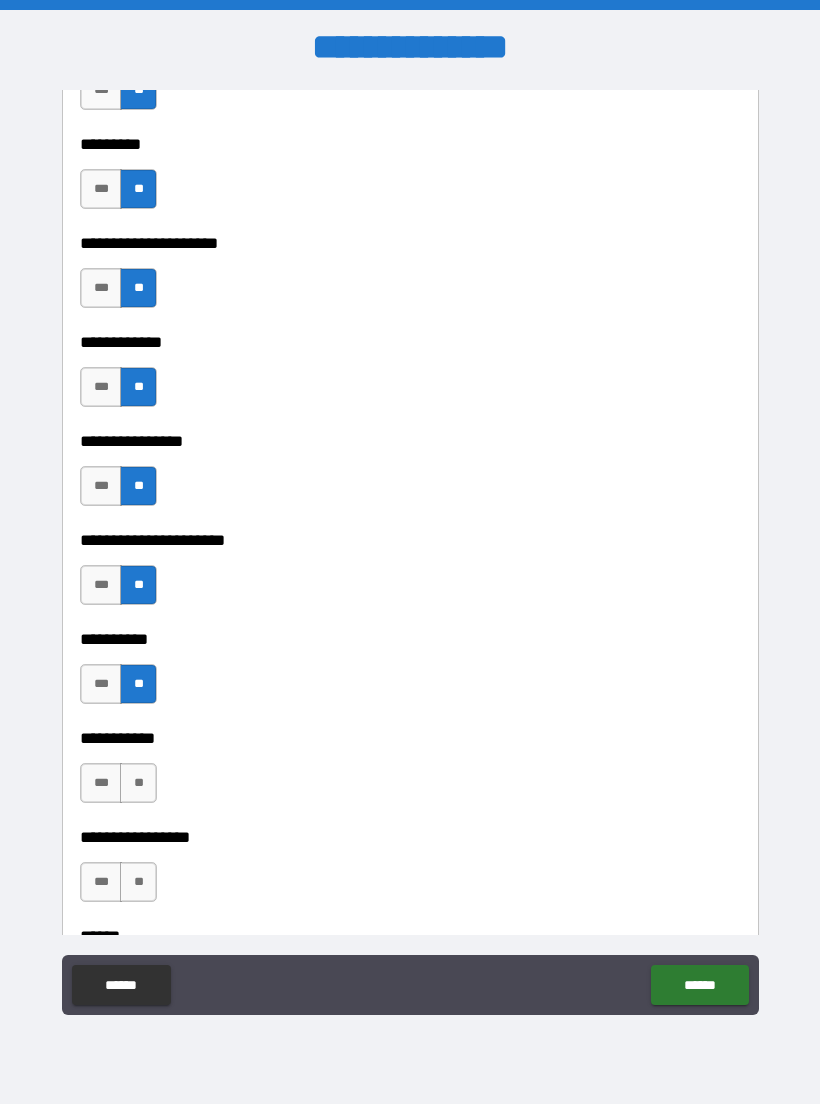 scroll, scrollTop: 5998, scrollLeft: 0, axis: vertical 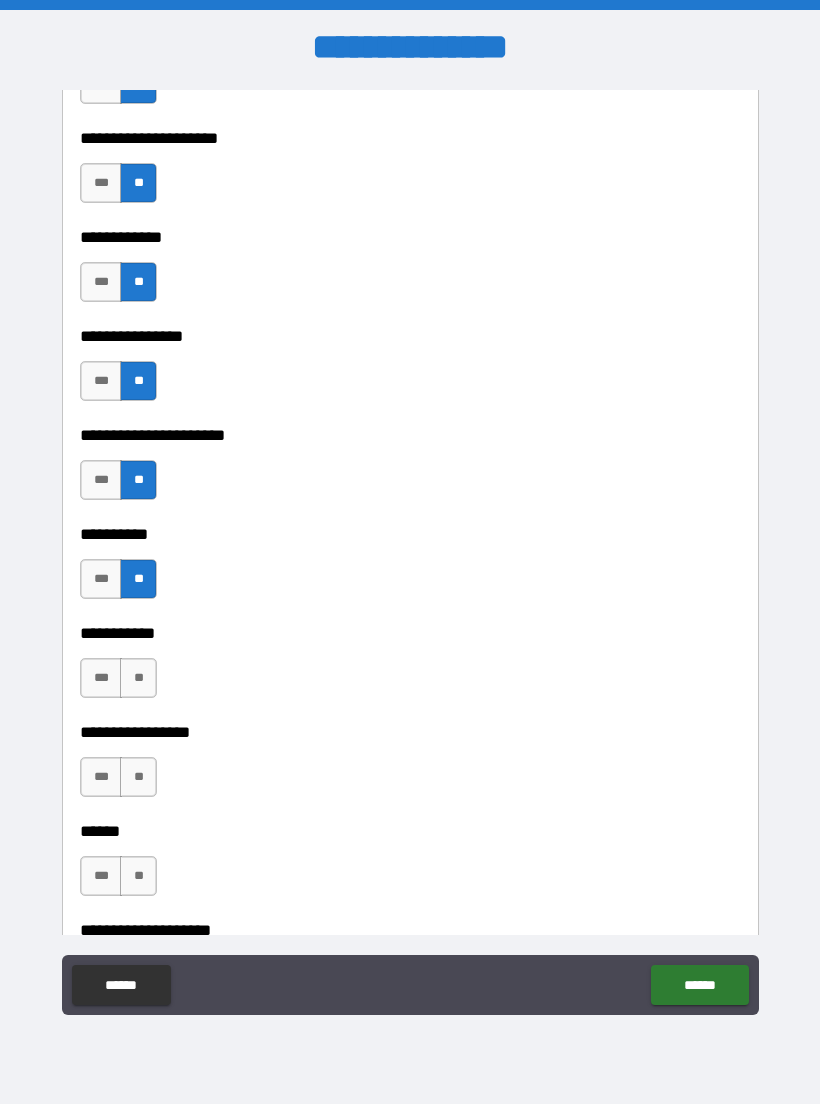 click on "**" at bounding box center (138, 678) 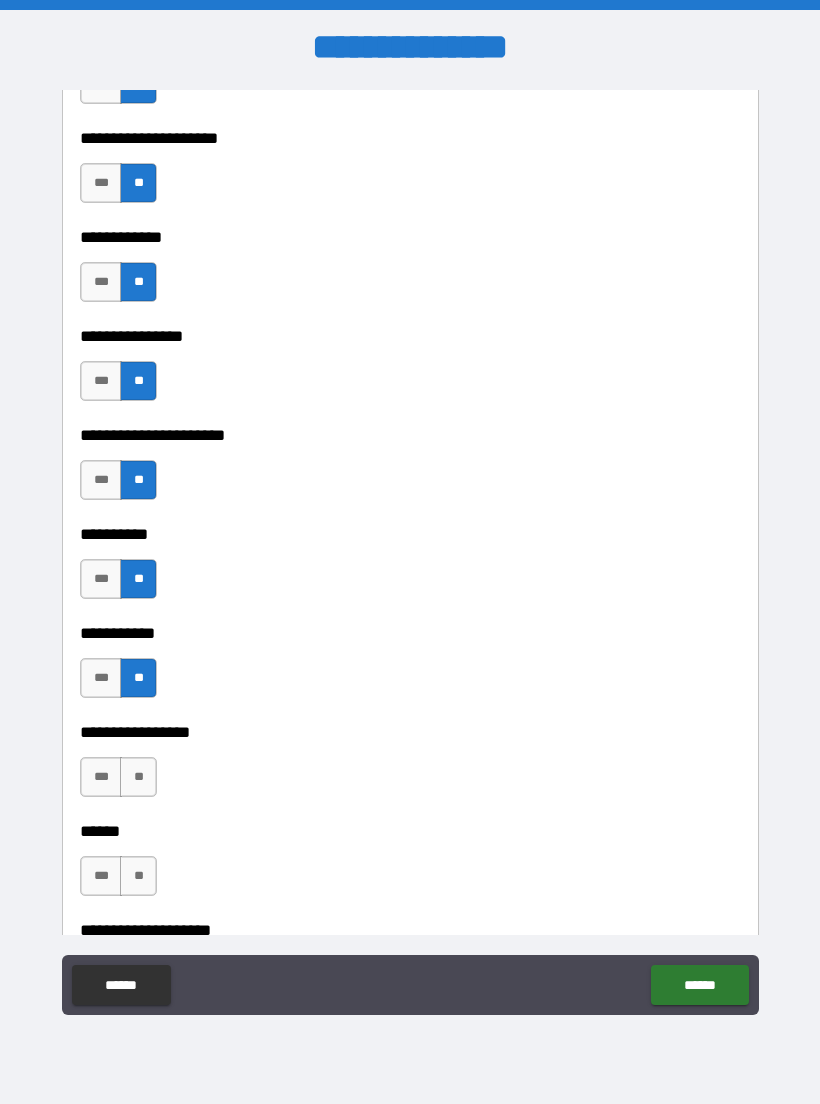 click on "**" at bounding box center (138, 777) 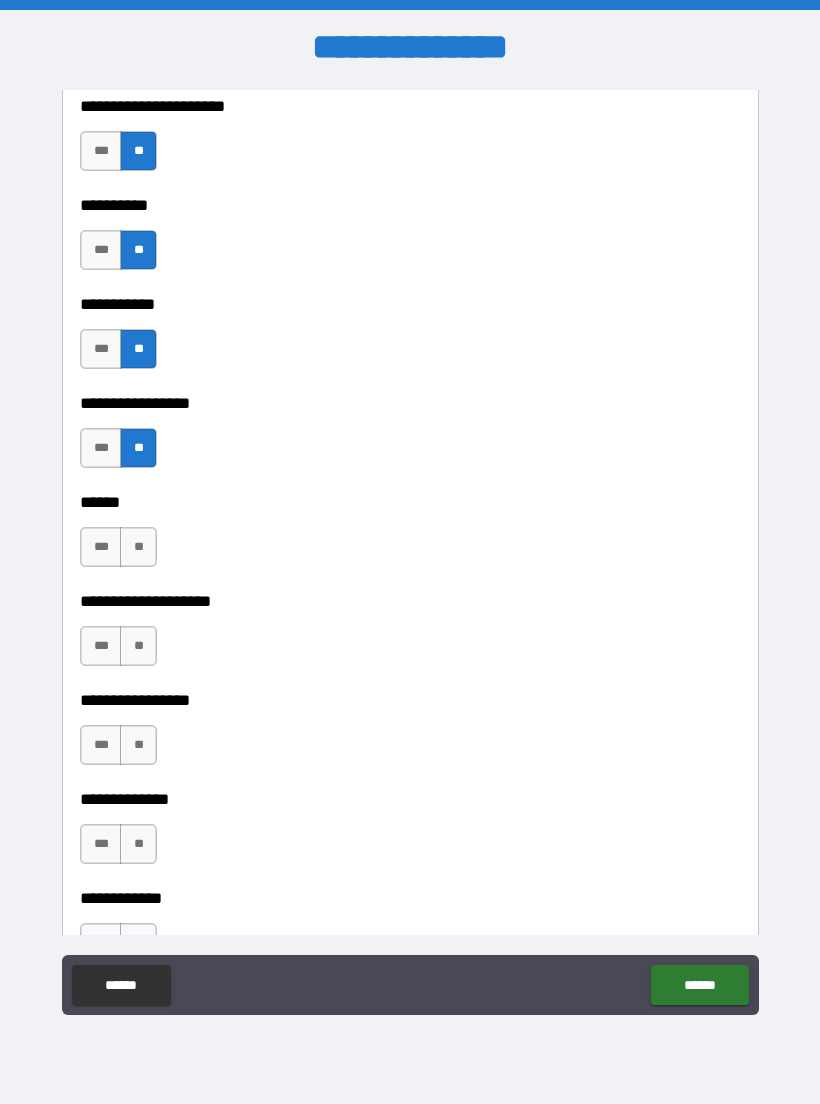 scroll, scrollTop: 6344, scrollLeft: 0, axis: vertical 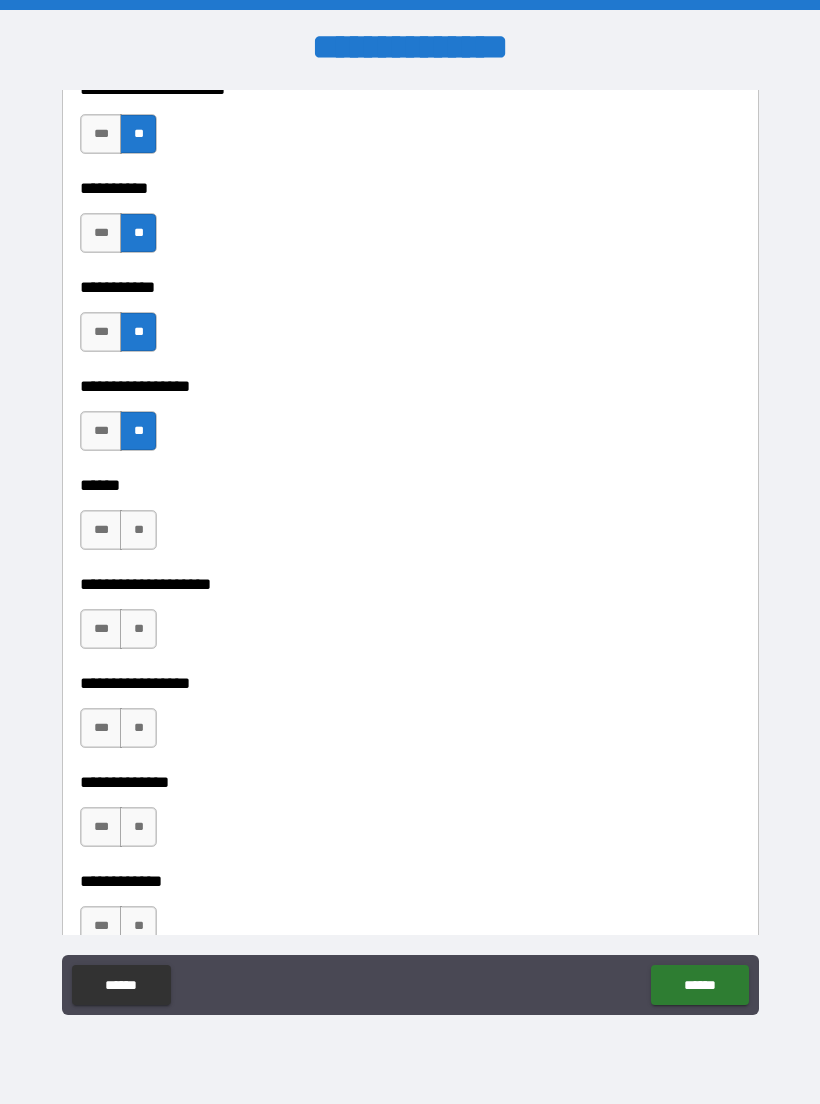click on "**" at bounding box center [138, 530] 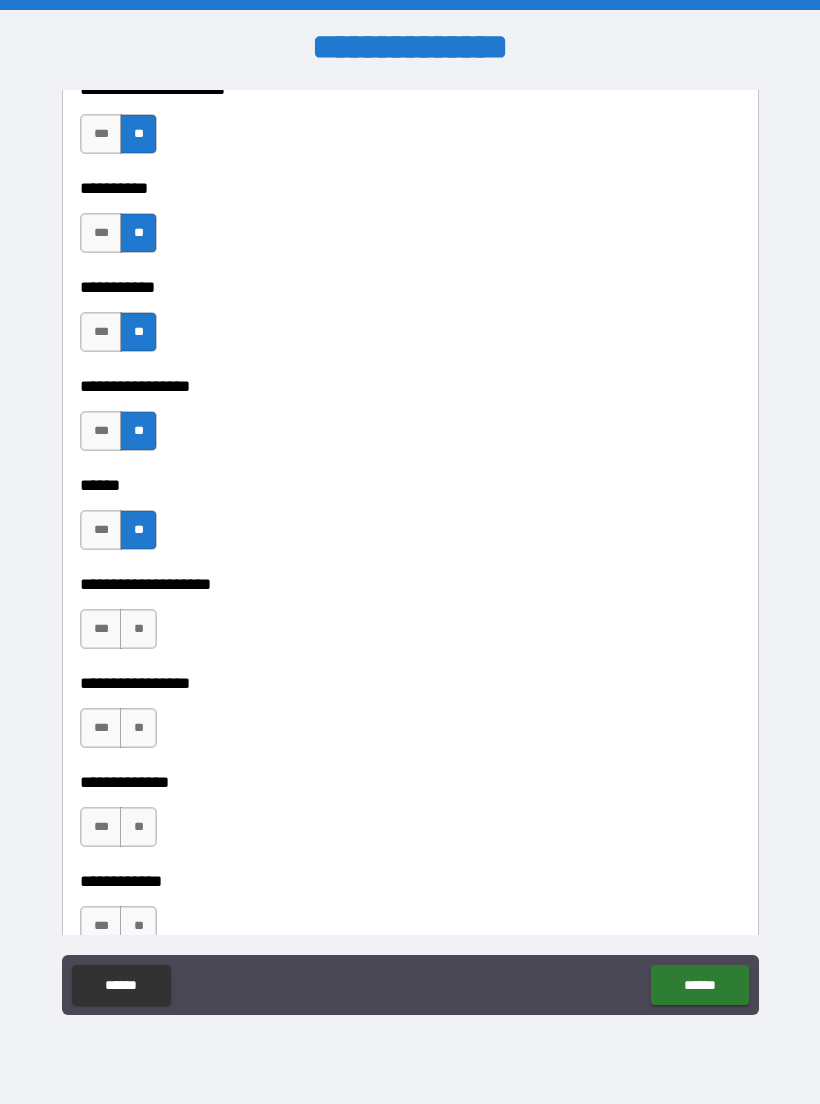 click on "***" at bounding box center [101, 629] 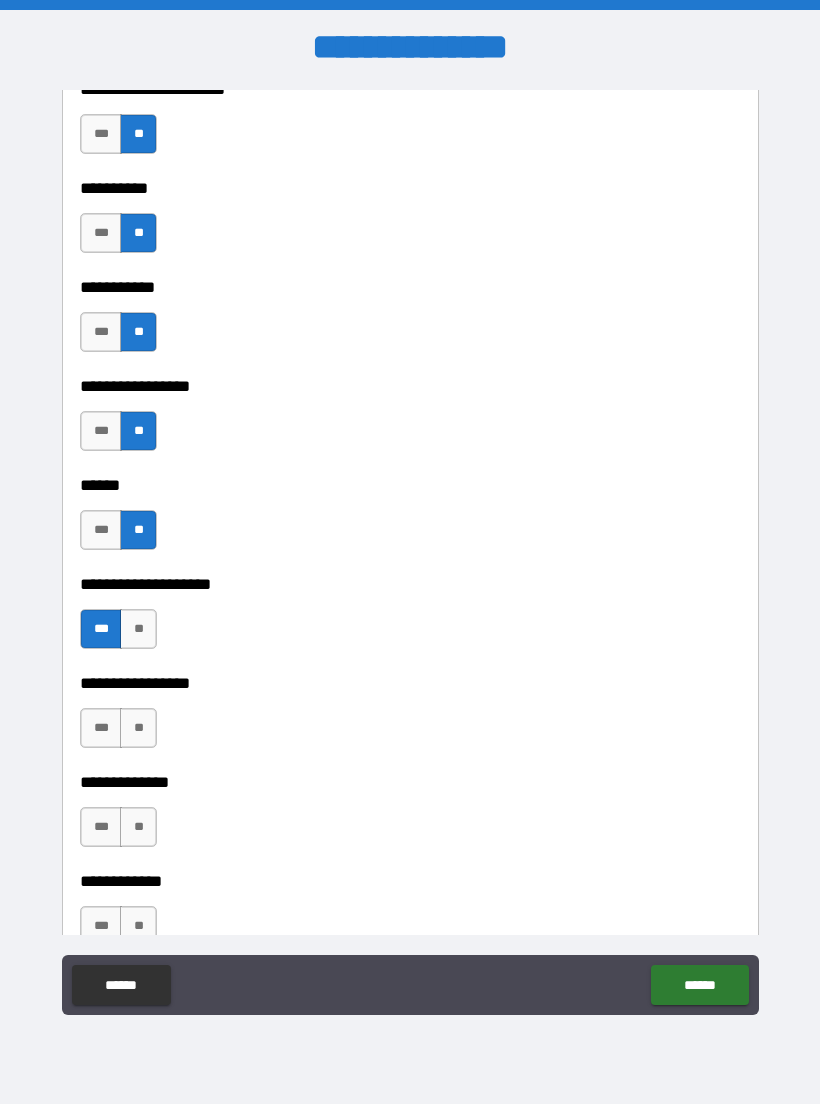click on "**" at bounding box center [138, 728] 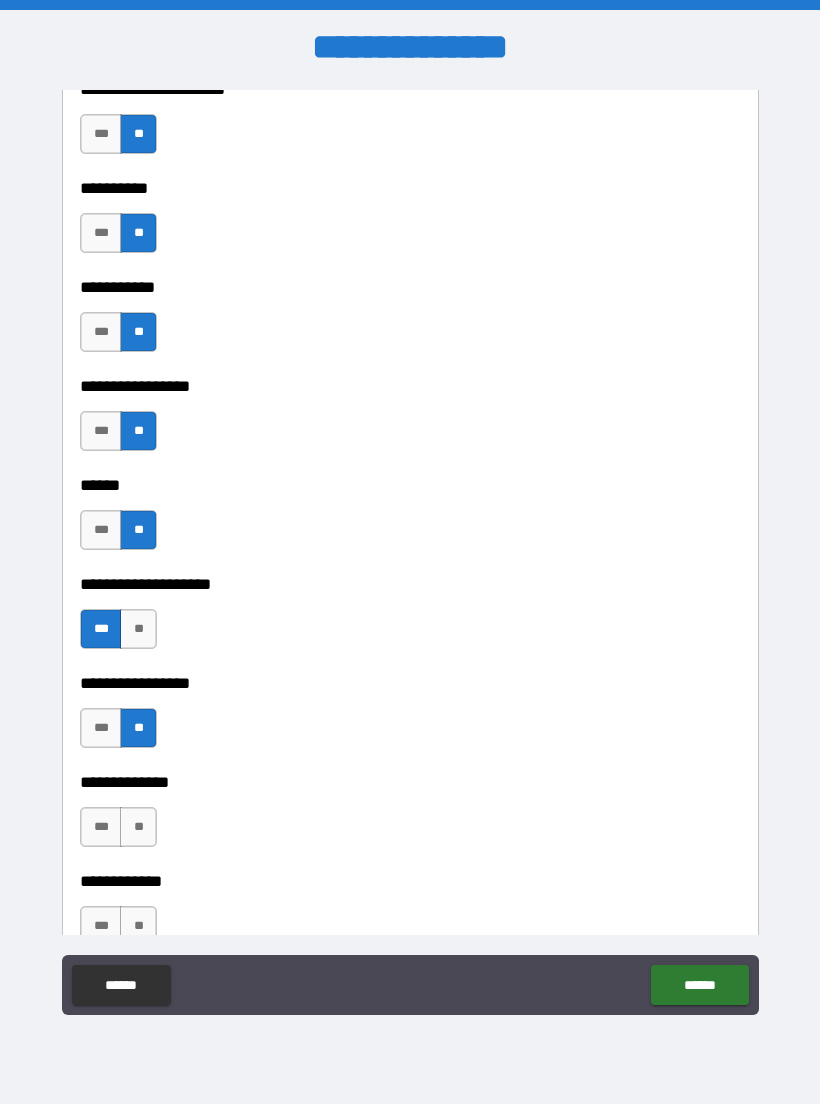 click on "**" at bounding box center [138, 827] 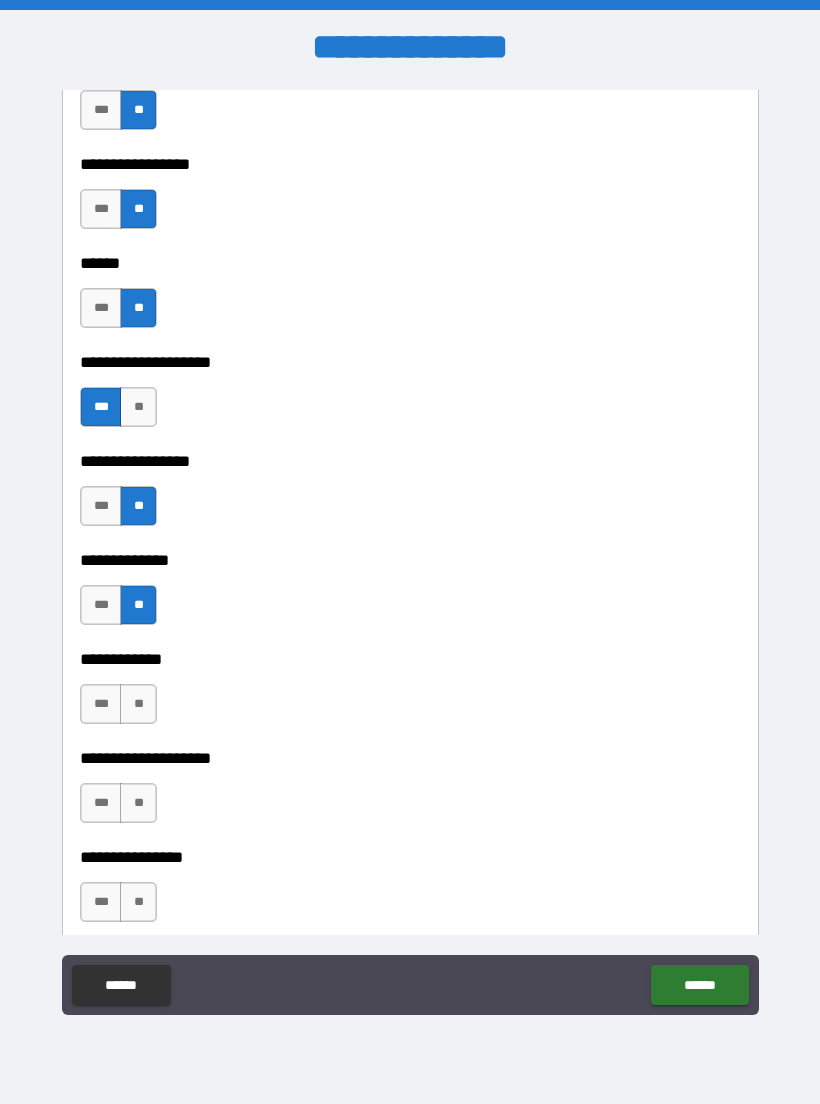 scroll, scrollTop: 6564, scrollLeft: 0, axis: vertical 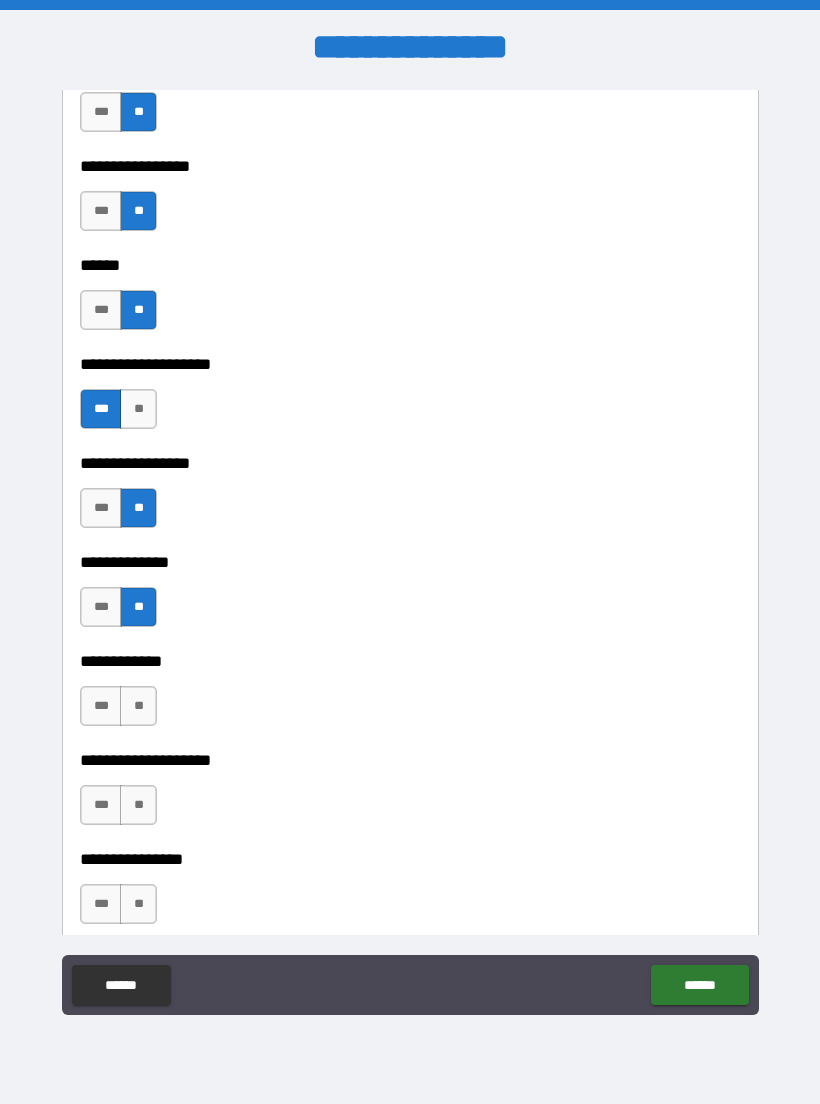 click on "**" at bounding box center (138, 706) 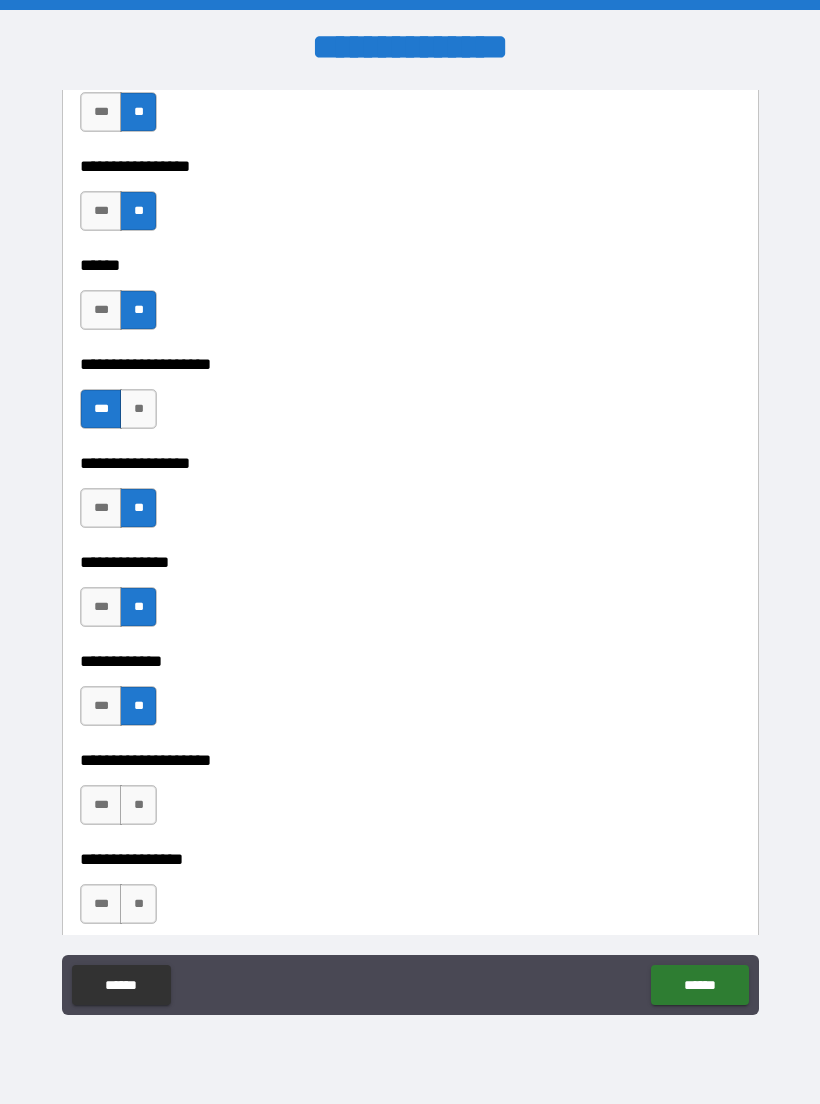 click on "**" at bounding box center [138, 805] 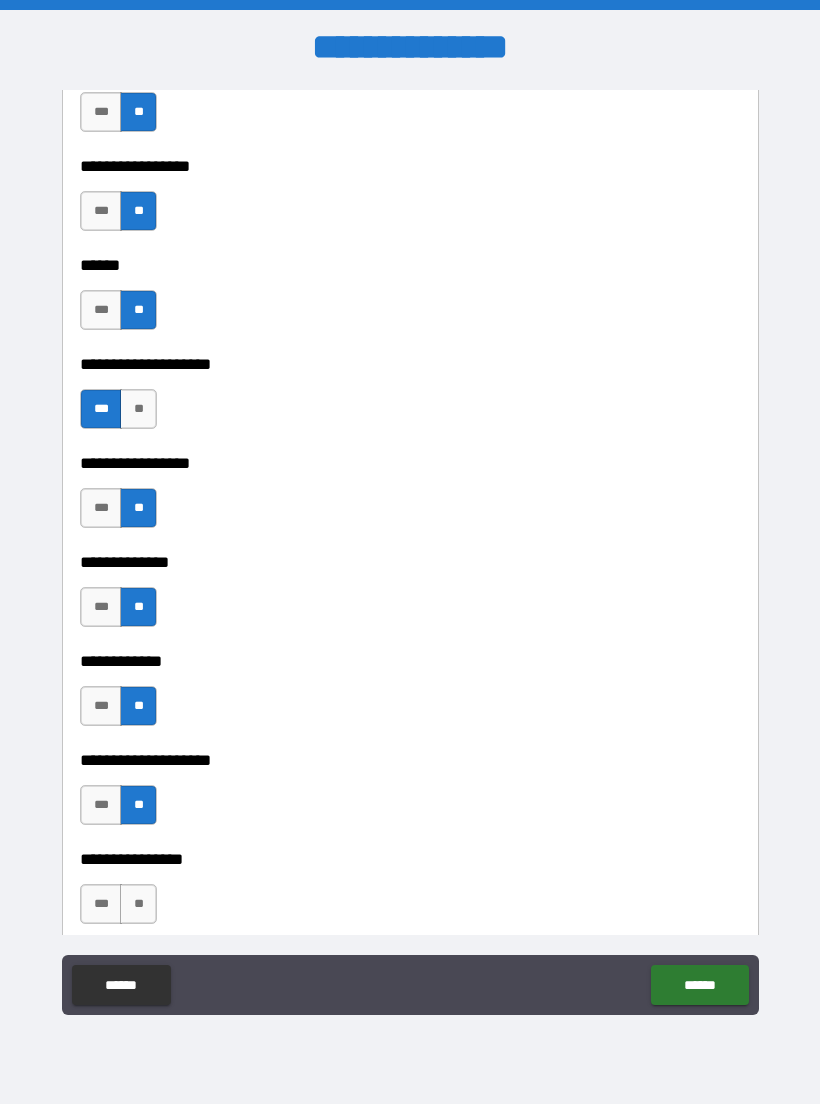 click on "**" at bounding box center (138, 904) 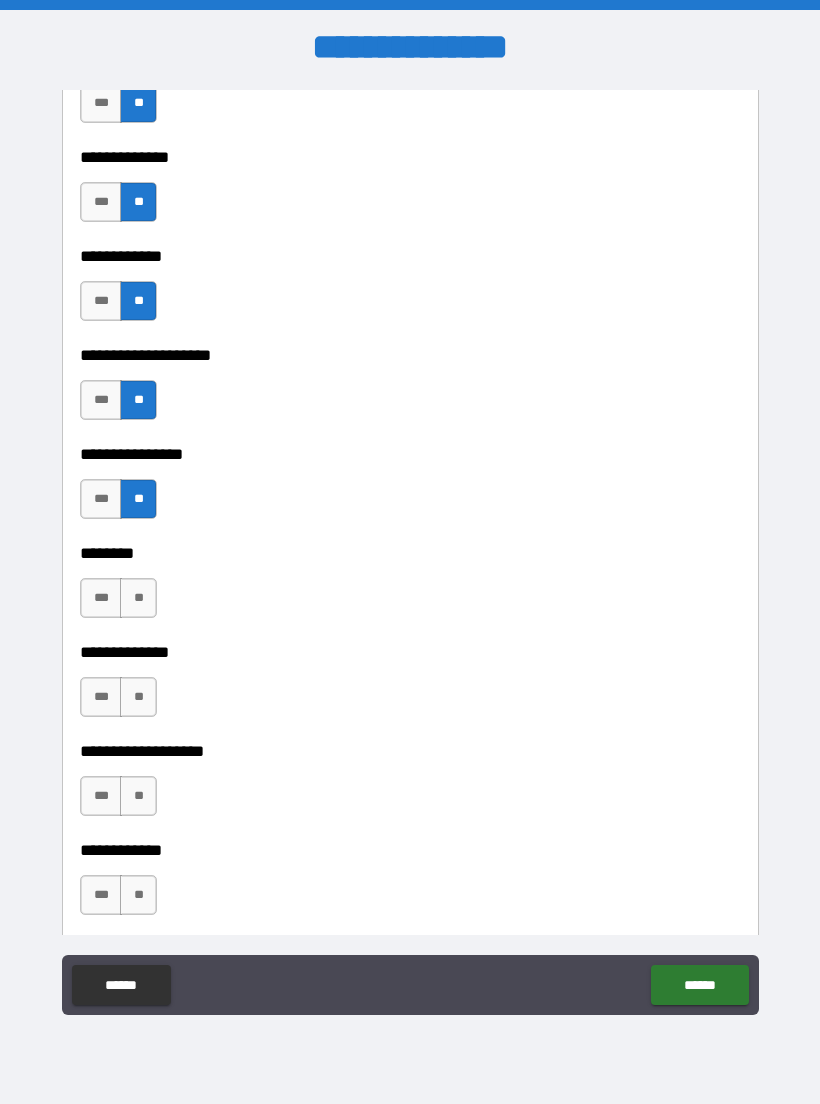 scroll, scrollTop: 6972, scrollLeft: 0, axis: vertical 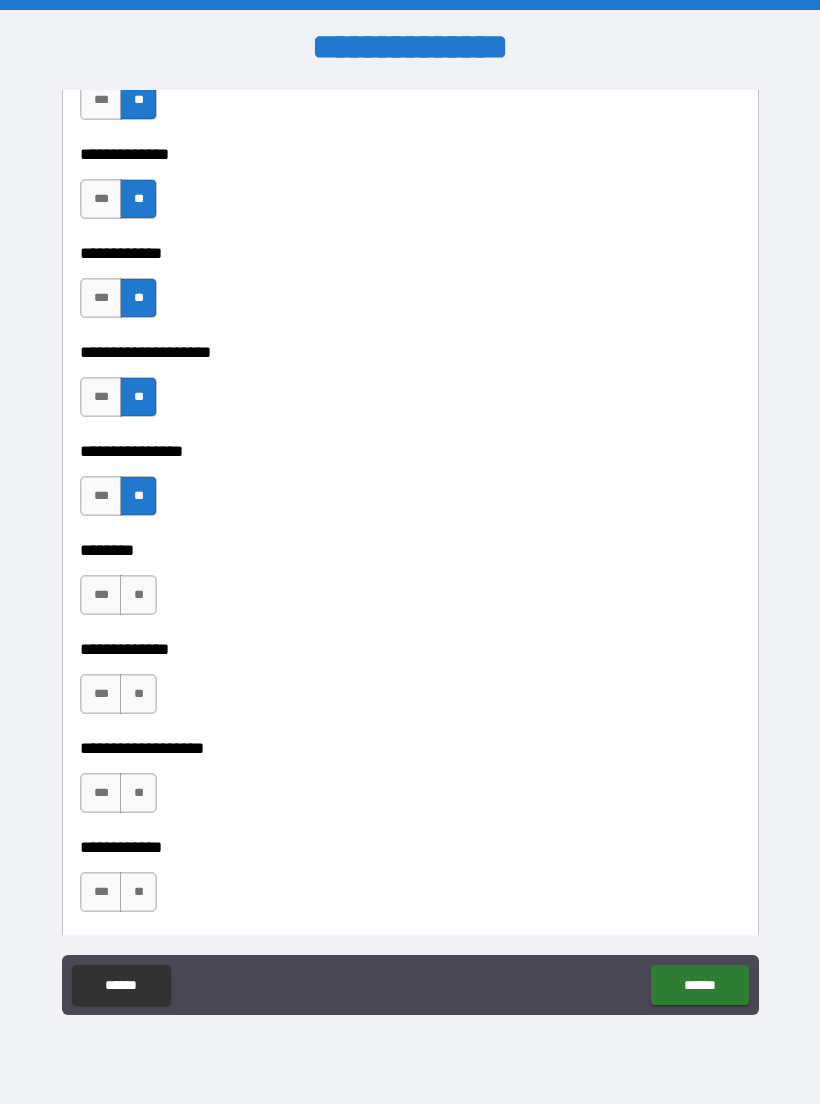 click on "**" at bounding box center [138, 595] 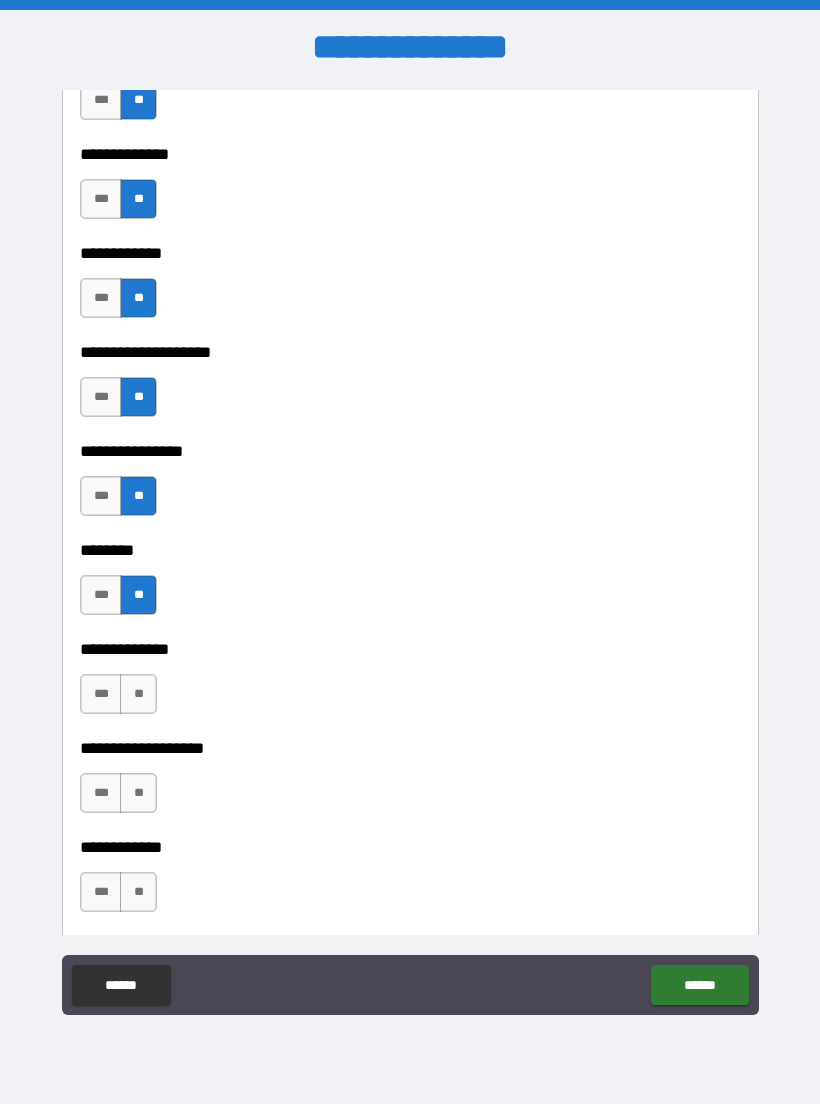 click on "**" at bounding box center [138, 694] 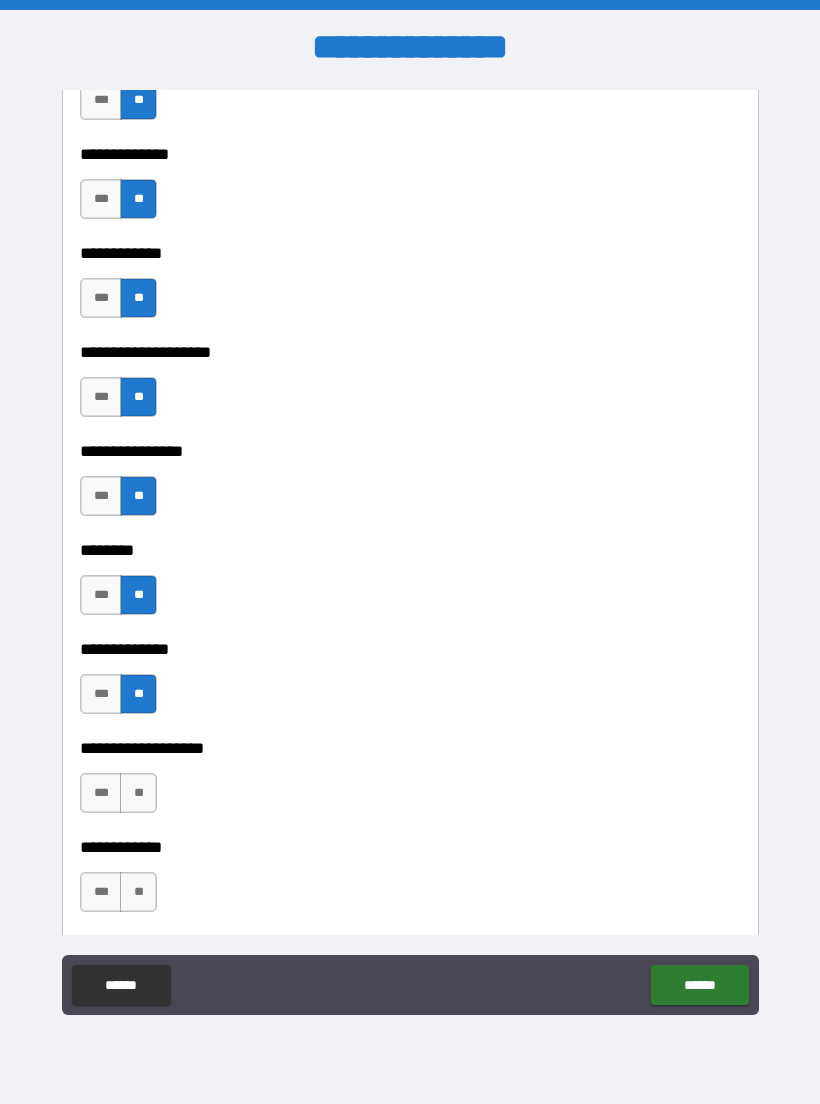click on "**" at bounding box center [138, 793] 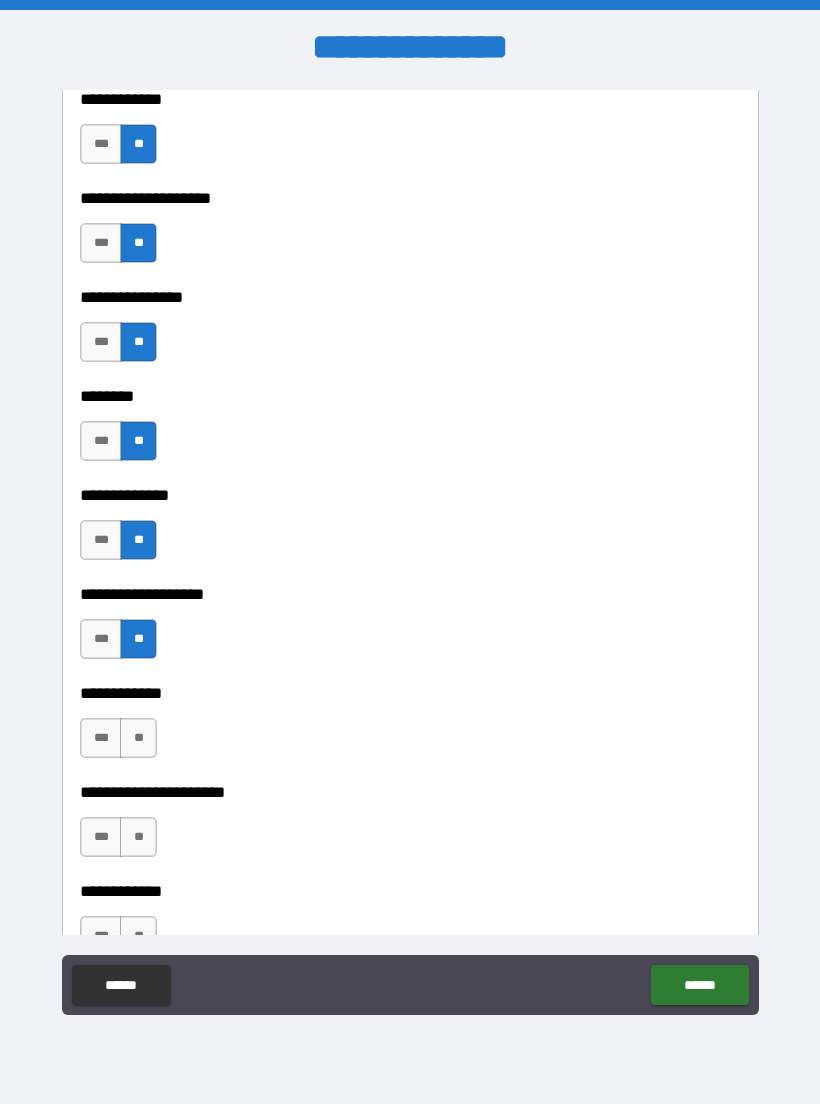 scroll, scrollTop: 7155, scrollLeft: 0, axis: vertical 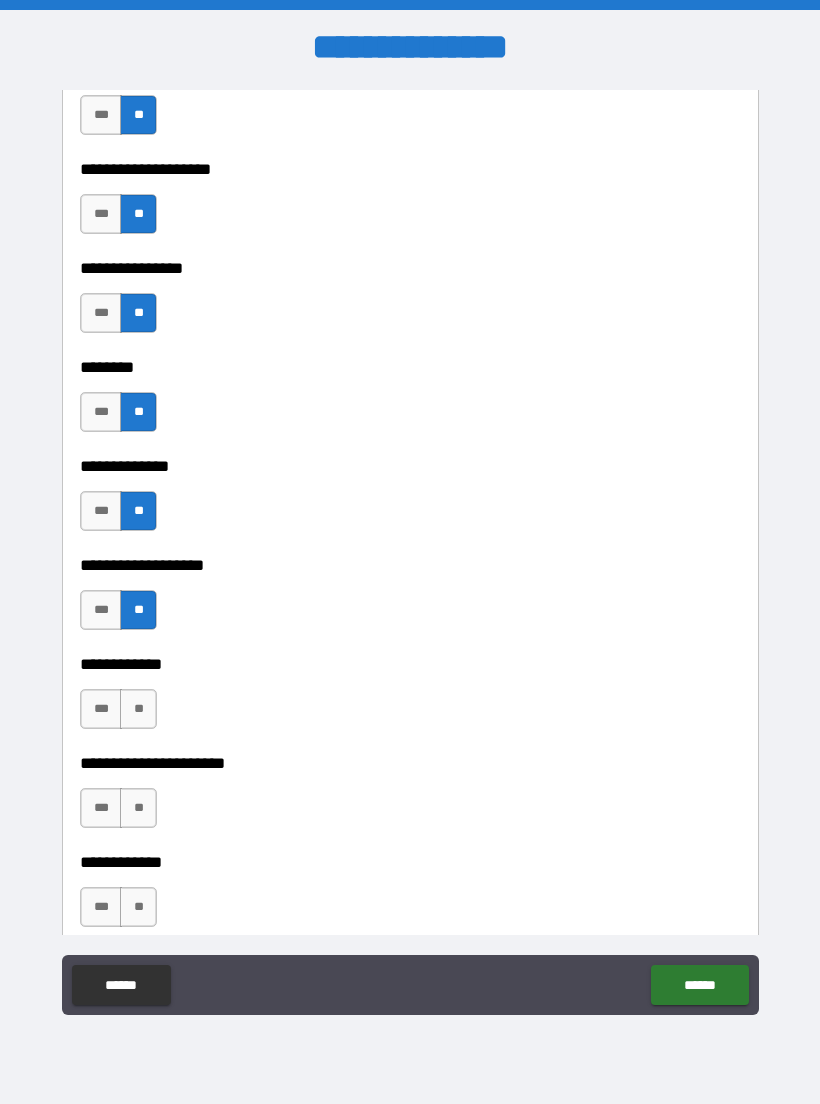 click on "**" at bounding box center (138, 709) 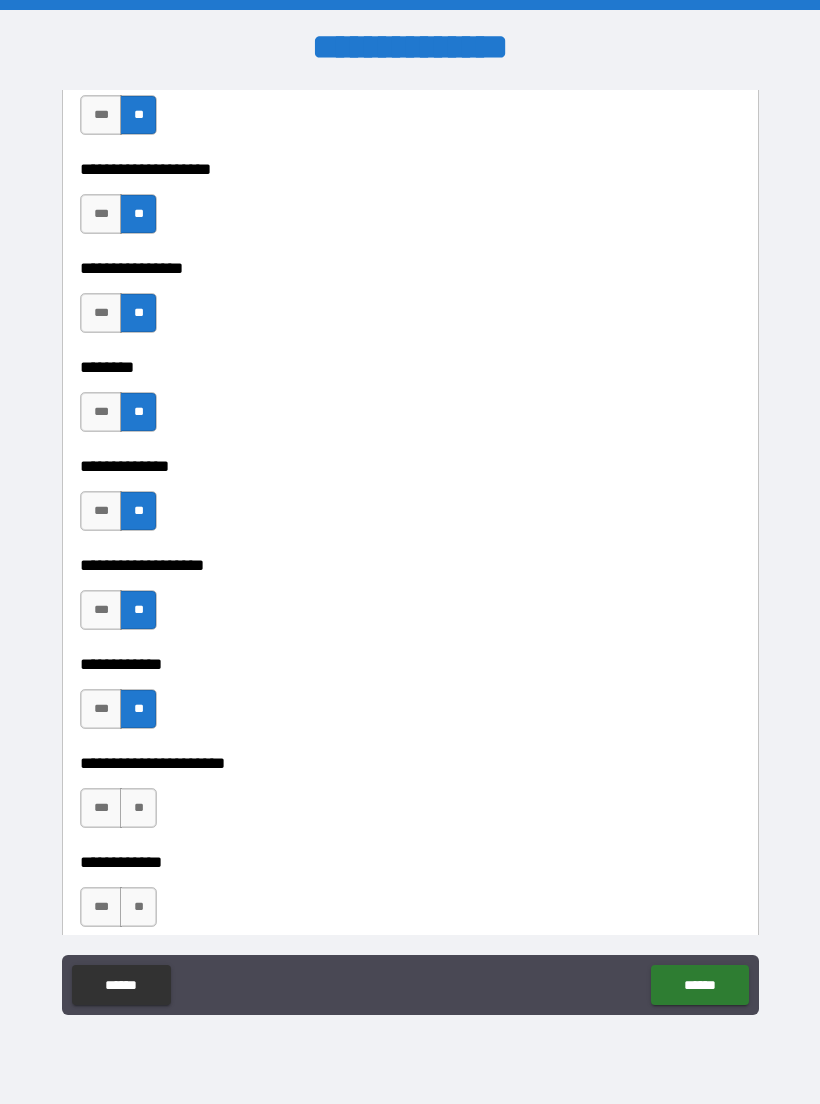 click on "**" at bounding box center (138, 808) 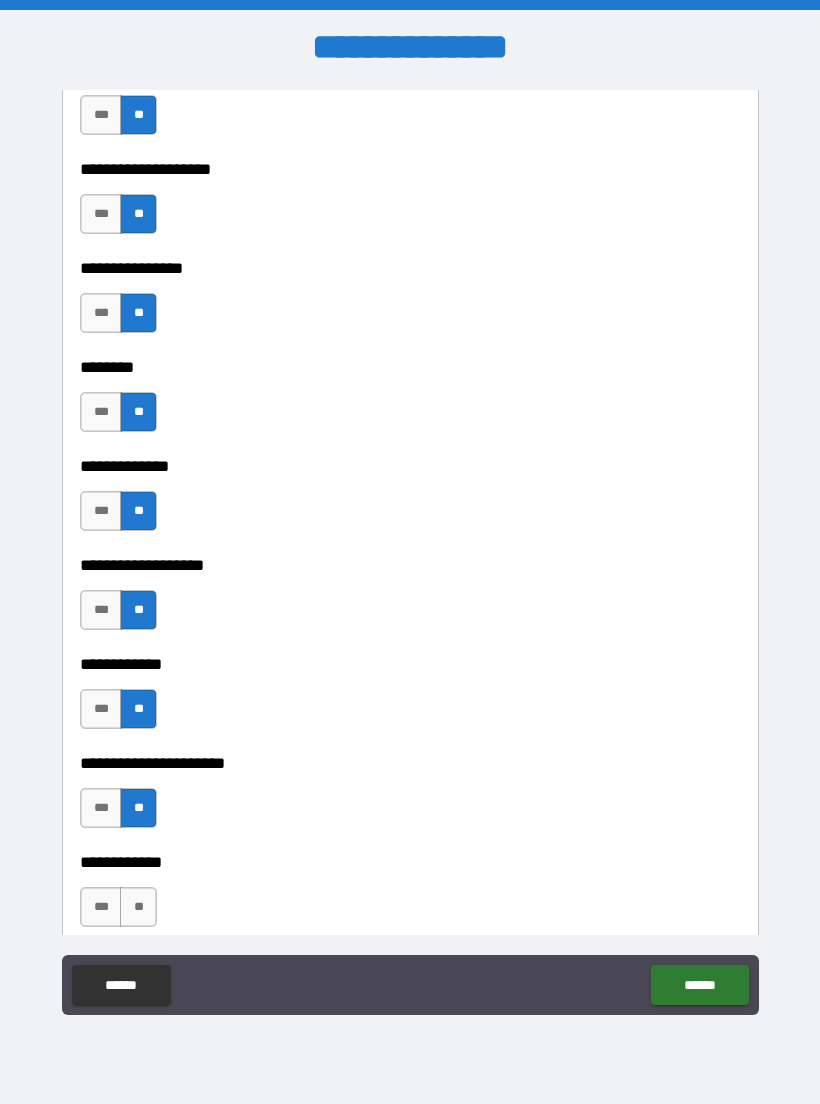 click on "**" at bounding box center (138, 907) 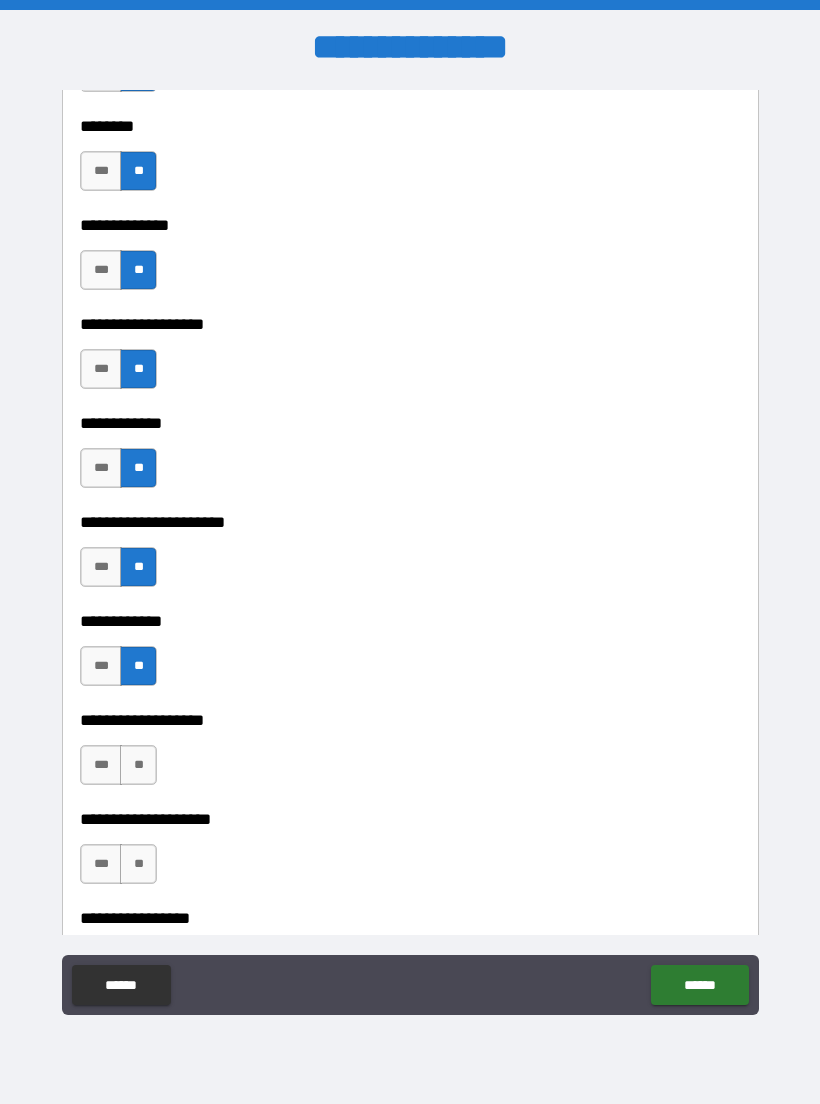 scroll, scrollTop: 7431, scrollLeft: 0, axis: vertical 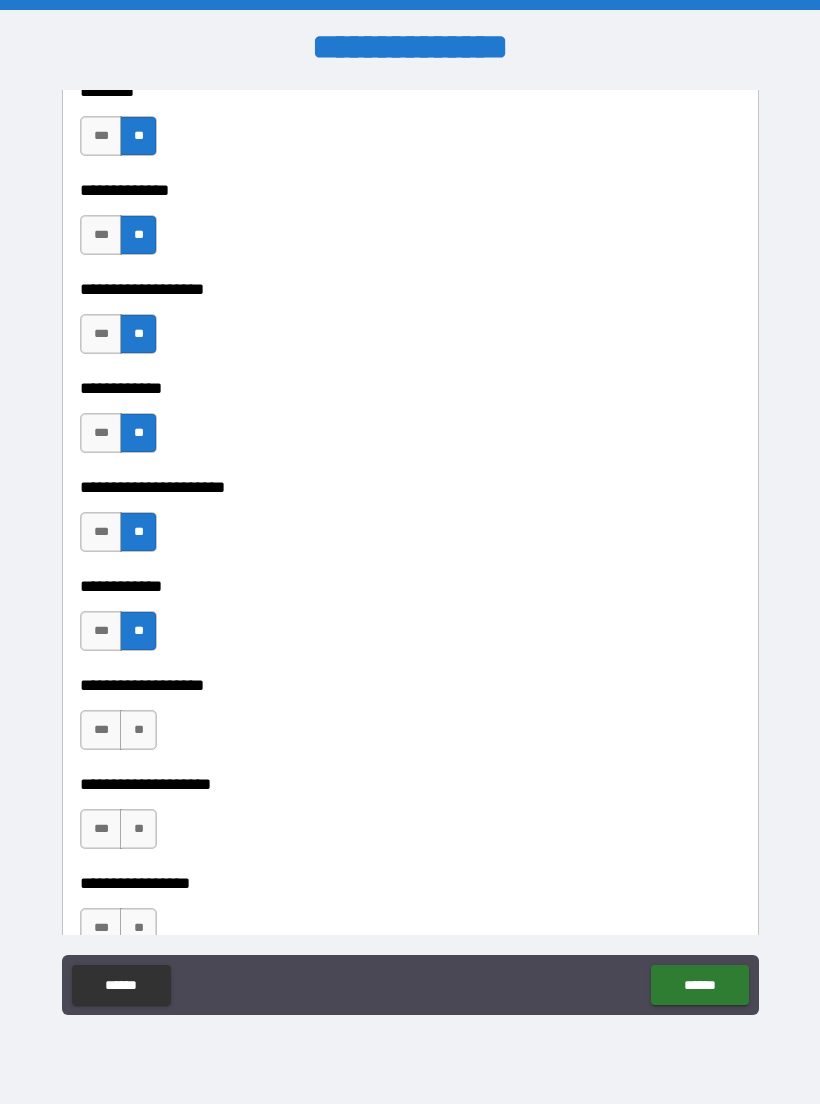 click on "**" at bounding box center (138, 730) 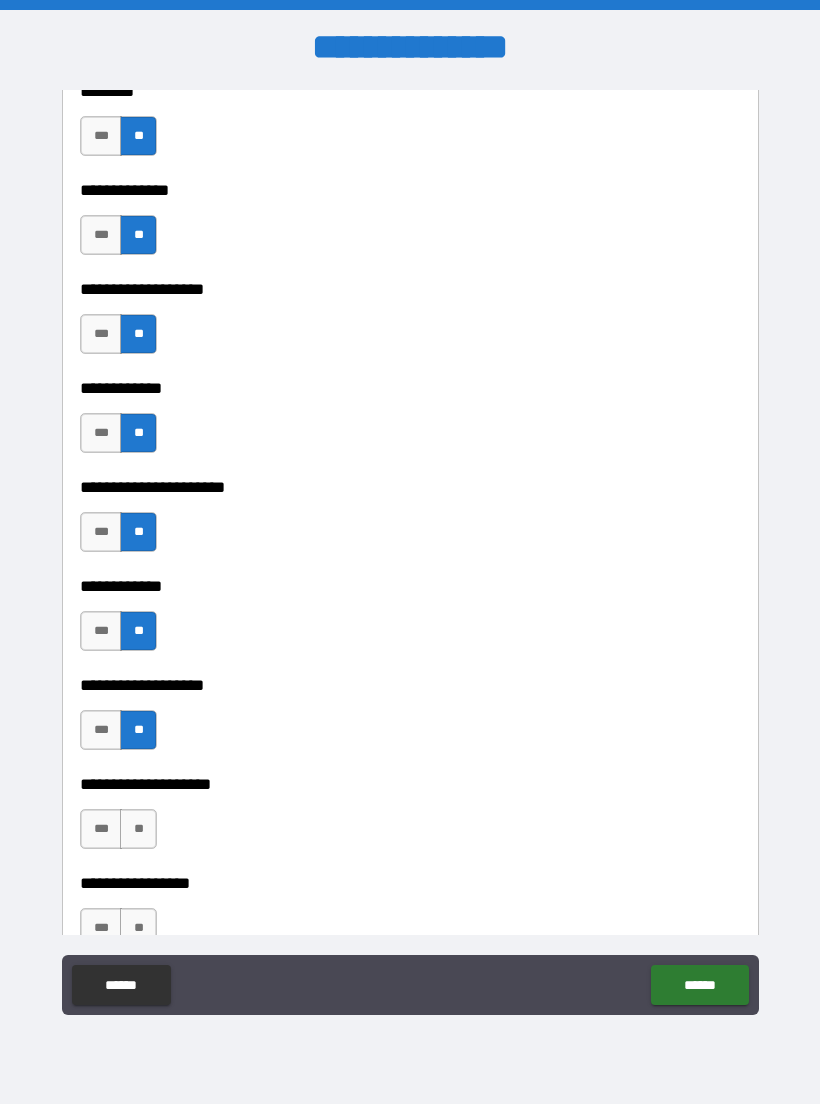 click on "**" at bounding box center (138, 829) 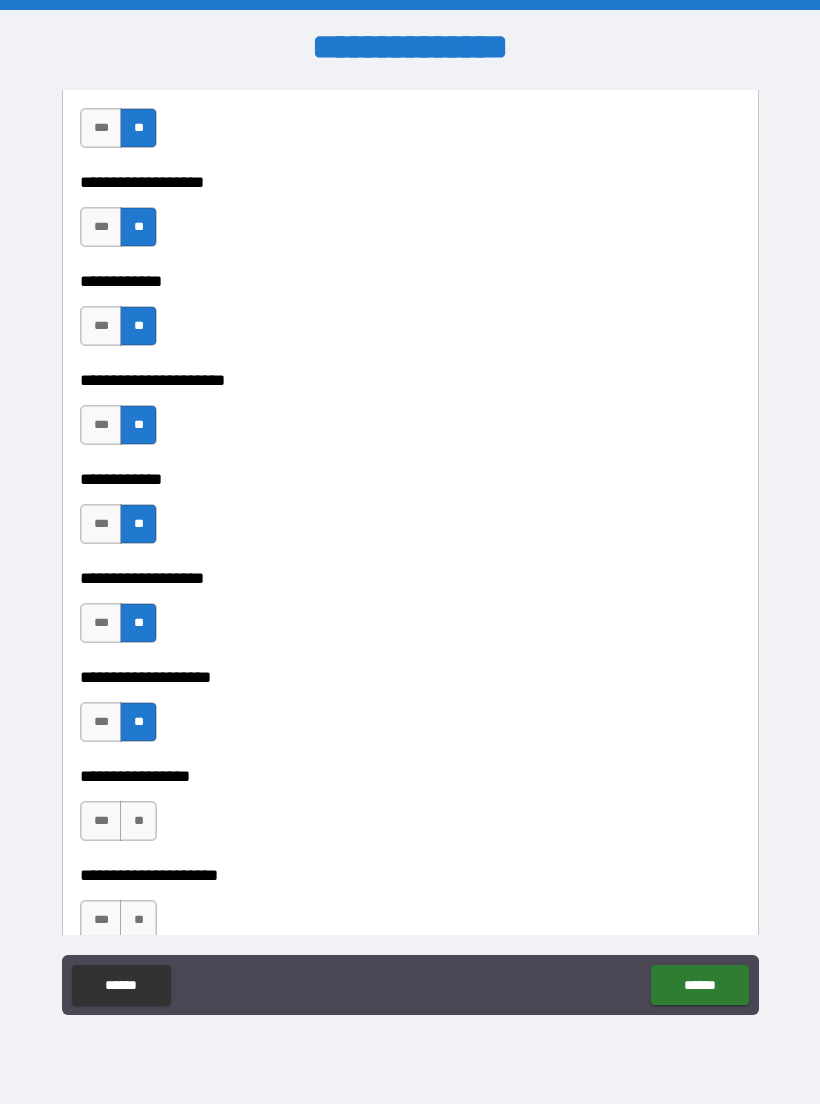 scroll, scrollTop: 7553, scrollLeft: 0, axis: vertical 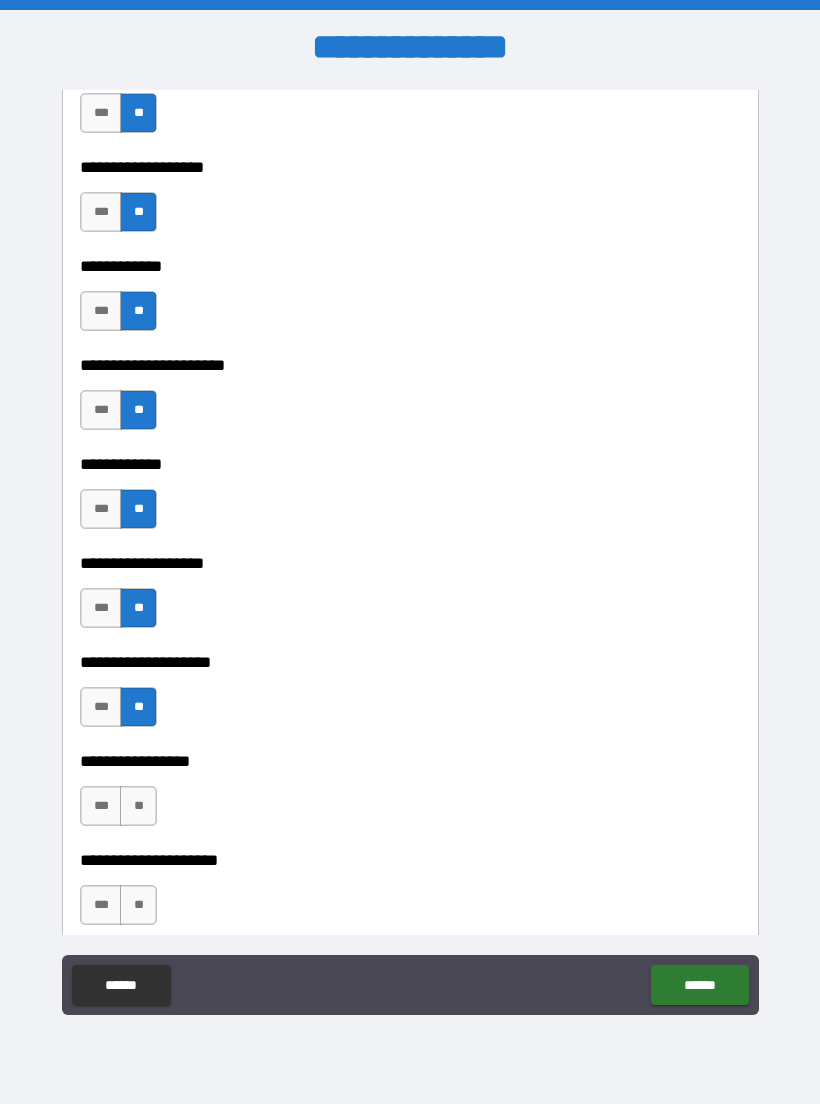 click on "**" at bounding box center (138, 806) 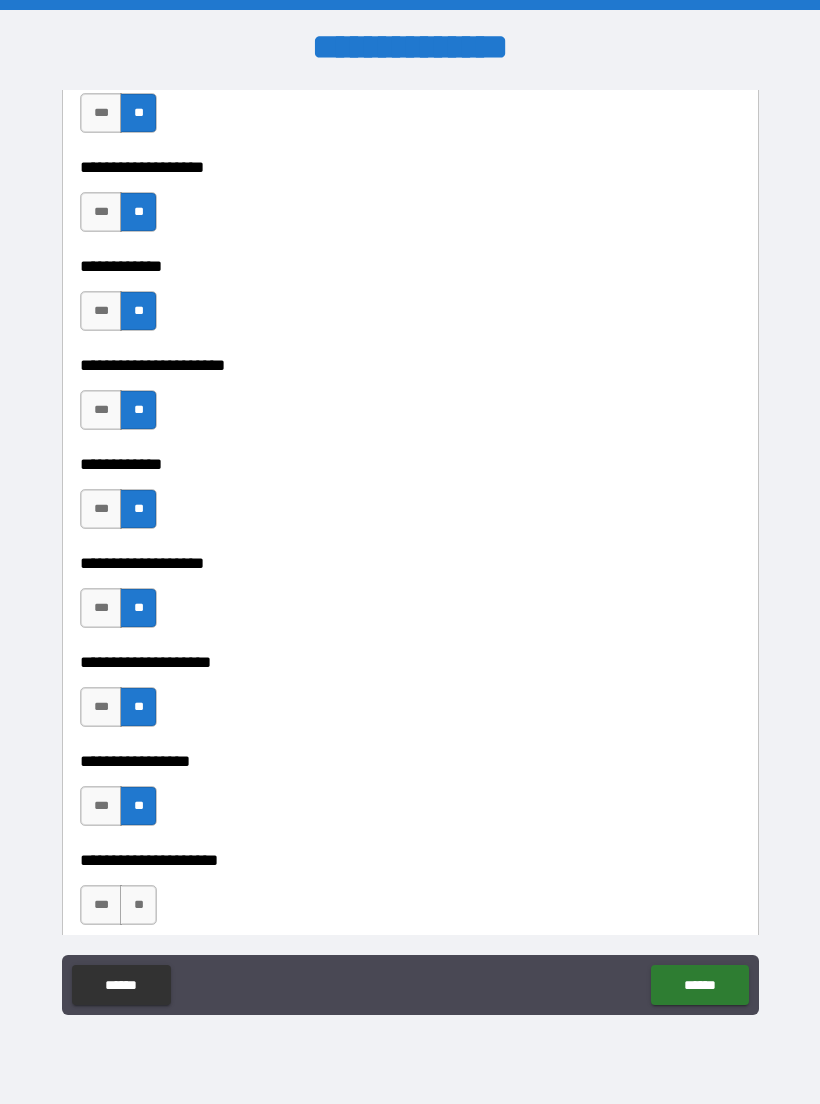 click on "**" at bounding box center [138, 905] 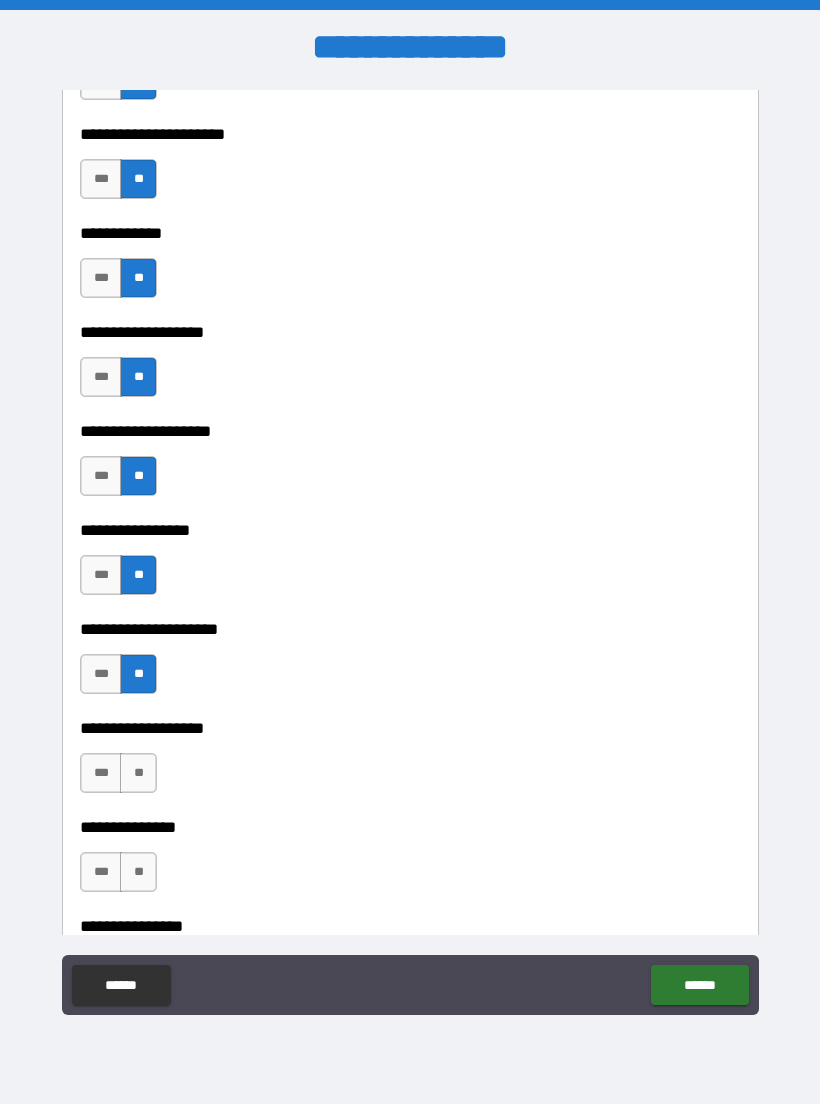scroll, scrollTop: 7788, scrollLeft: 0, axis: vertical 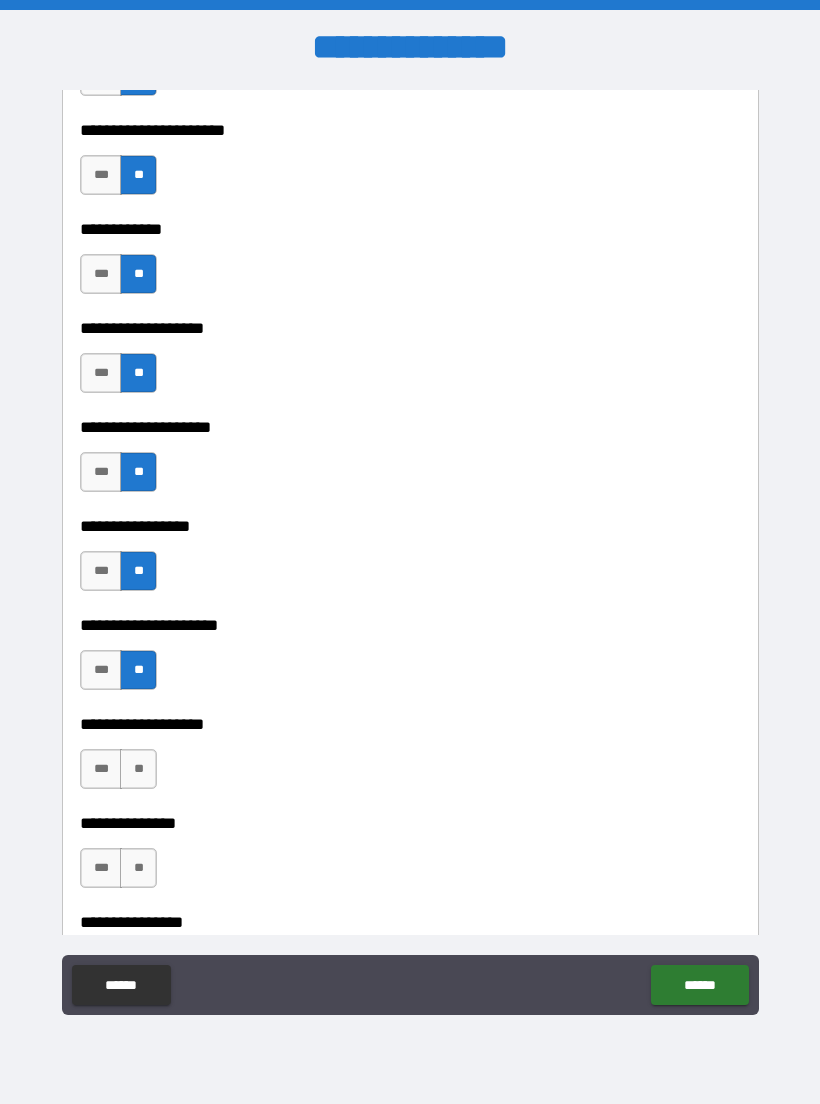click on "**" at bounding box center [138, 769] 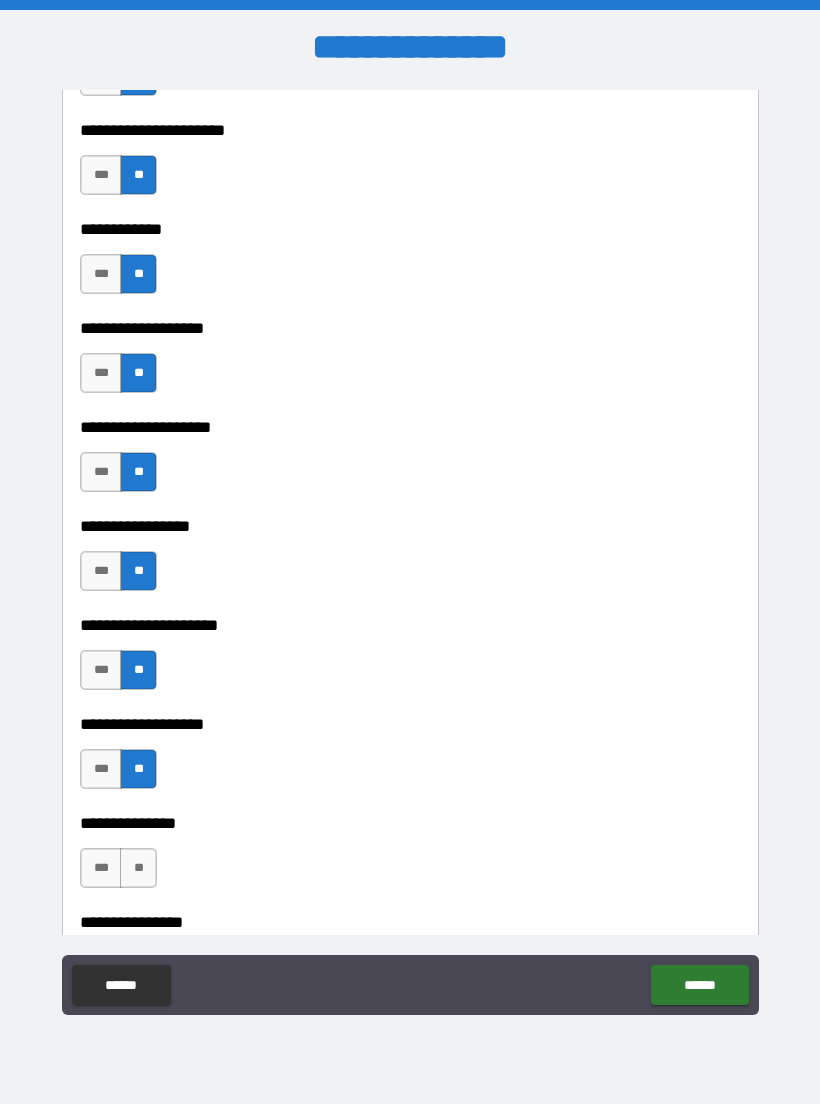 click on "**" at bounding box center (138, 868) 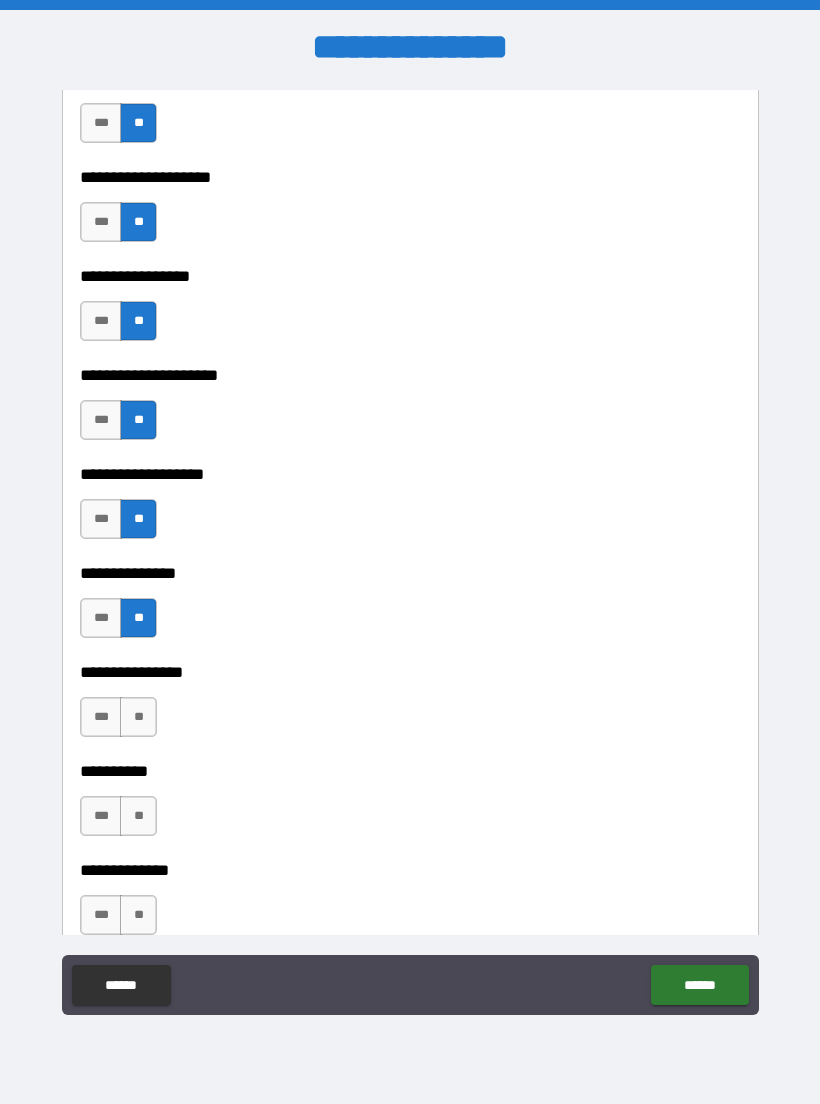 scroll, scrollTop: 8050, scrollLeft: 0, axis: vertical 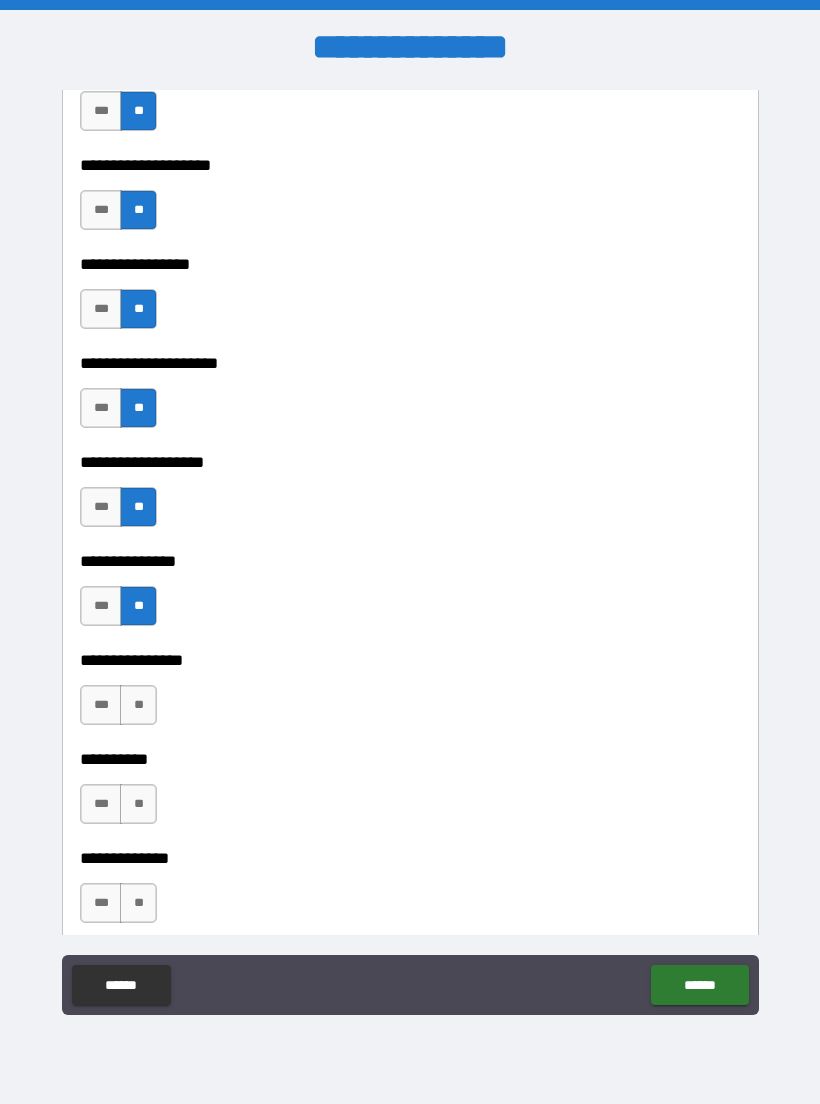 click on "**" at bounding box center [138, 705] 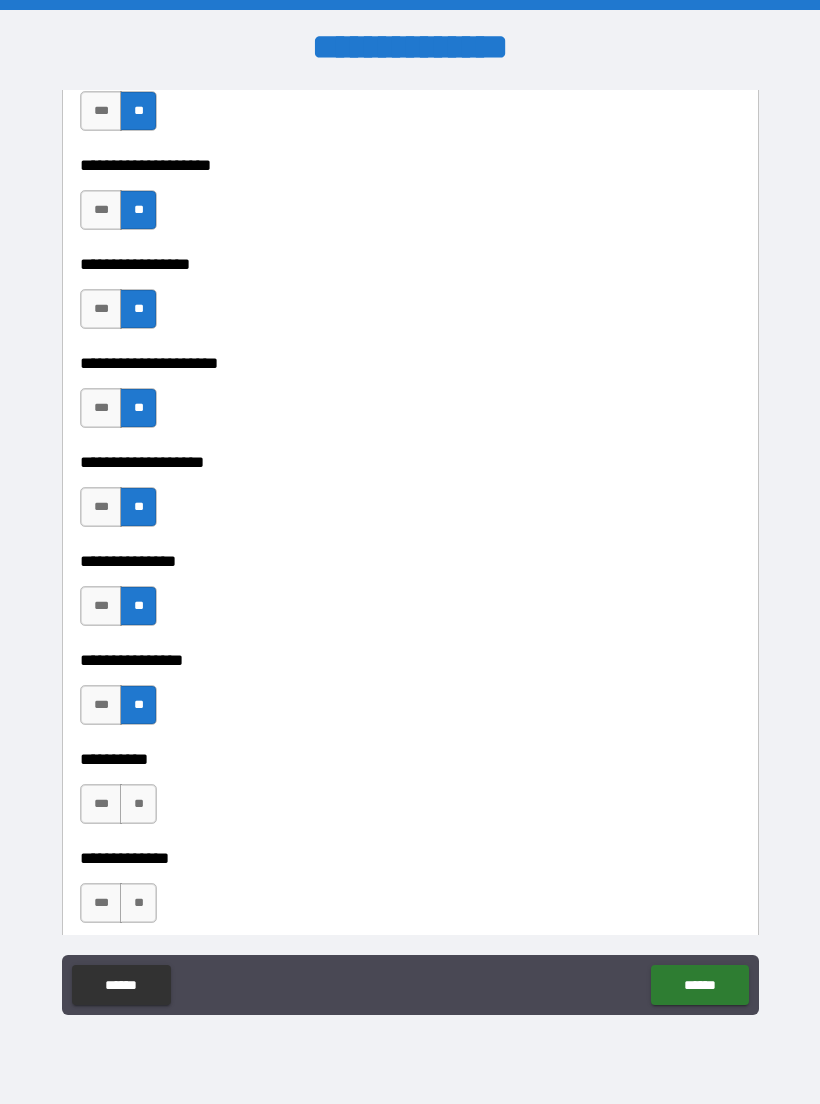 click on "**" at bounding box center [138, 804] 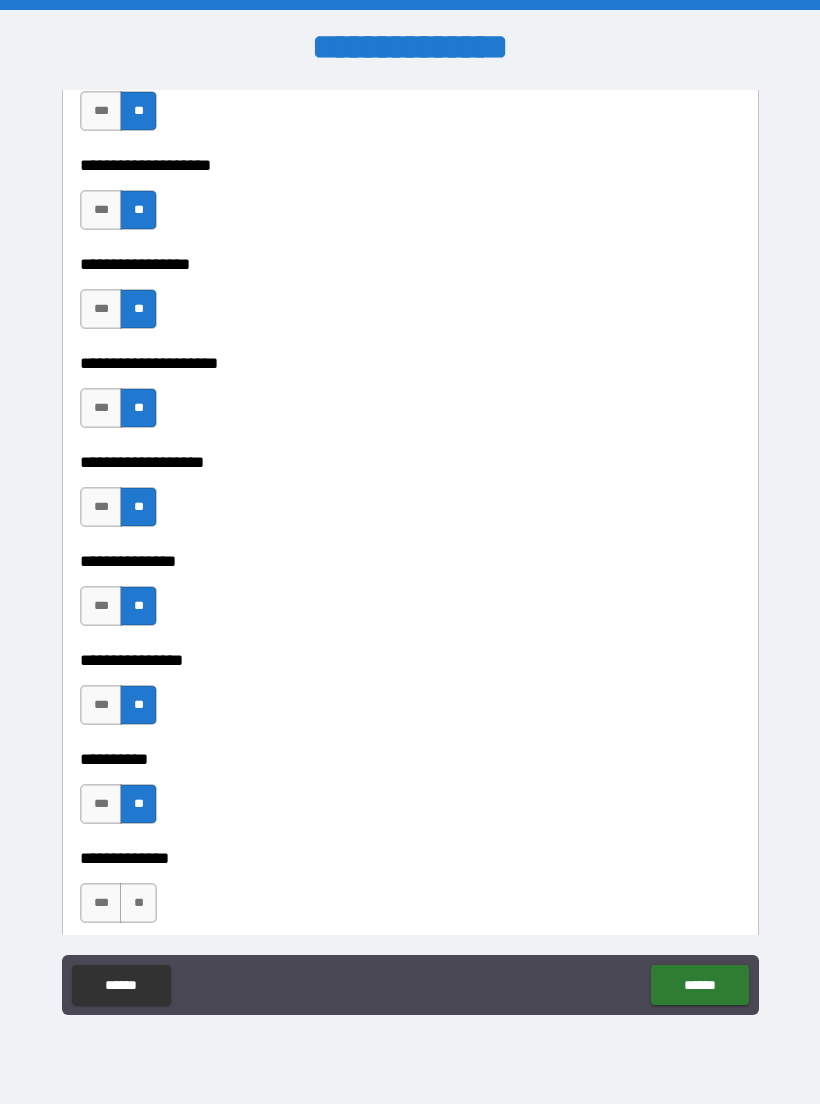 click on "**" at bounding box center (138, 903) 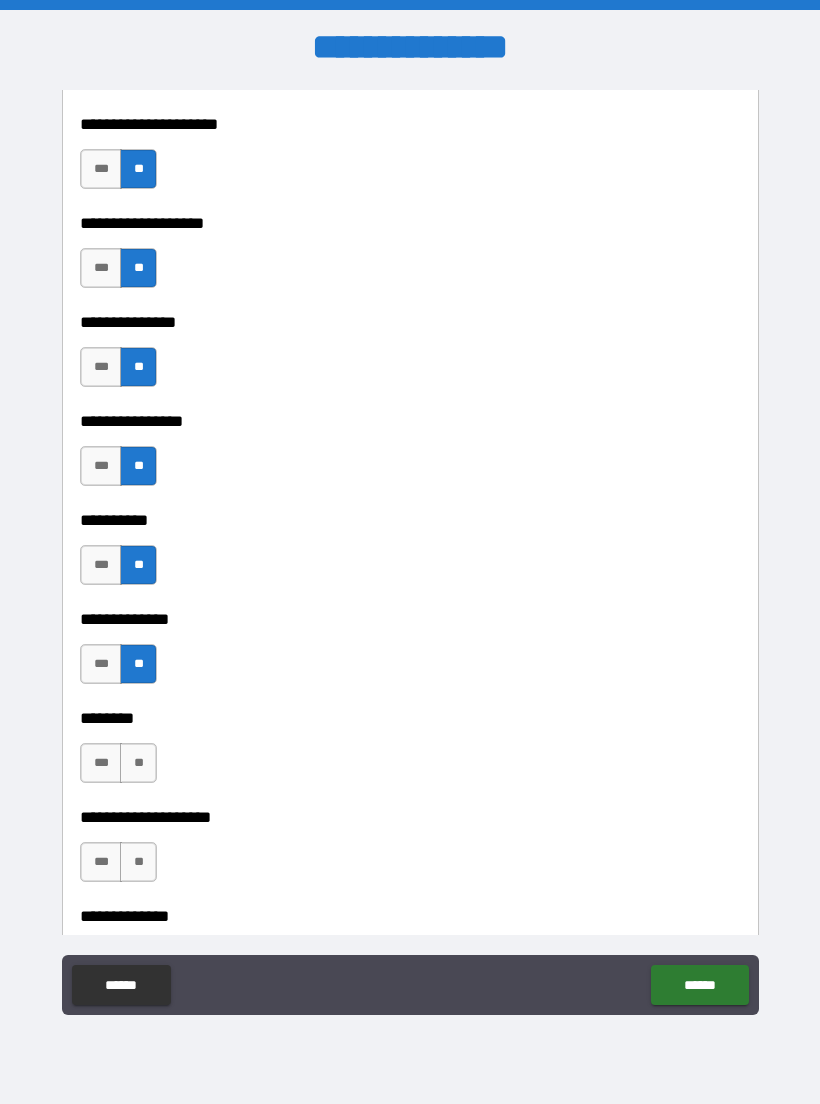 scroll, scrollTop: 8294, scrollLeft: 0, axis: vertical 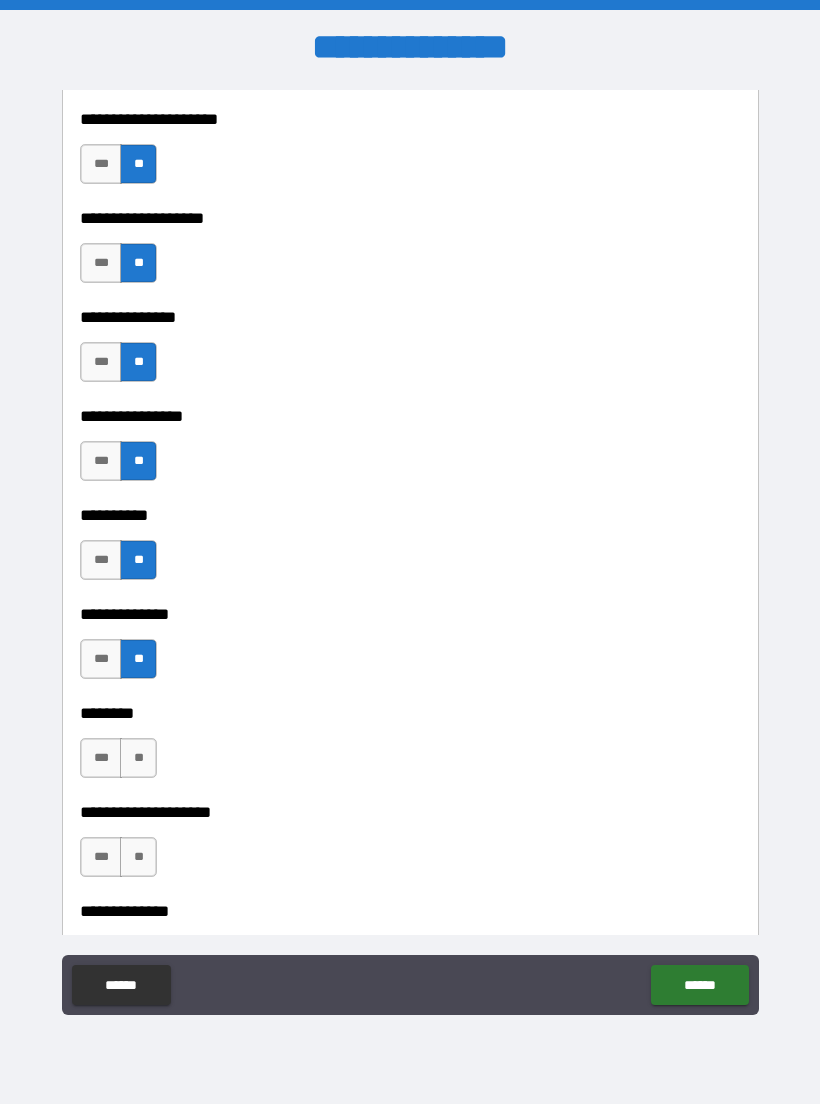 click on "**" at bounding box center (138, 758) 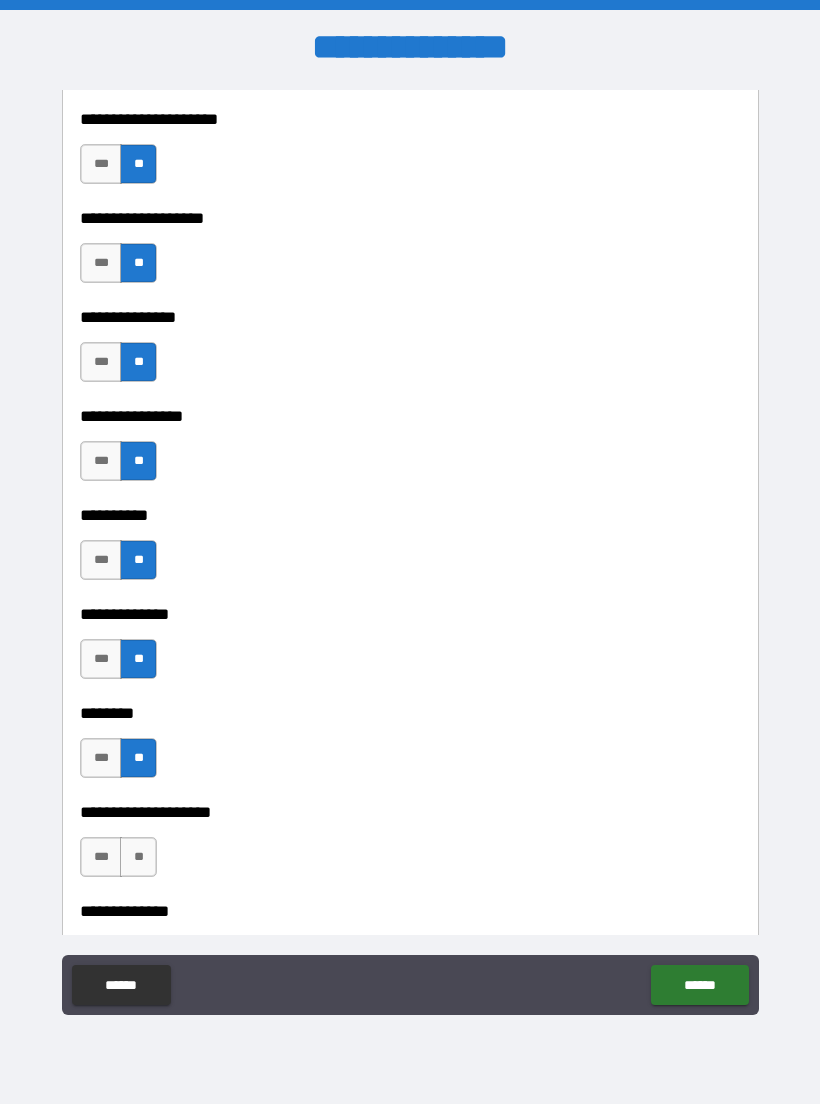 click on "**" at bounding box center (138, 857) 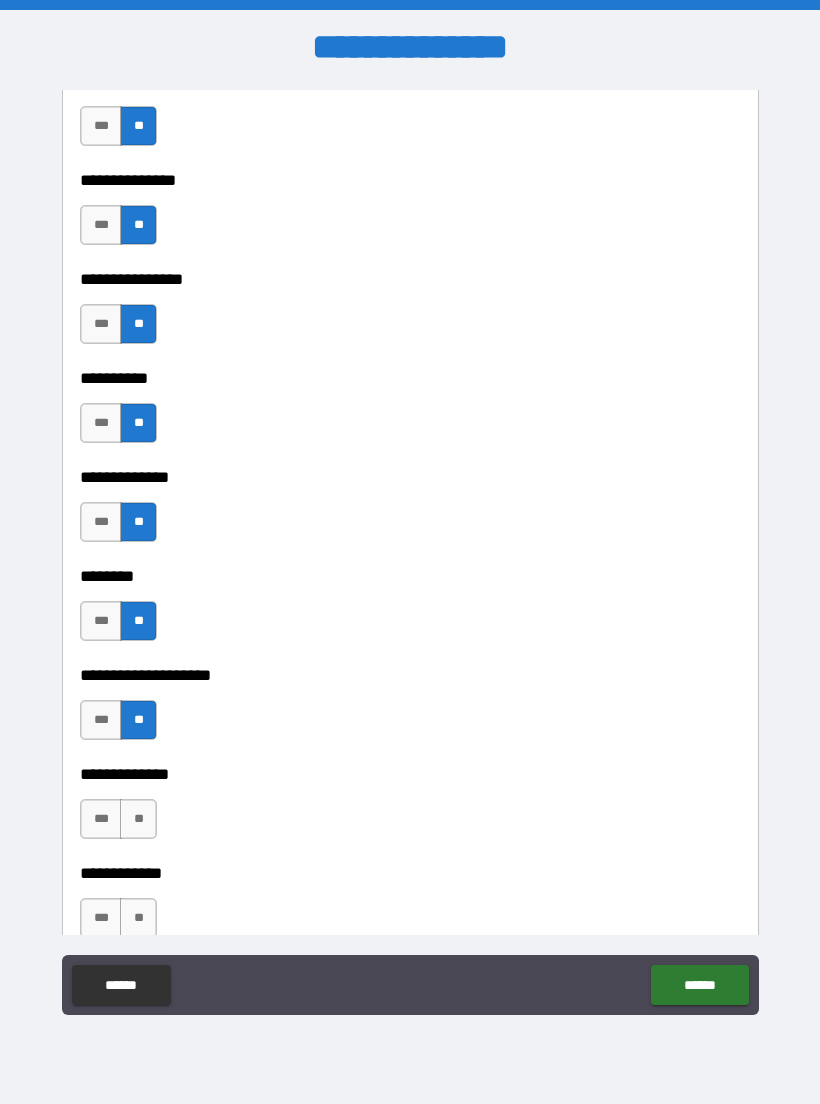 scroll, scrollTop: 8458, scrollLeft: 0, axis: vertical 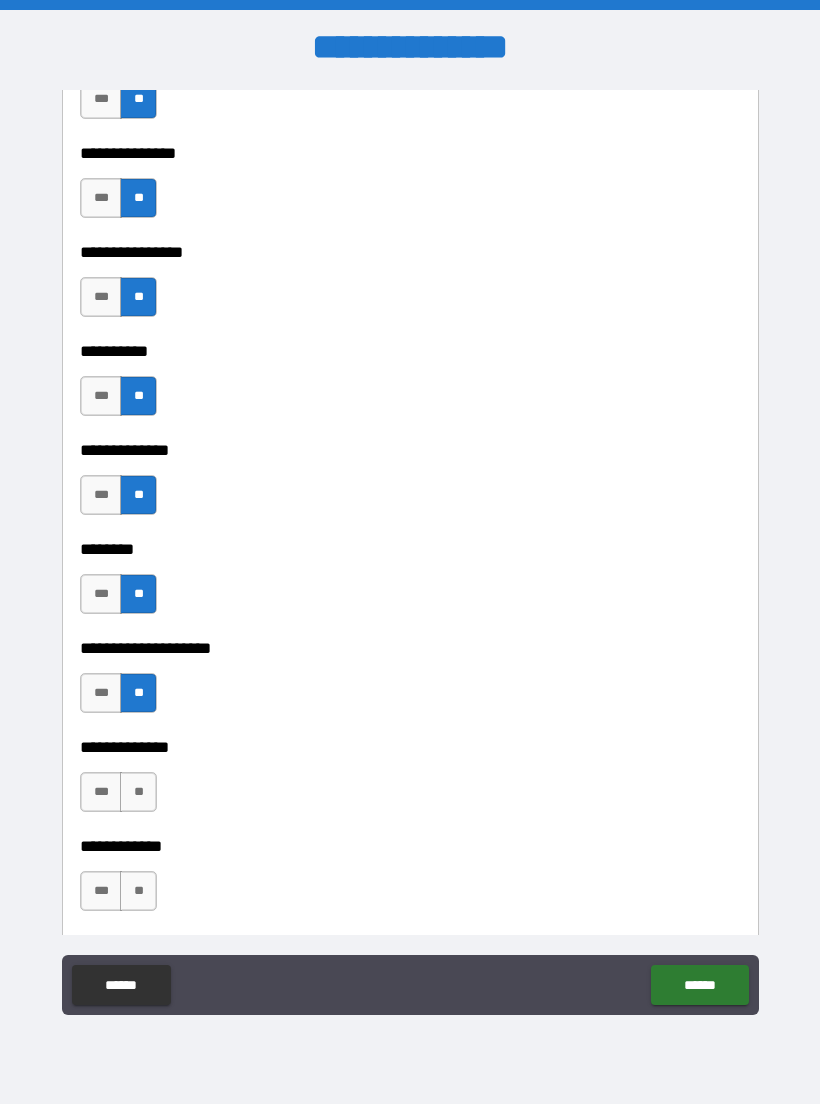 click on "**" at bounding box center [138, 792] 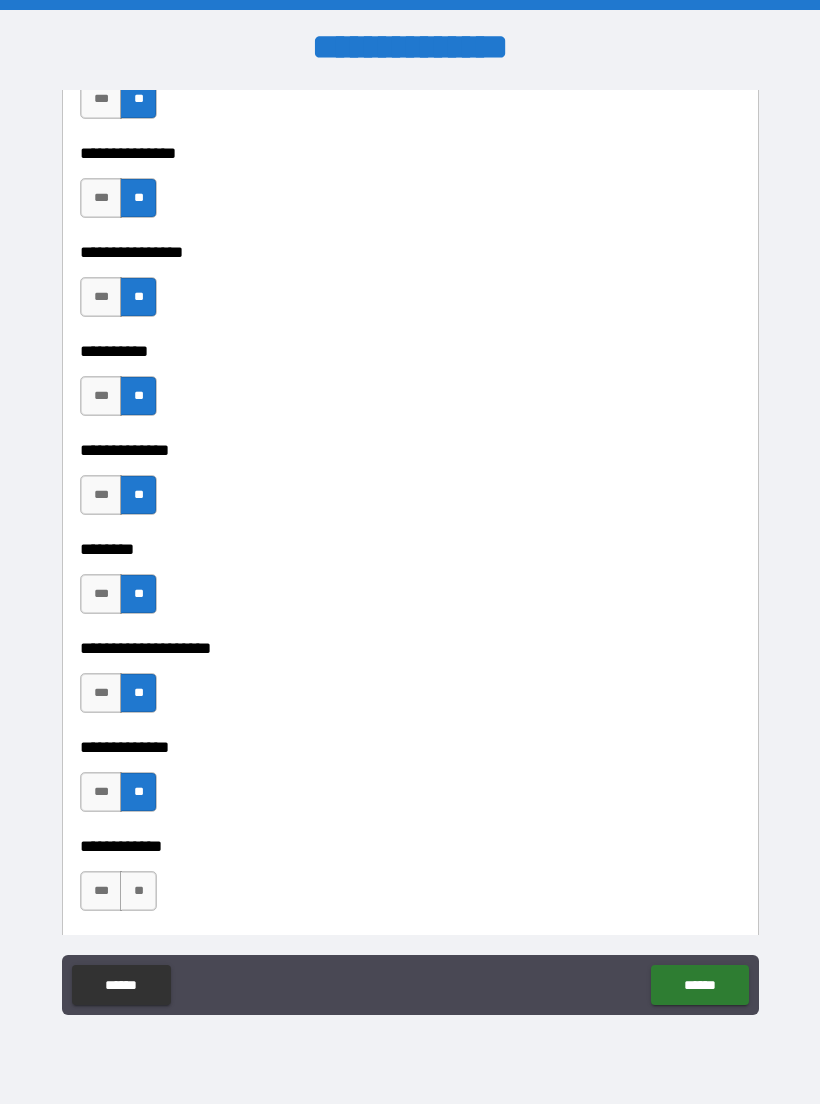 click on "**" at bounding box center (138, 891) 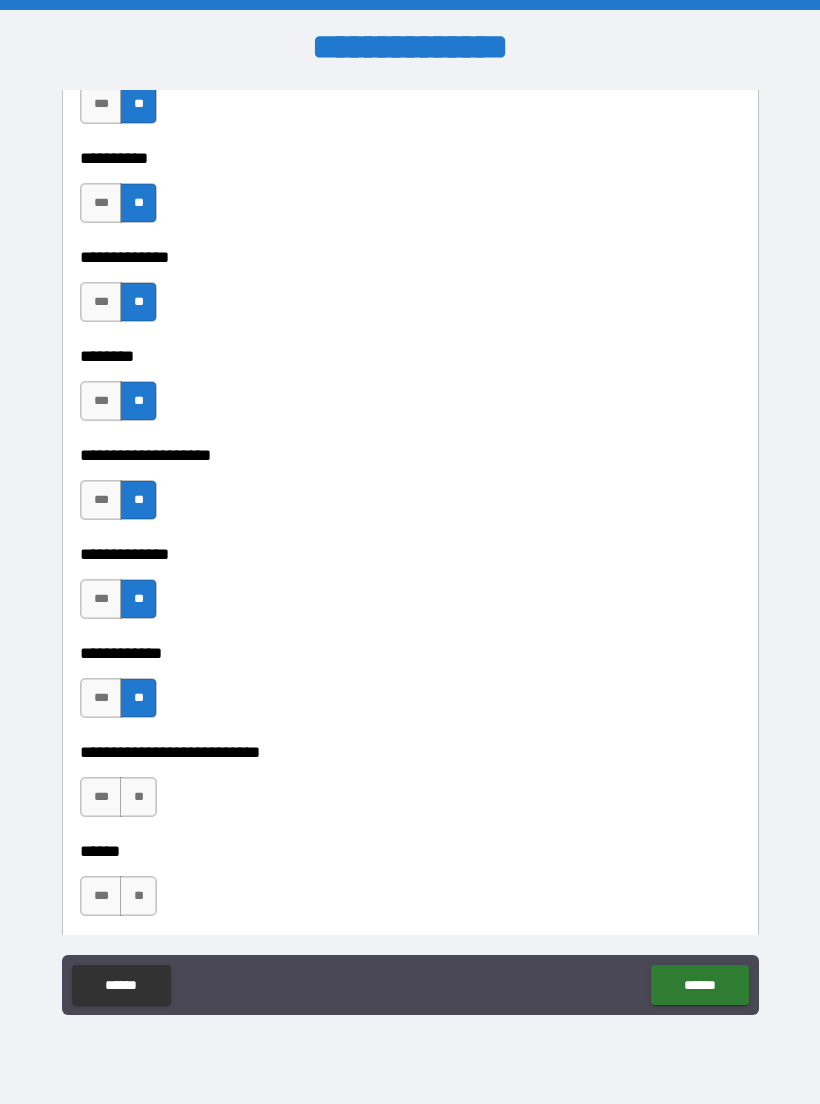 scroll, scrollTop: 8665, scrollLeft: 0, axis: vertical 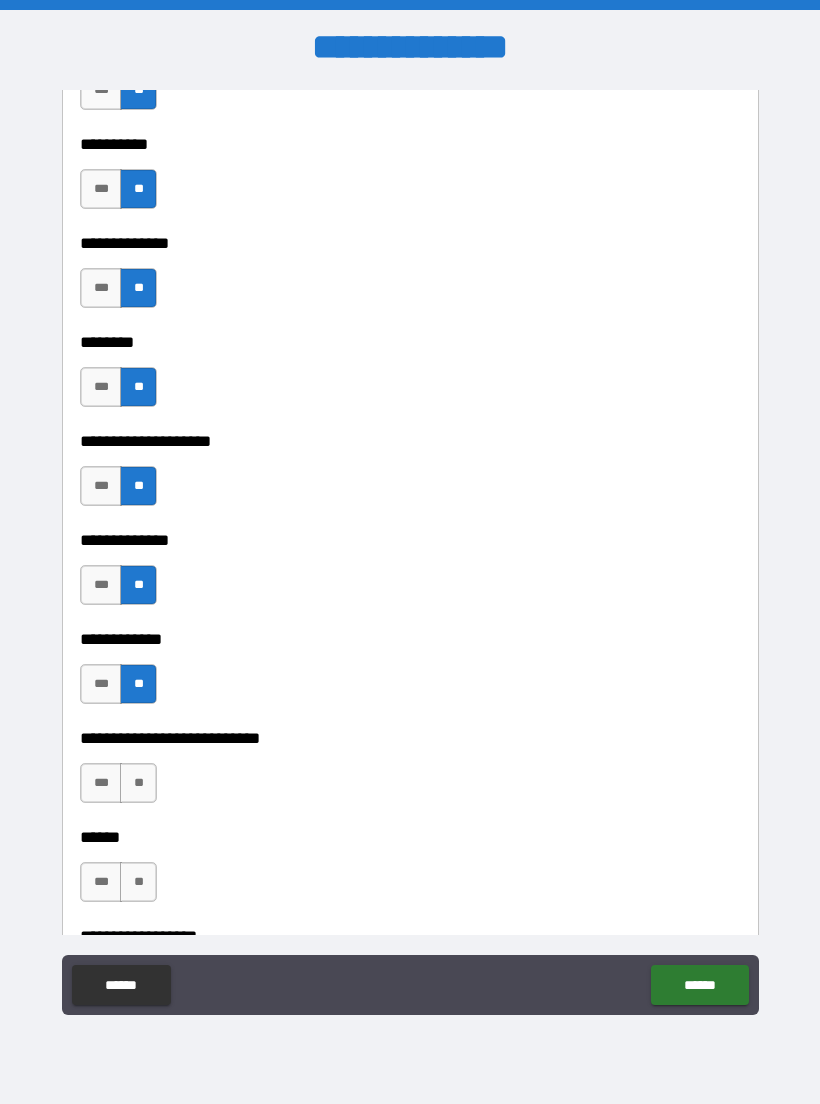 click on "**" at bounding box center (138, 783) 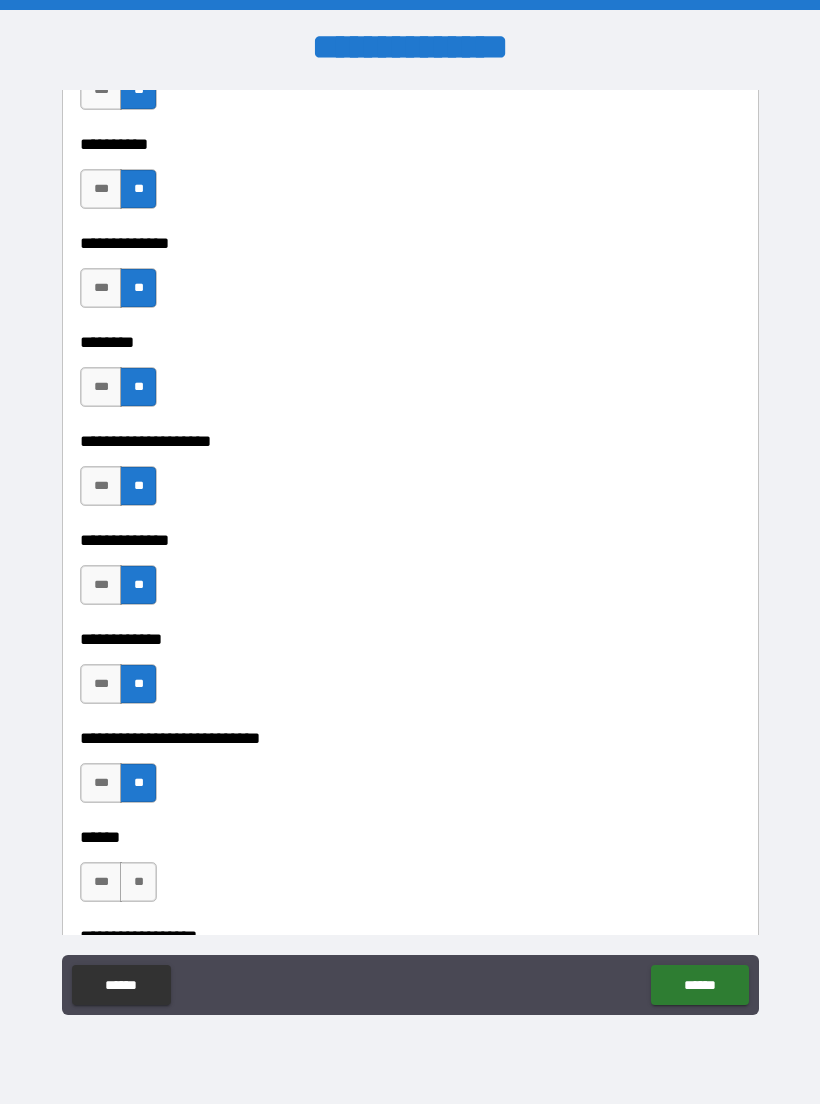 click on "**" at bounding box center [138, 882] 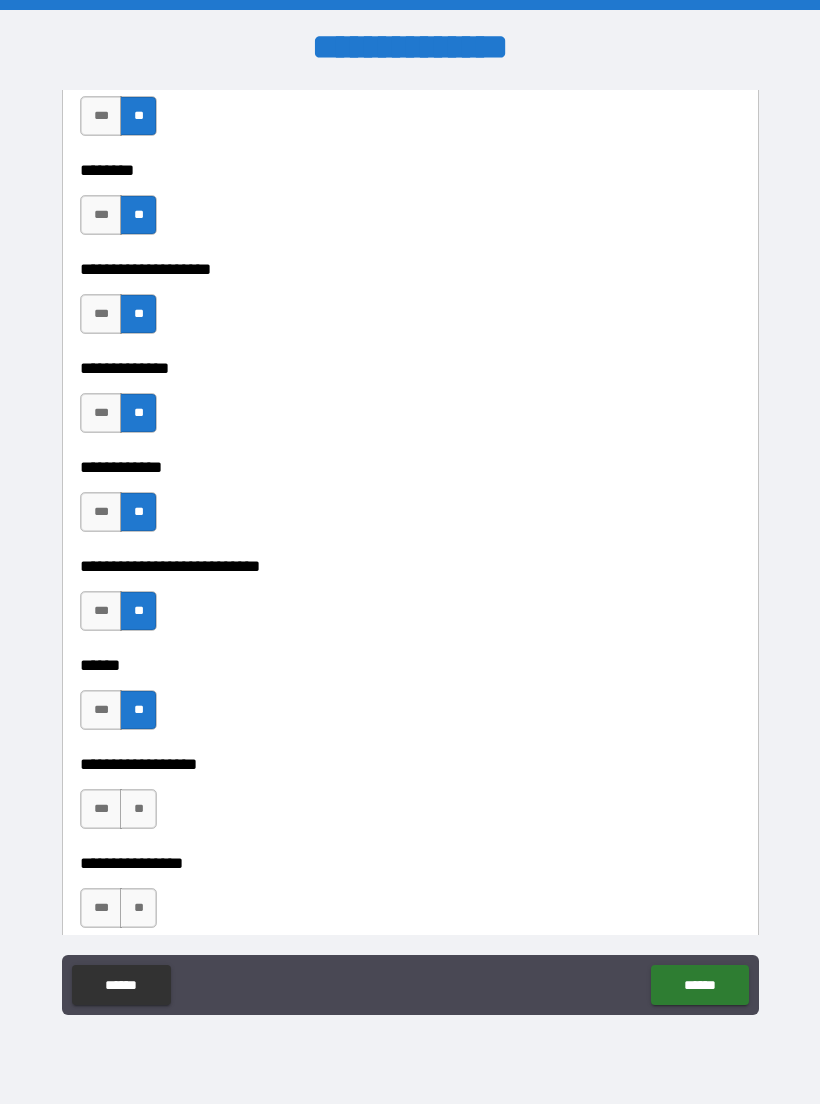 scroll, scrollTop: 8848, scrollLeft: 0, axis: vertical 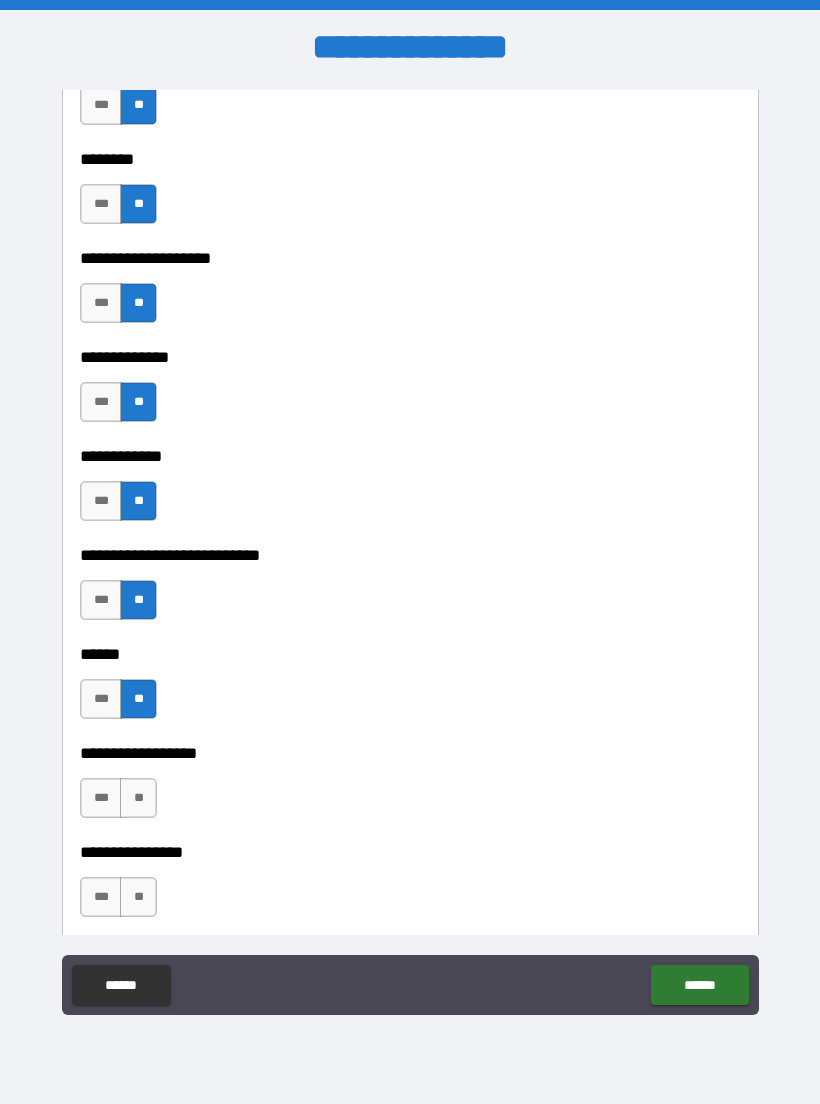 click on "**" at bounding box center [138, 798] 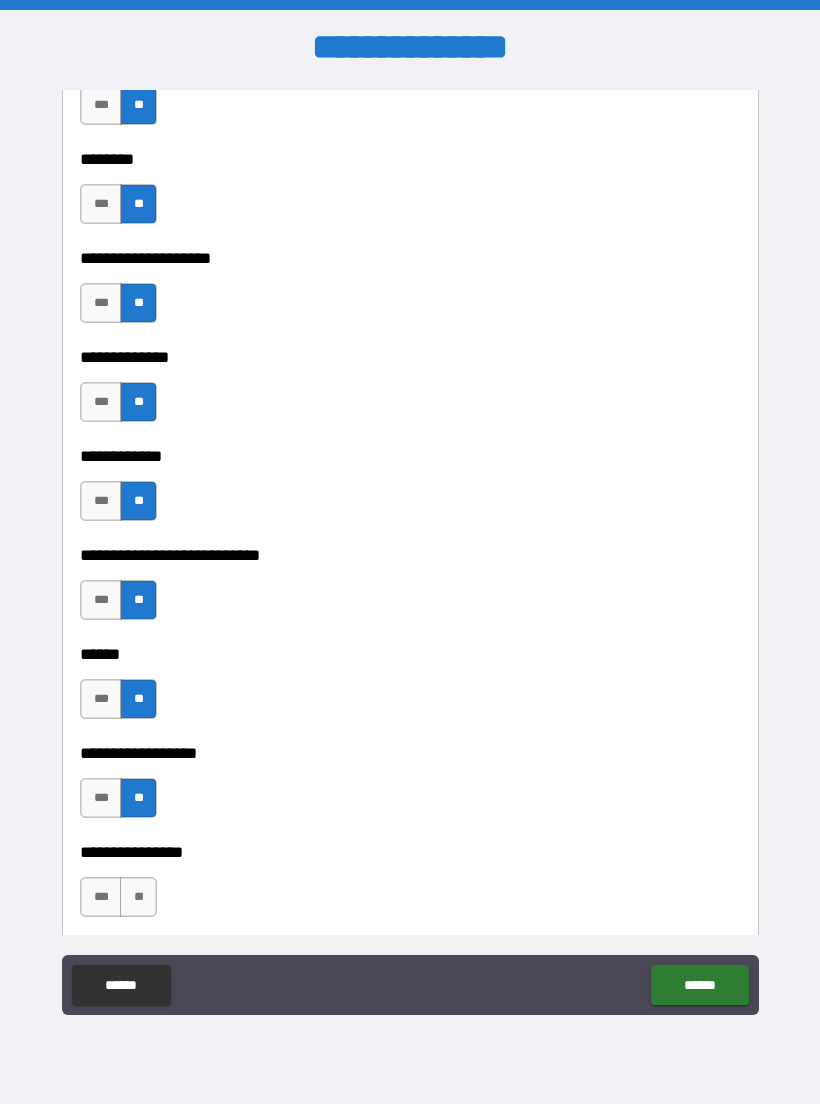 click on "**" at bounding box center (138, 897) 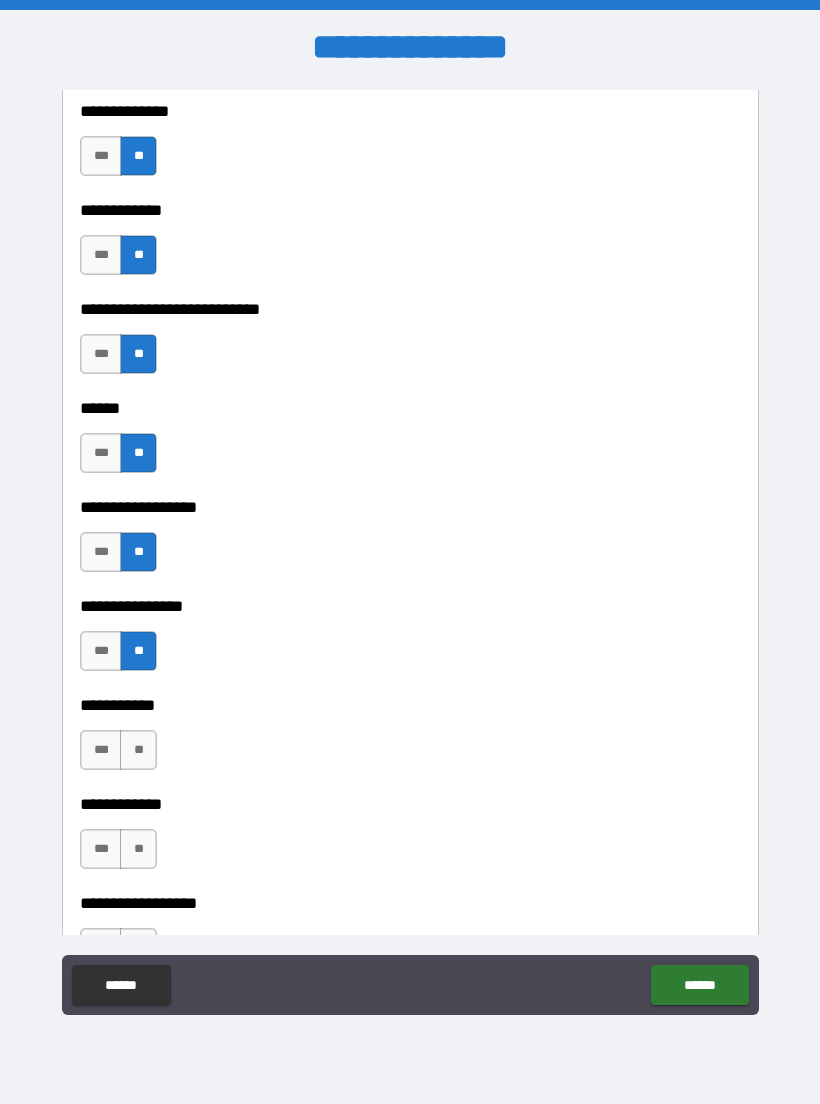 scroll, scrollTop: 9096, scrollLeft: 0, axis: vertical 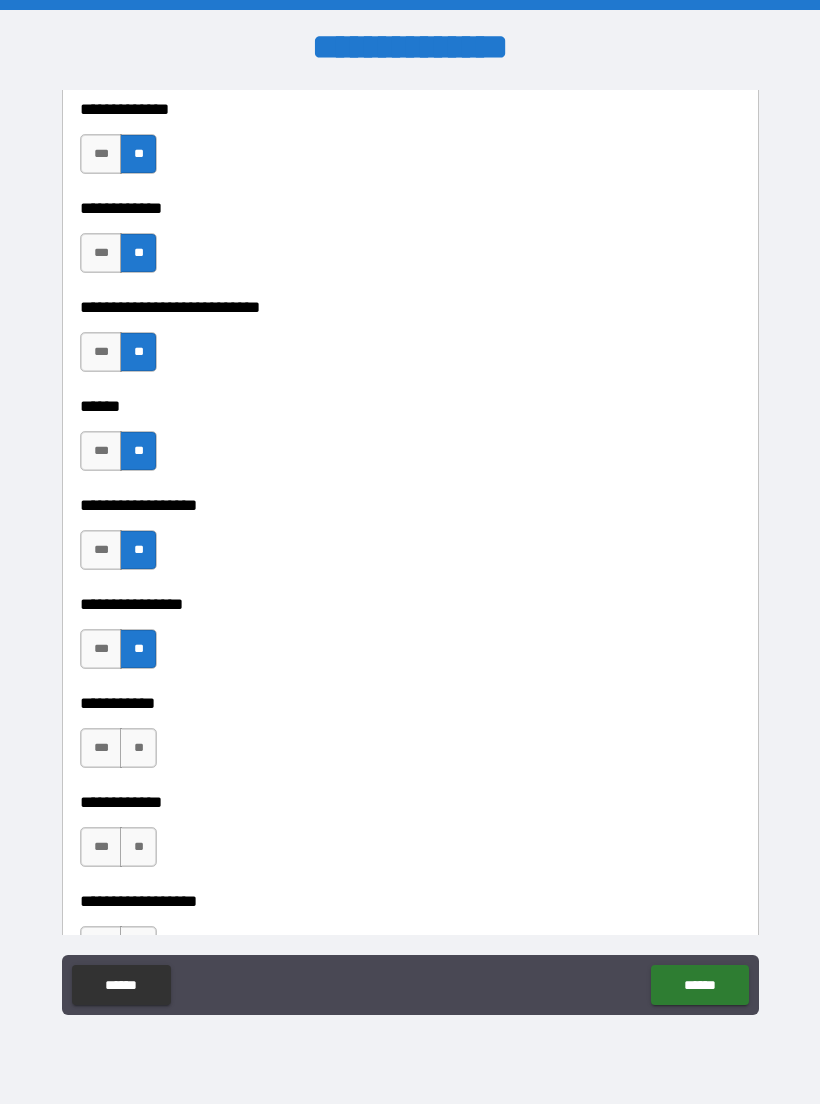 click on "**" at bounding box center (138, 748) 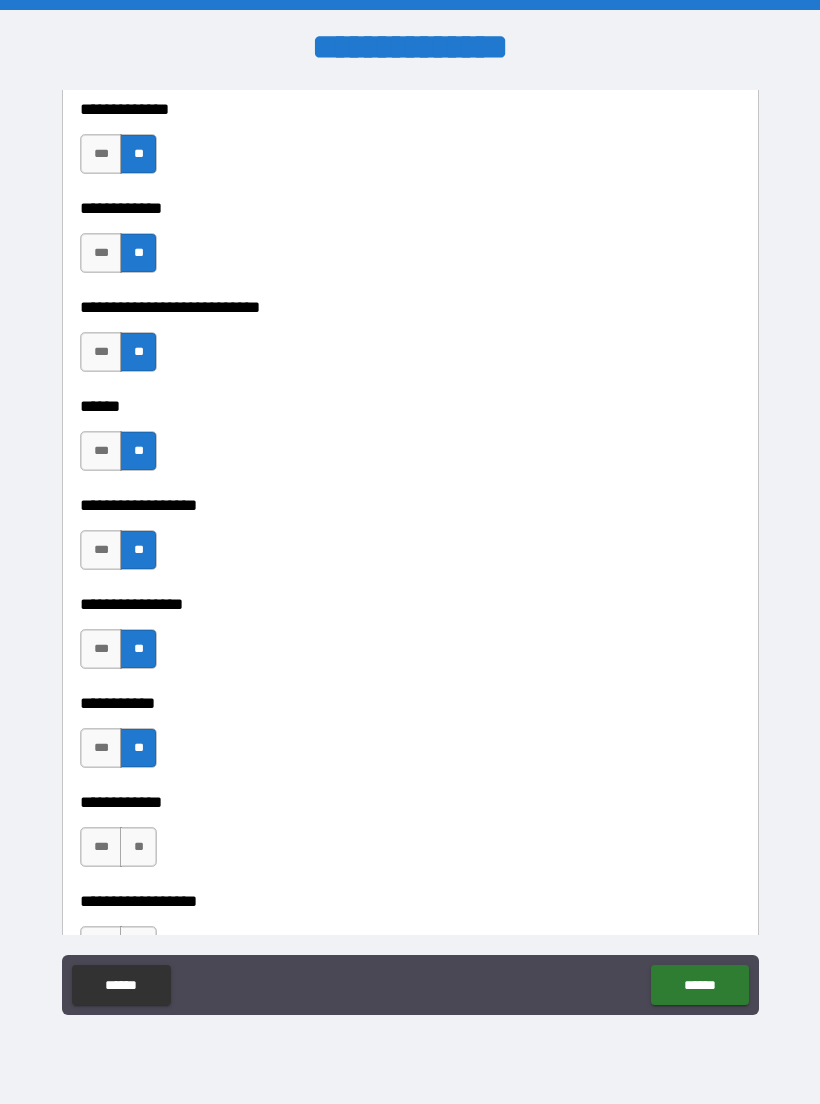 click on "**" at bounding box center [138, 847] 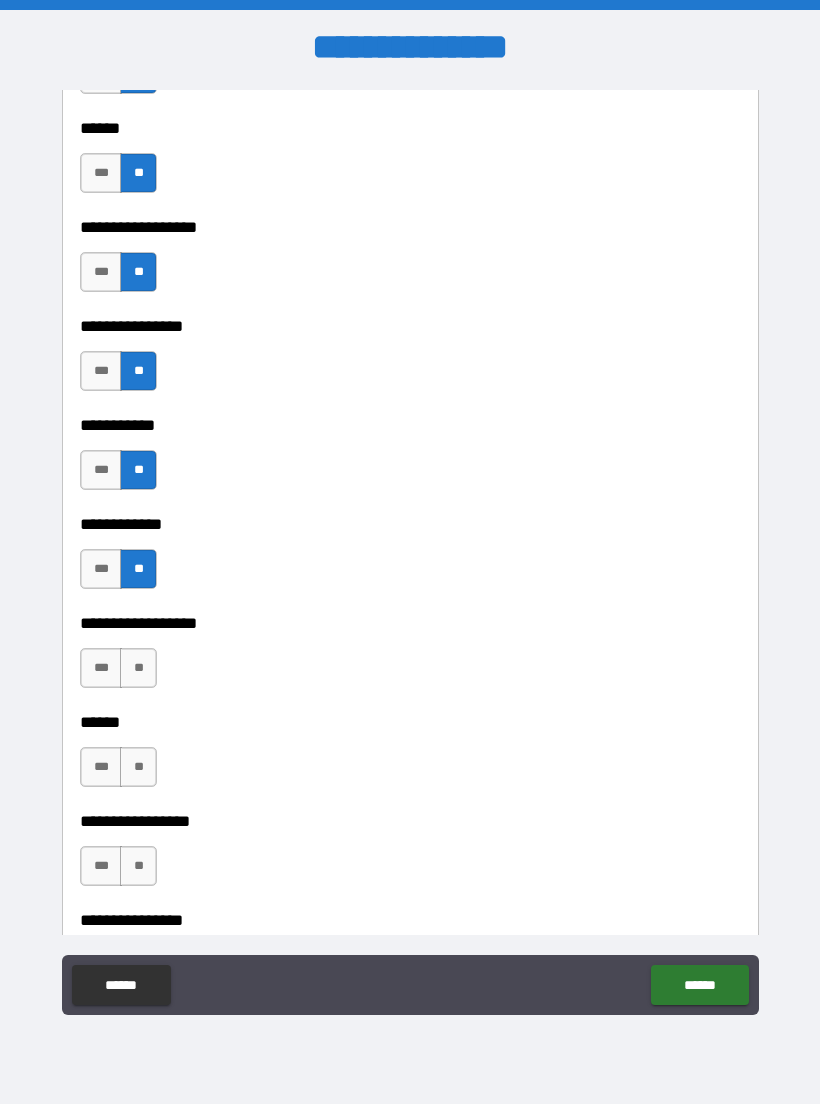 scroll, scrollTop: 9376, scrollLeft: 0, axis: vertical 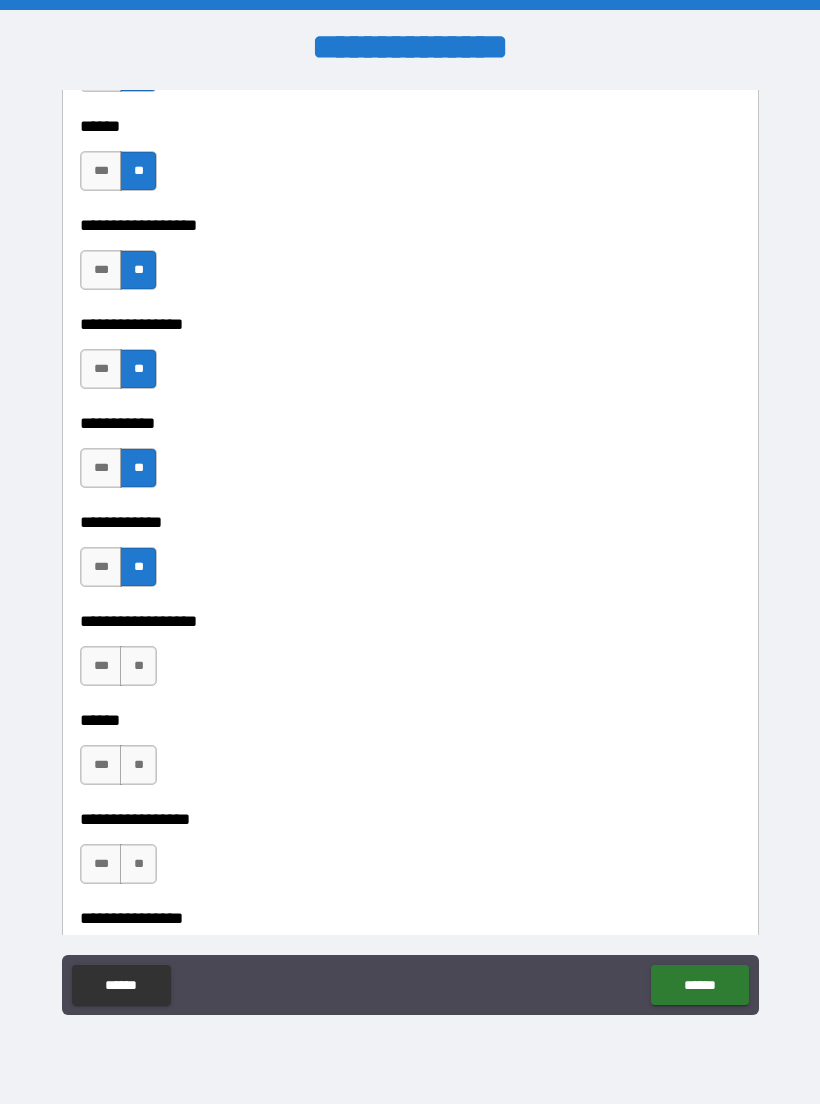 click on "**" at bounding box center [138, 666] 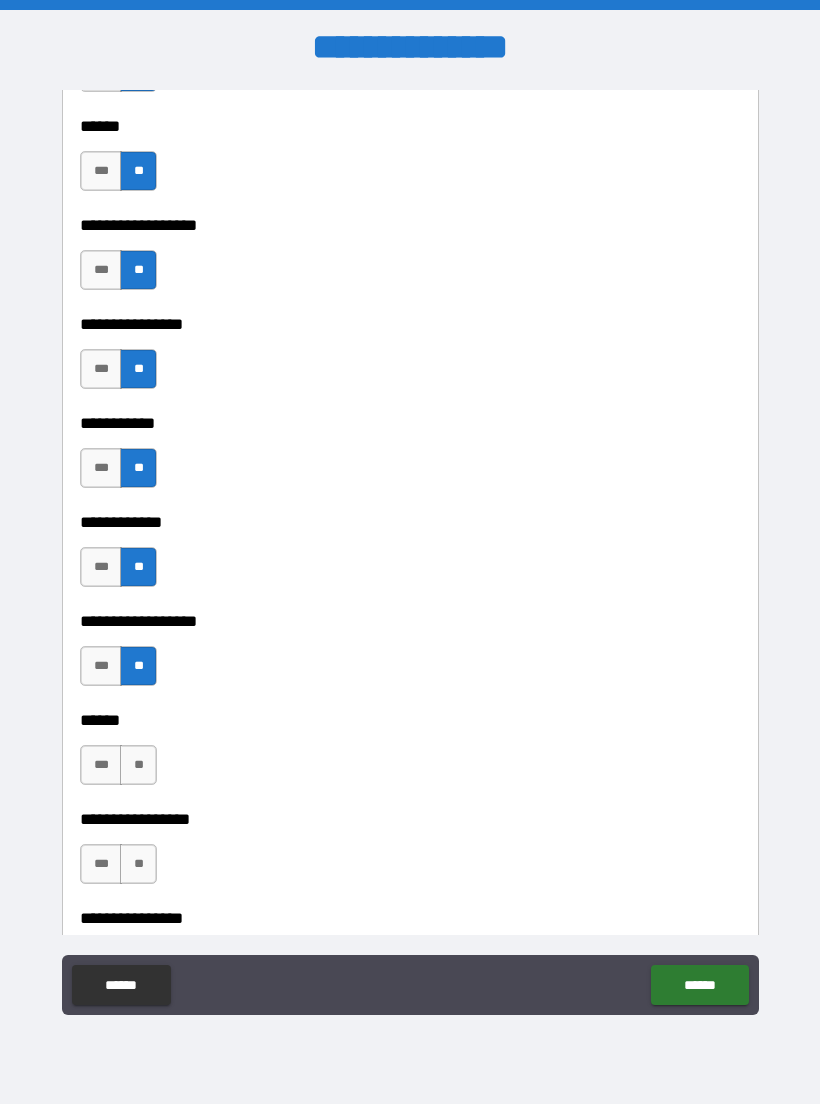 click on "**" at bounding box center (138, 765) 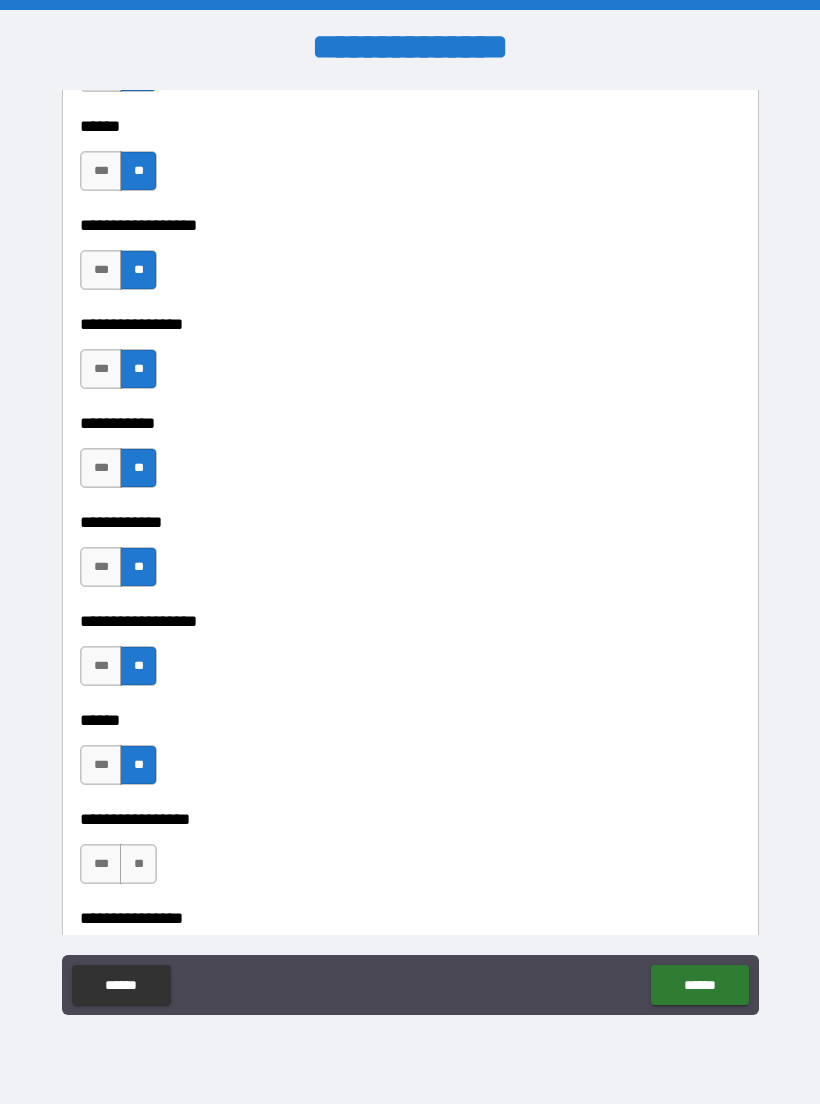 click on "**" at bounding box center (138, 864) 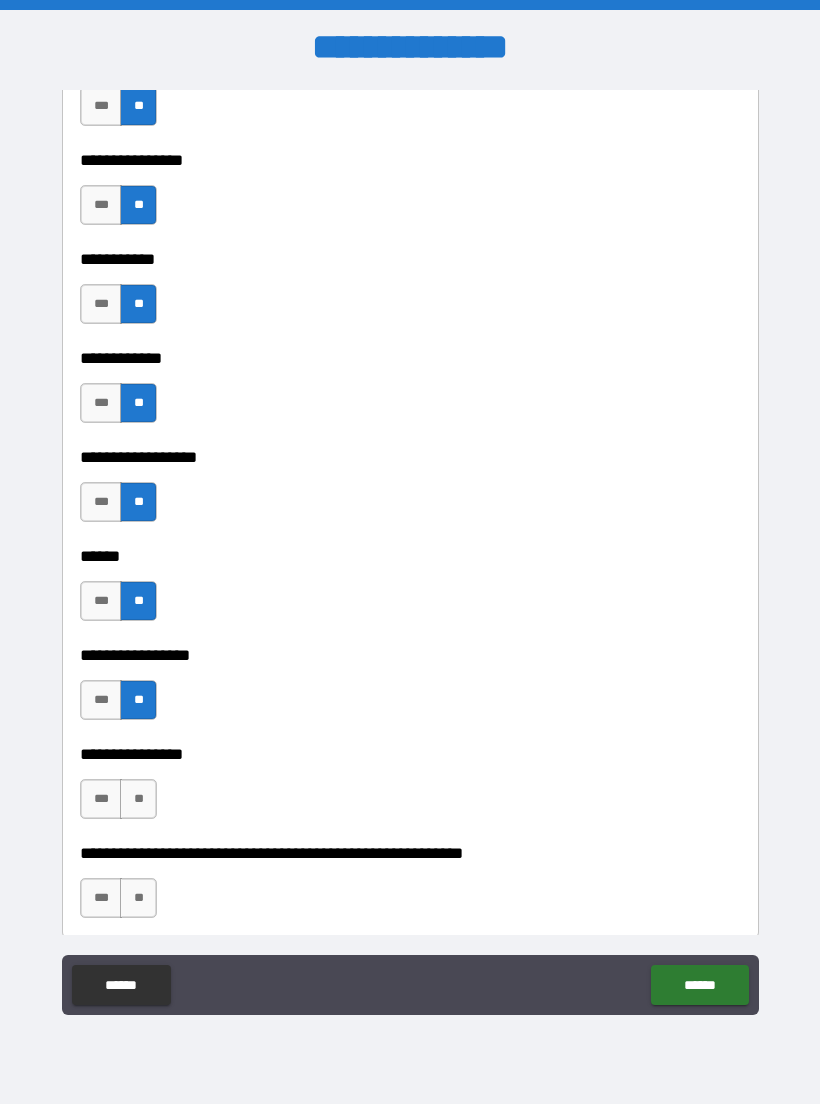 scroll, scrollTop: 9553, scrollLeft: 0, axis: vertical 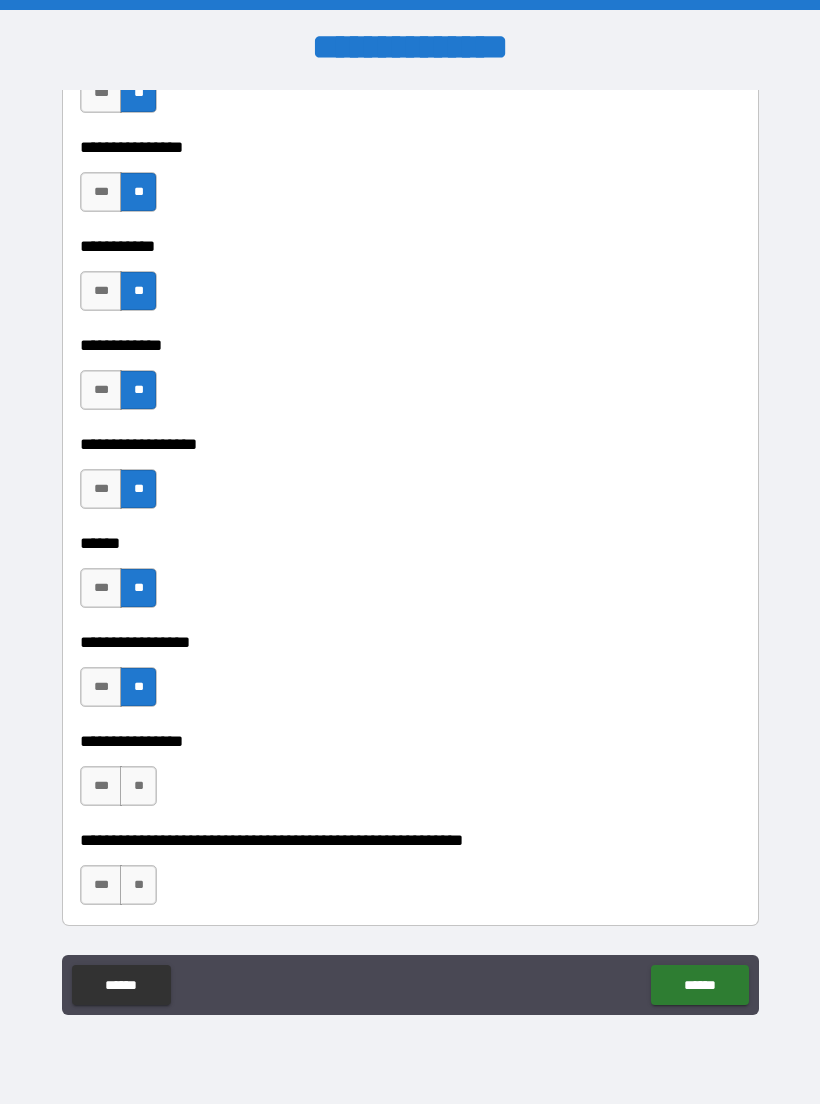 click on "**" at bounding box center (138, 786) 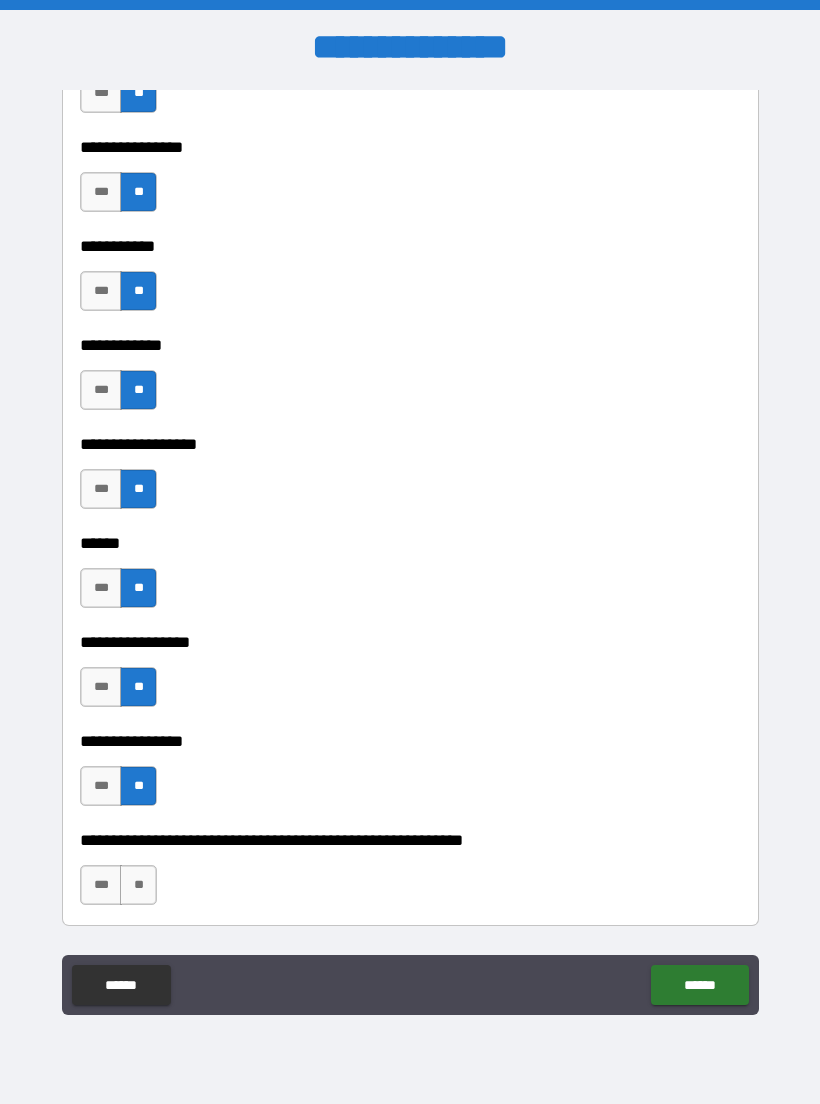 click on "**" at bounding box center [138, 885] 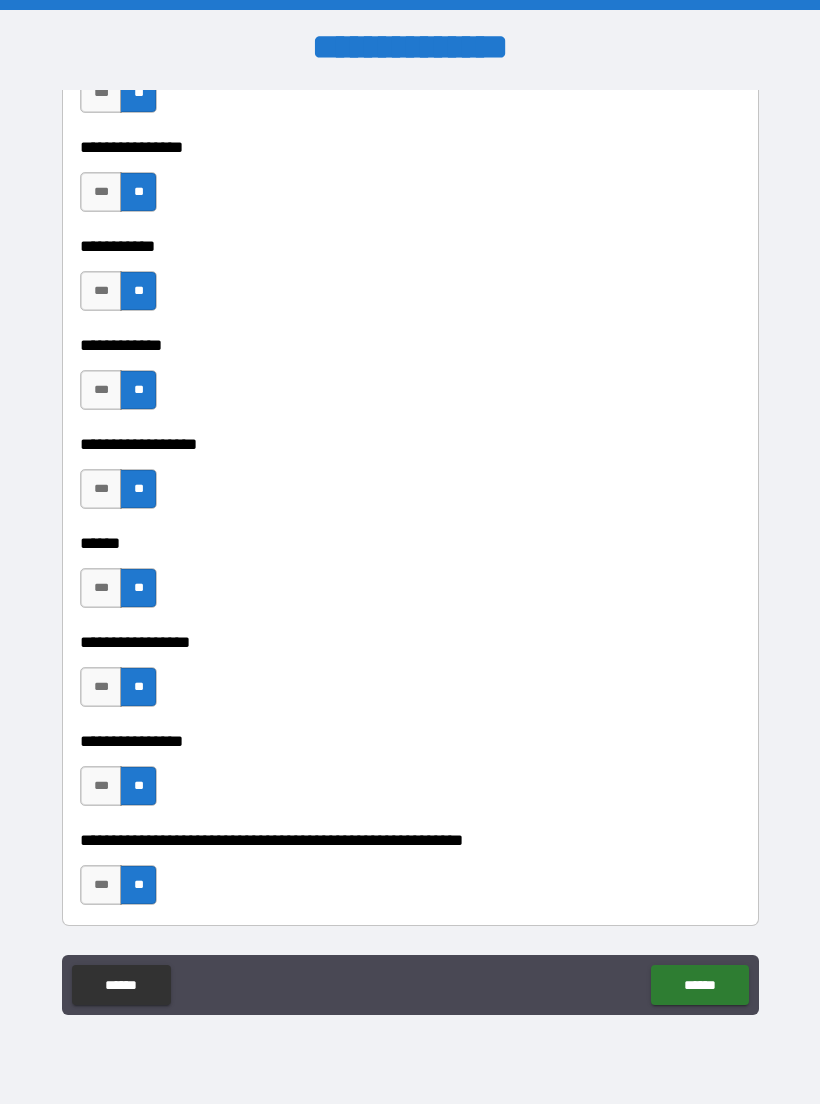 click on "***" at bounding box center (101, 588) 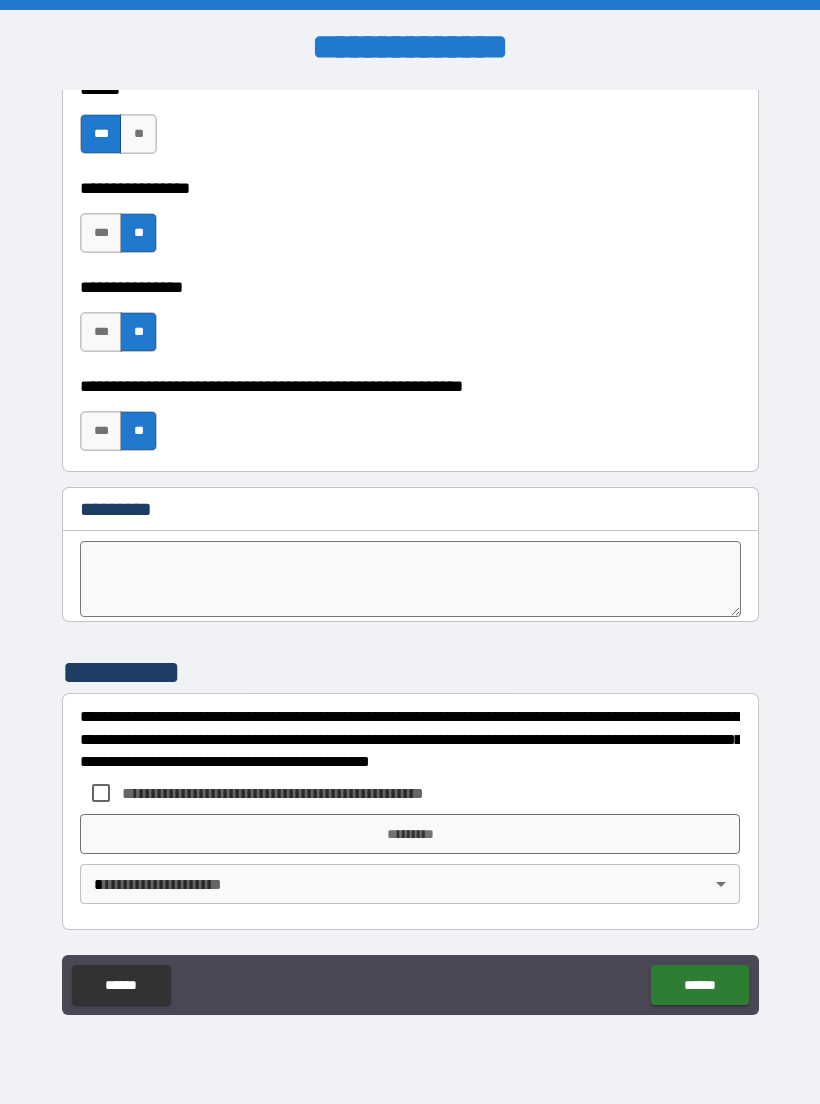 scroll, scrollTop: 10007, scrollLeft: 0, axis: vertical 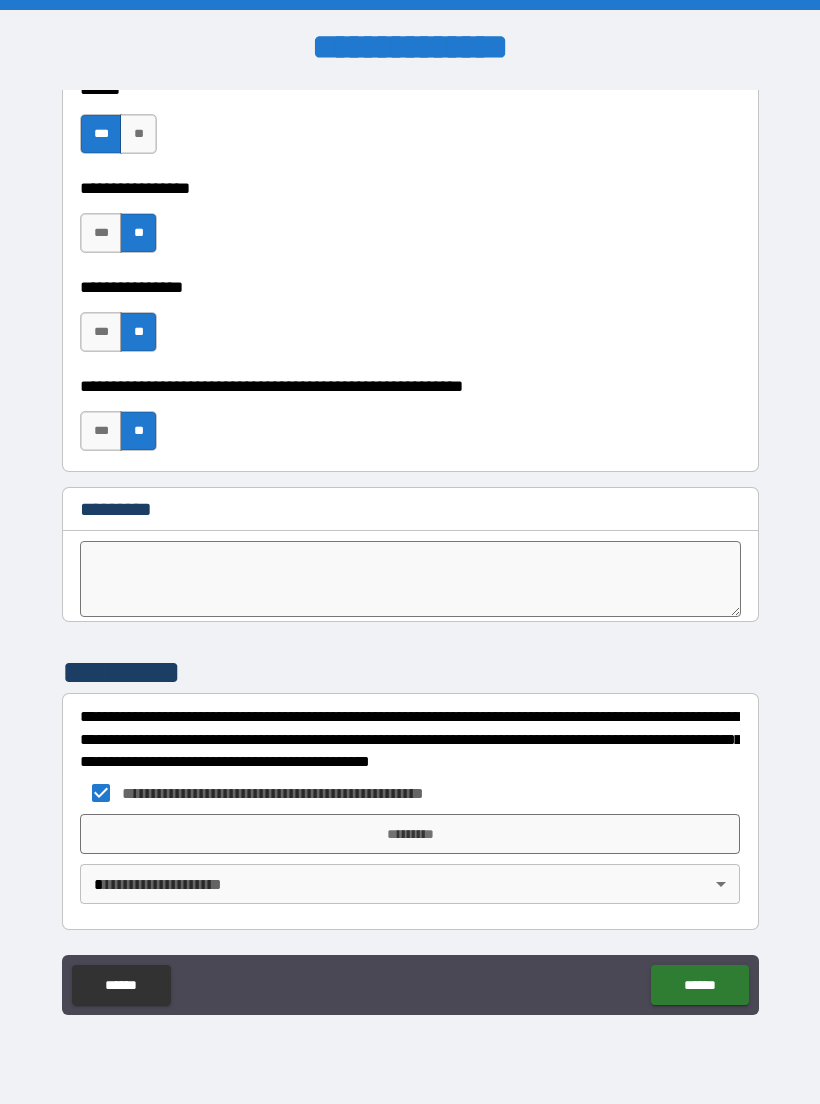 click on "*********" at bounding box center [410, 834] 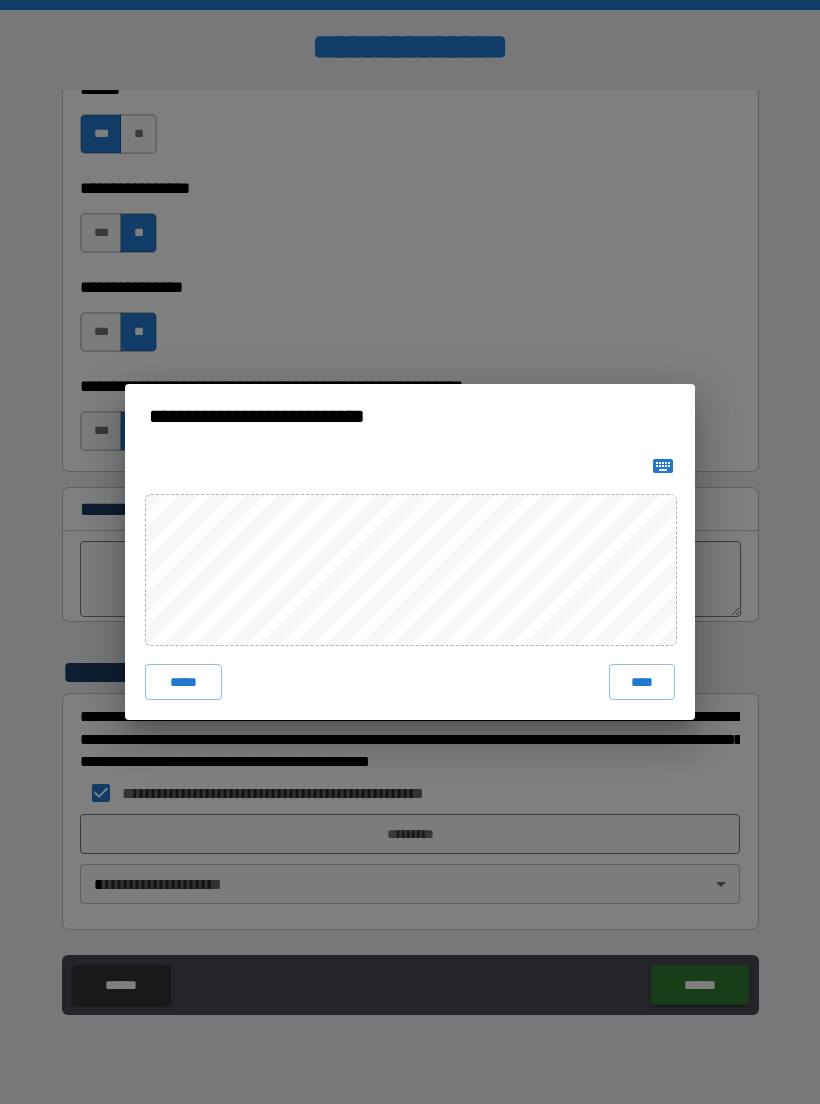 click on "****" at bounding box center (642, 682) 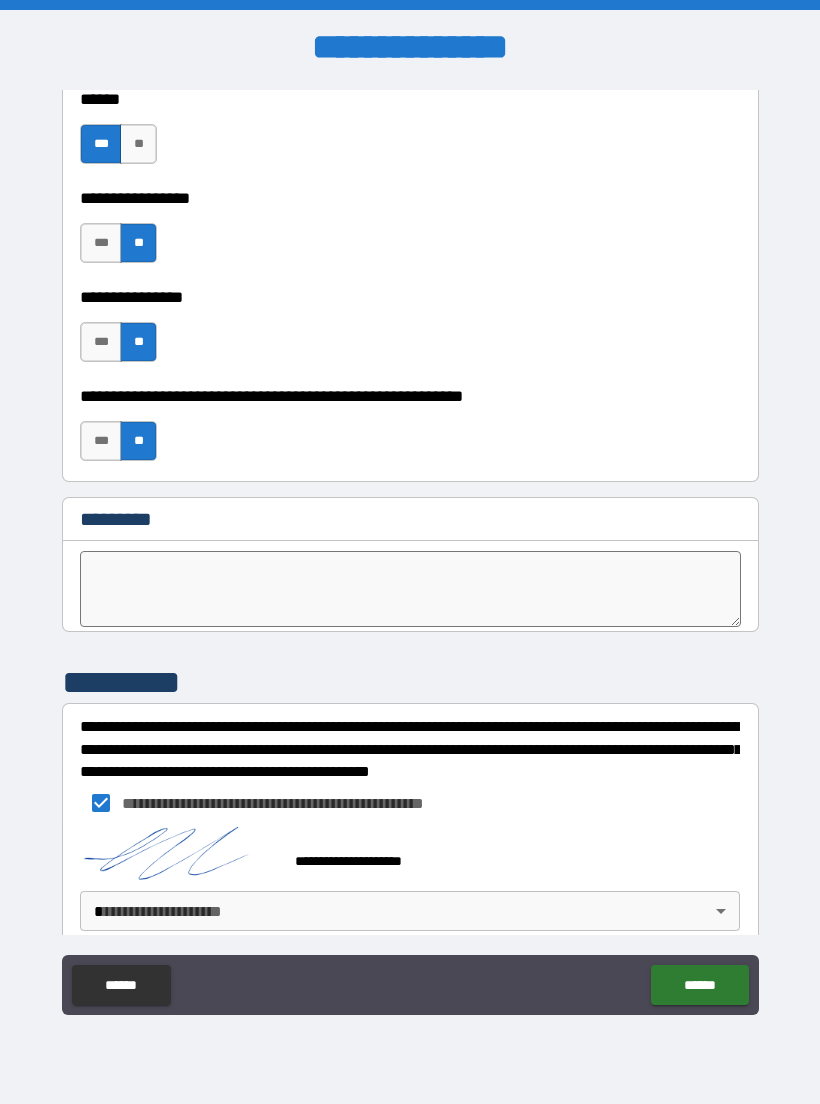 click on "******" at bounding box center [699, 985] 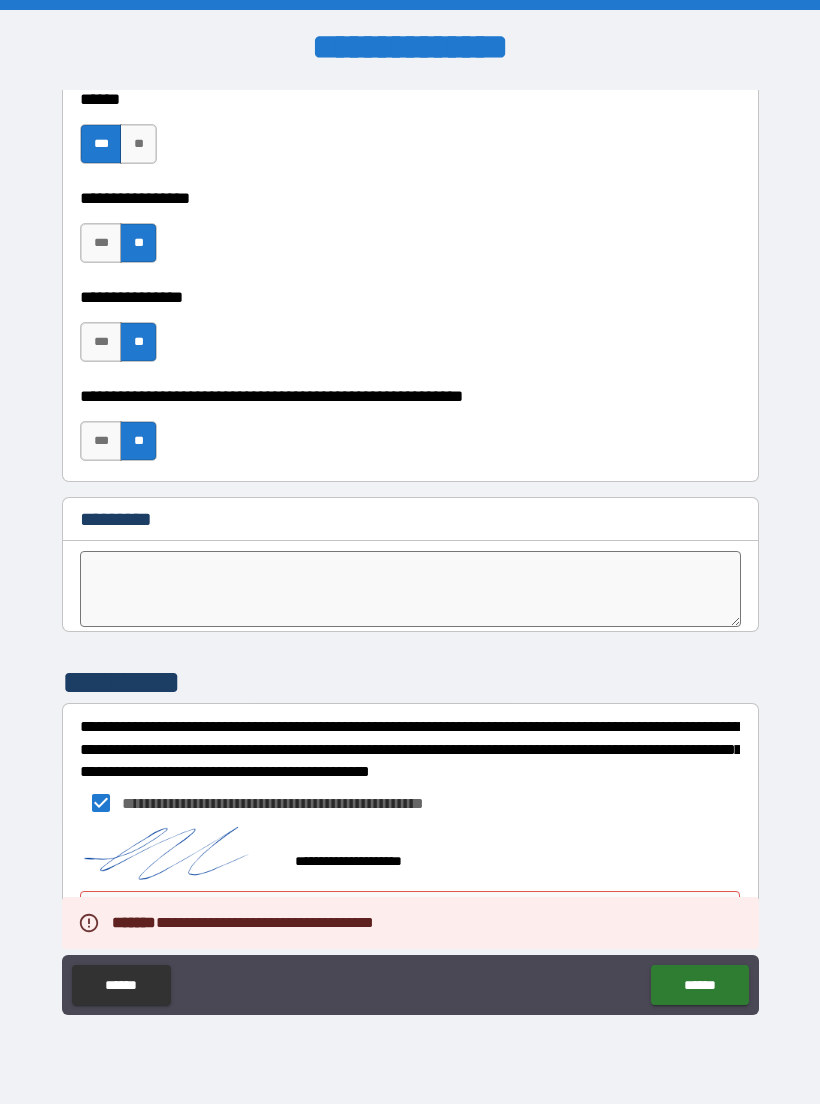 click on "**********" at bounding box center (410, 552) 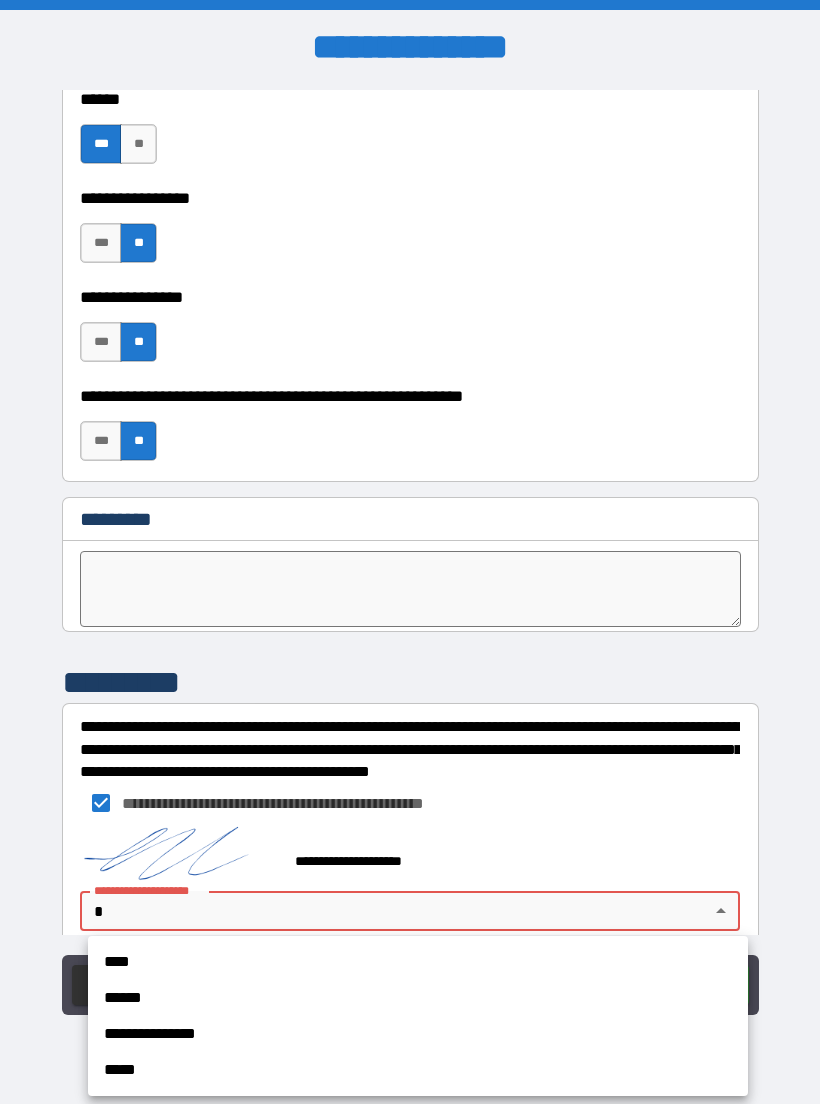 click at bounding box center [410, 552] 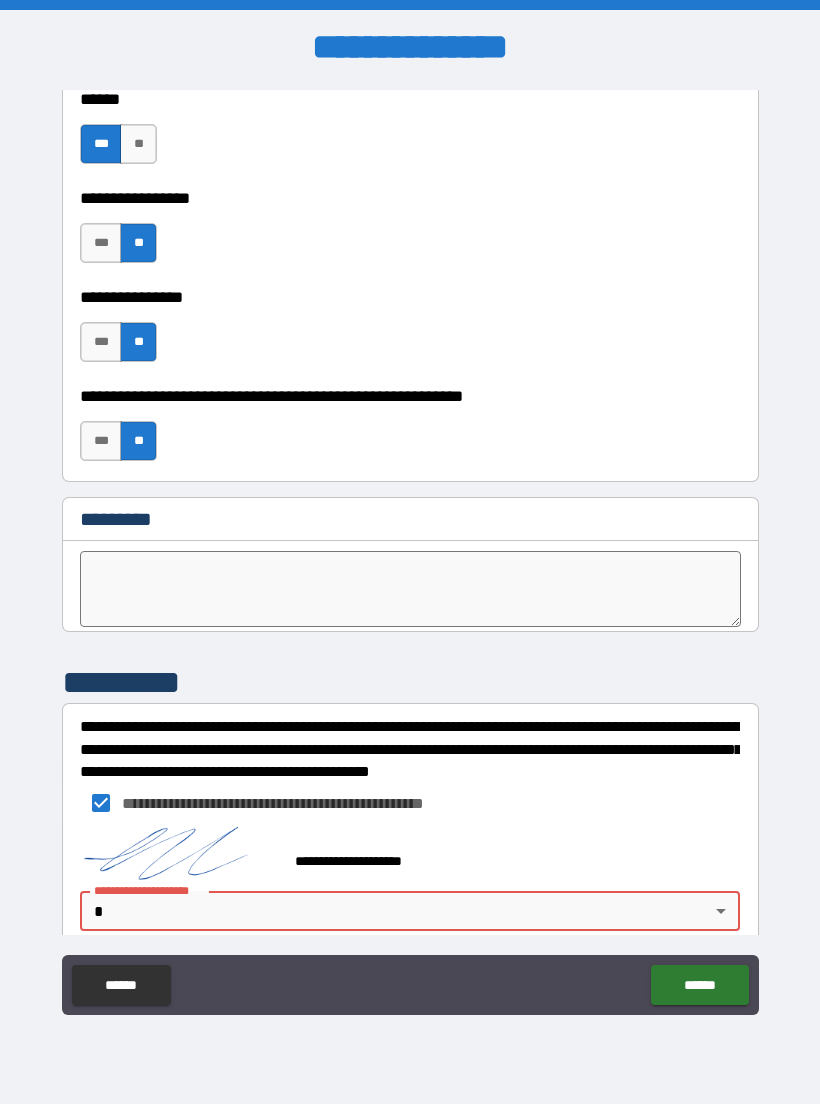 click on "**********" at bounding box center [410, 552] 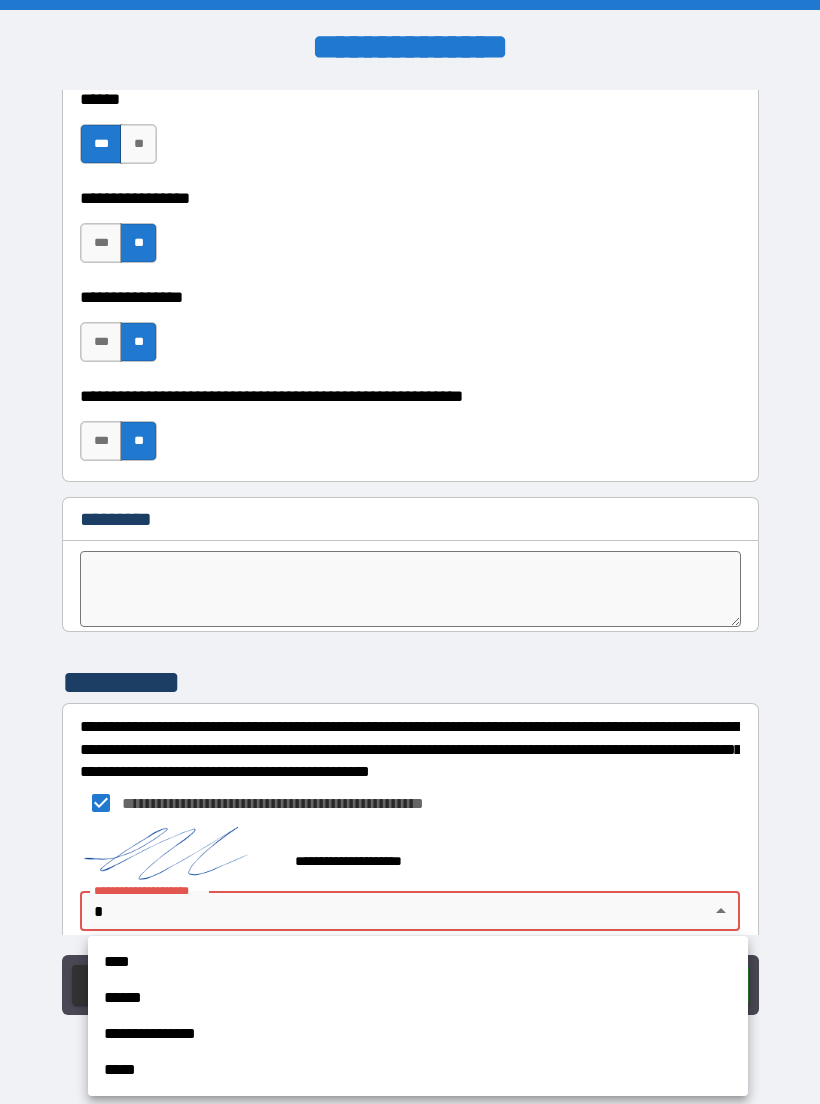 click on "****" at bounding box center (418, 962) 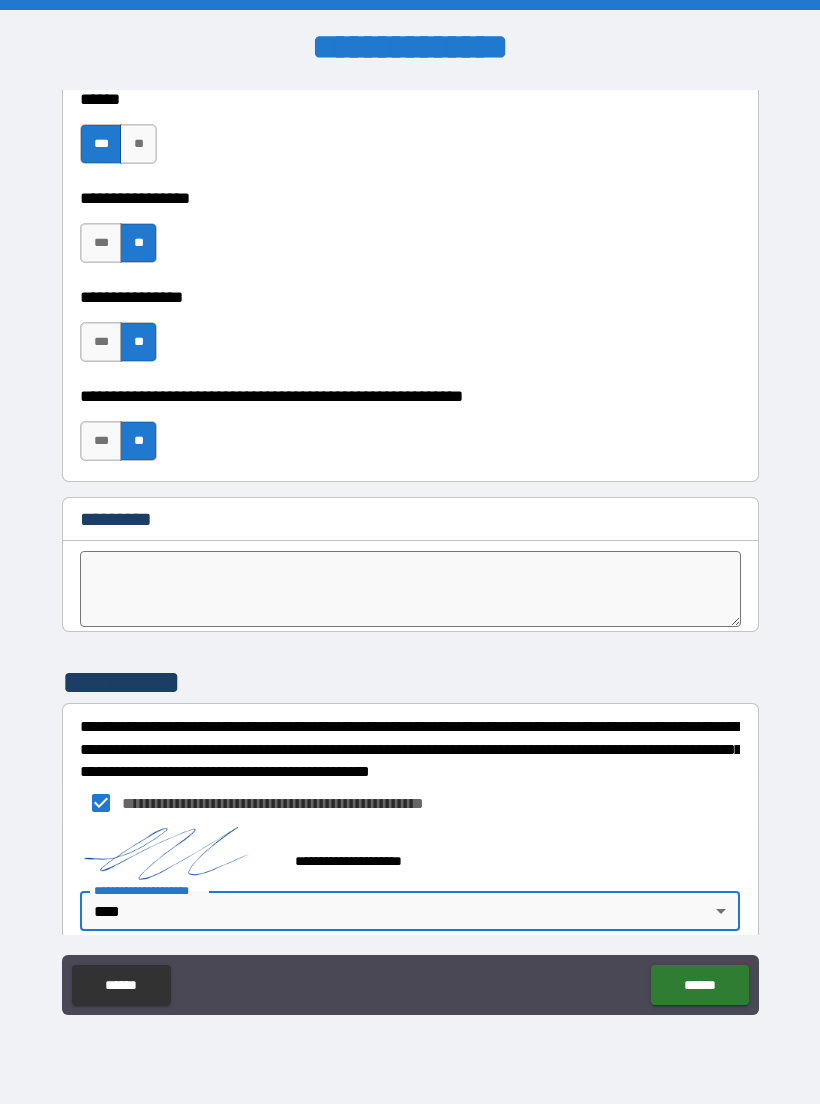 click on "******" at bounding box center (699, 985) 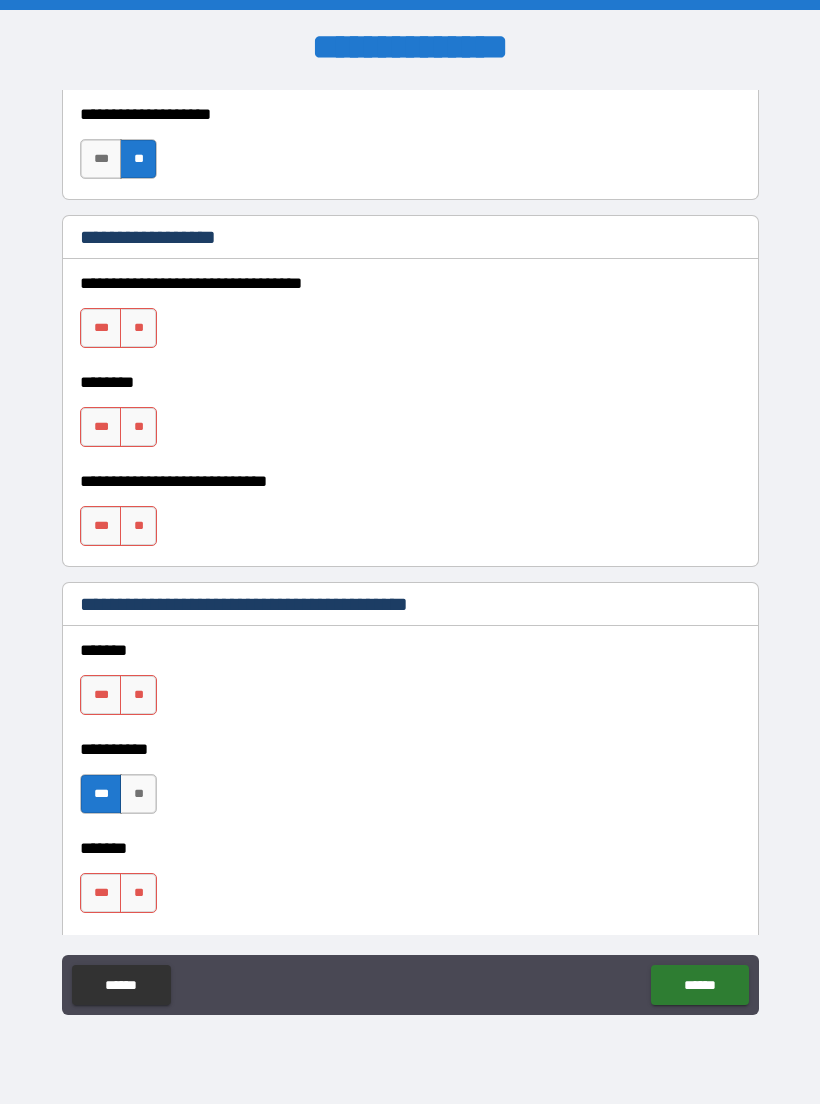 scroll, scrollTop: 1054, scrollLeft: 0, axis: vertical 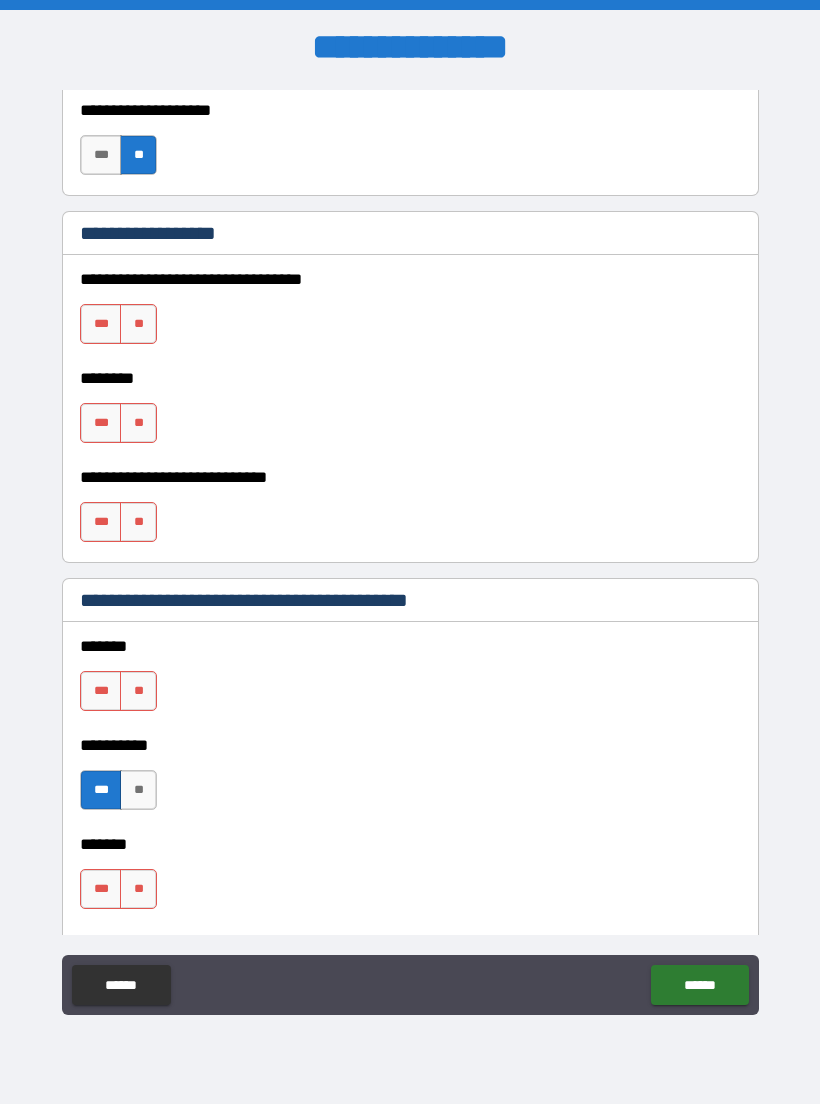 click on "**" at bounding box center (138, 691) 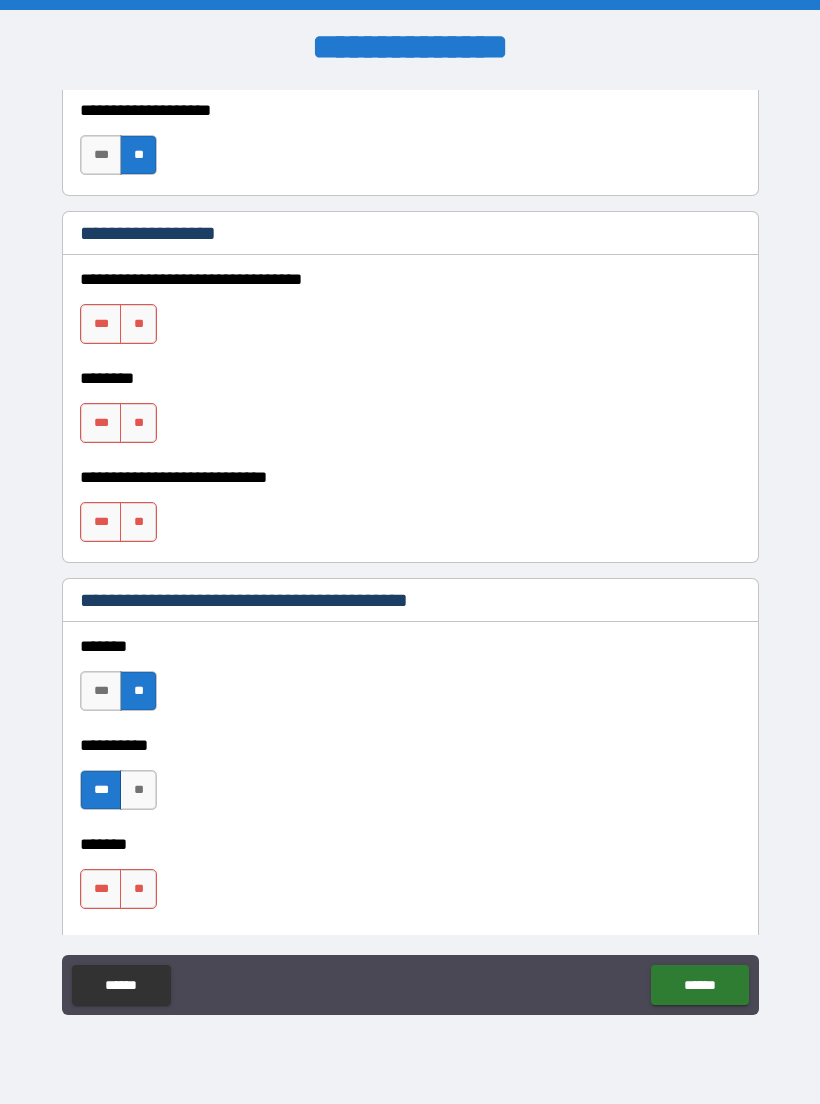 click on "**" at bounding box center (138, 889) 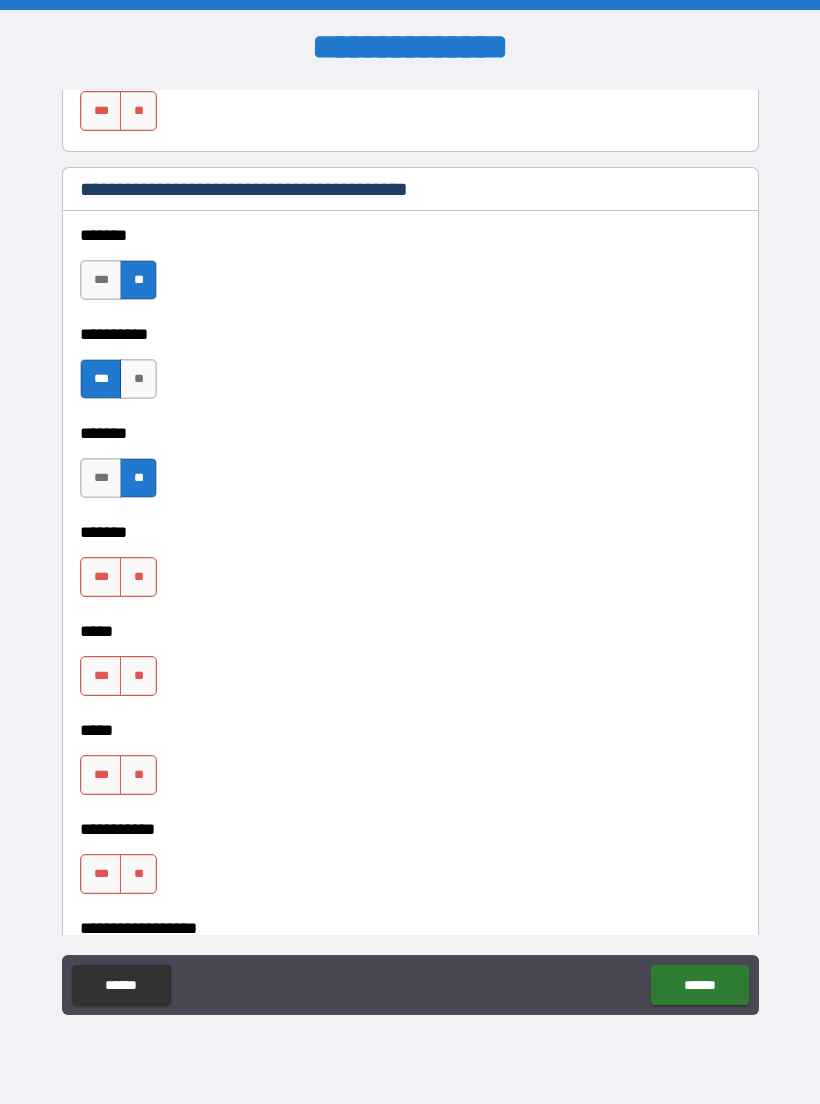 scroll, scrollTop: 1467, scrollLeft: 0, axis: vertical 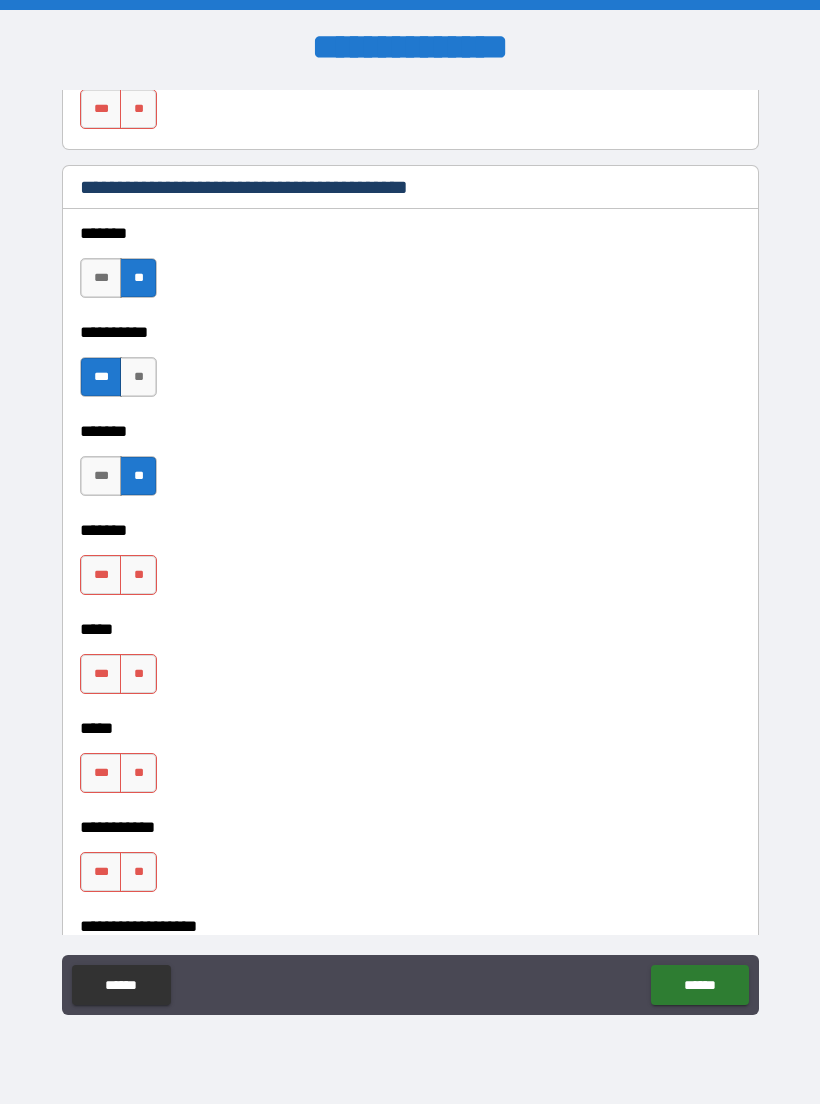 click on "**" at bounding box center (138, 674) 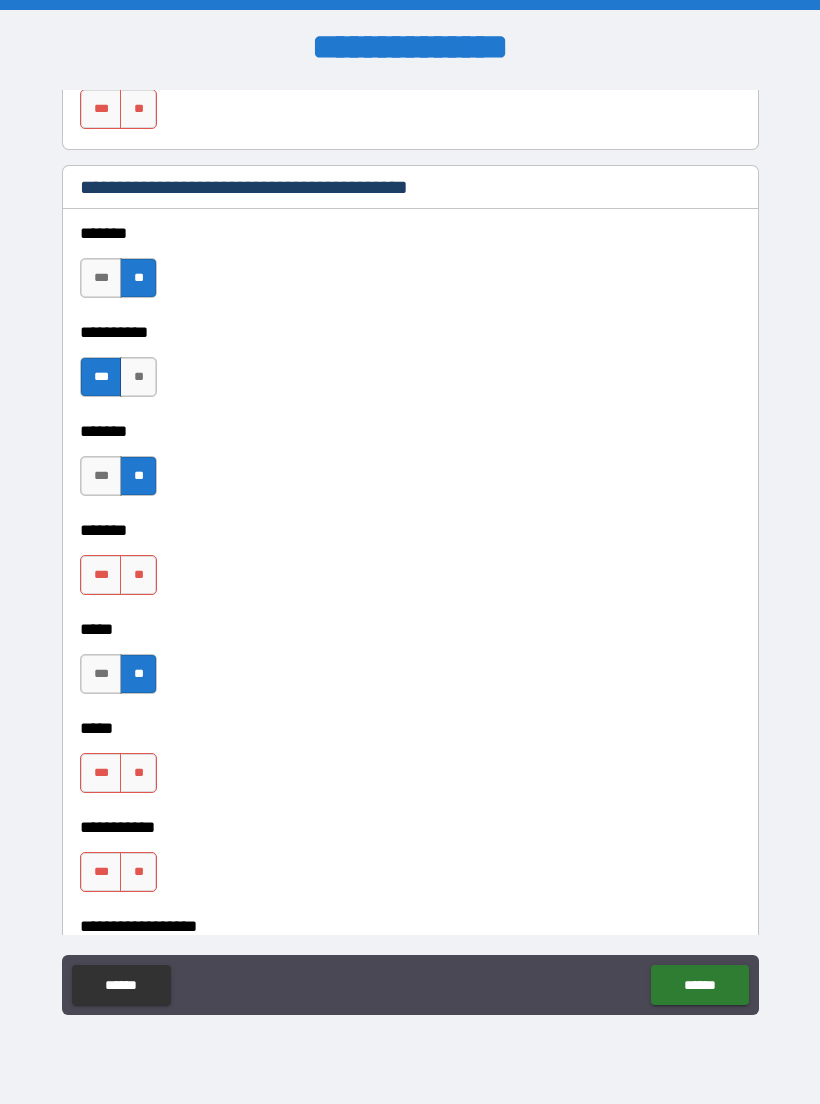 click on "**" at bounding box center [138, 575] 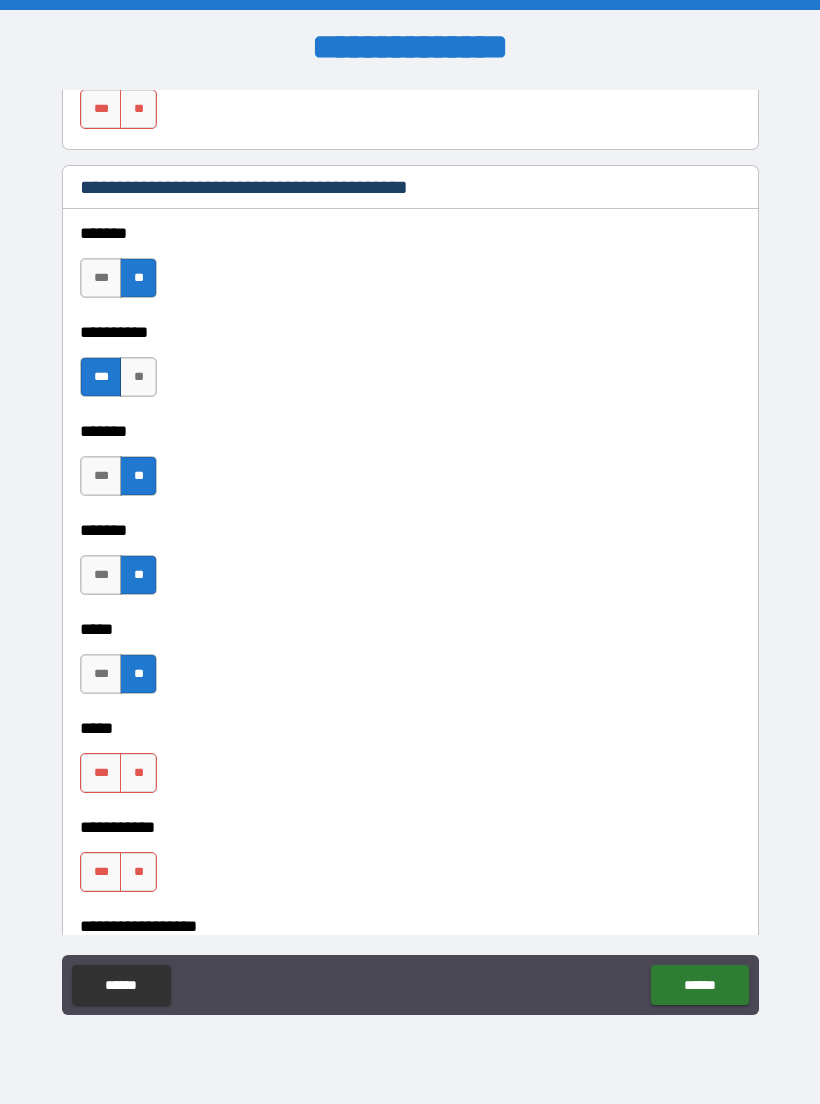 click on "**" at bounding box center (138, 773) 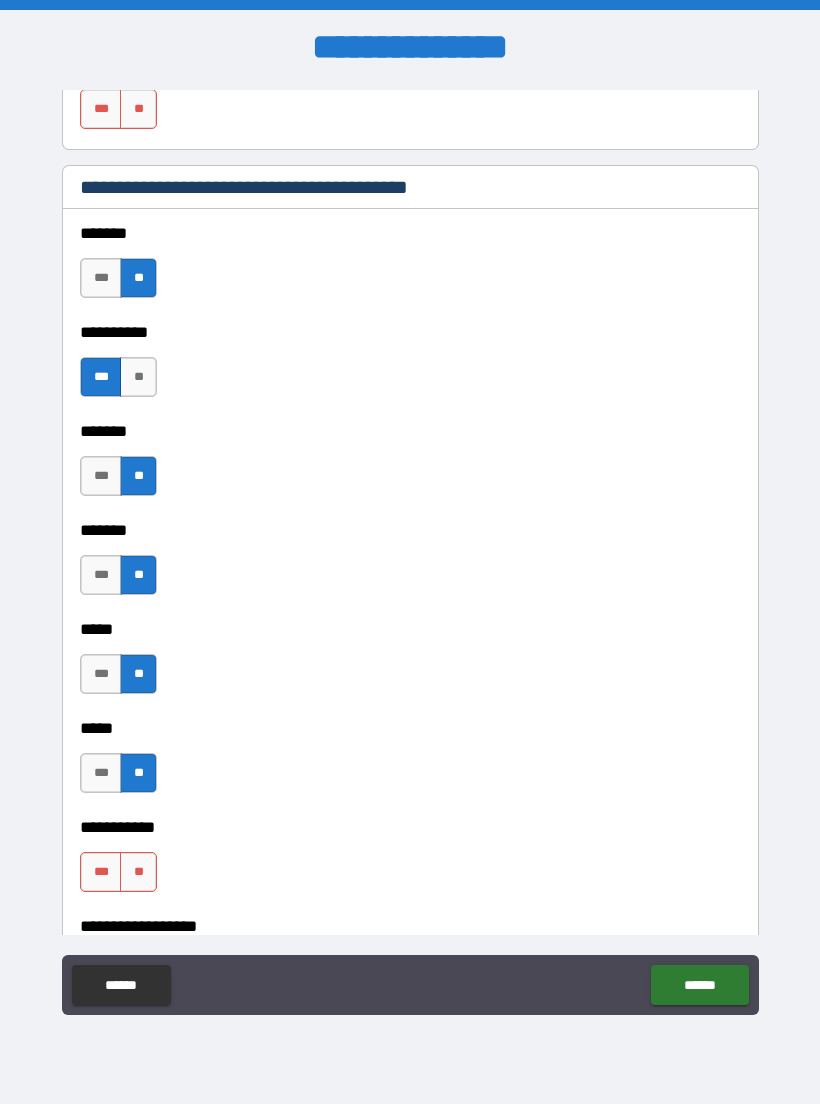 click on "**" at bounding box center (138, 872) 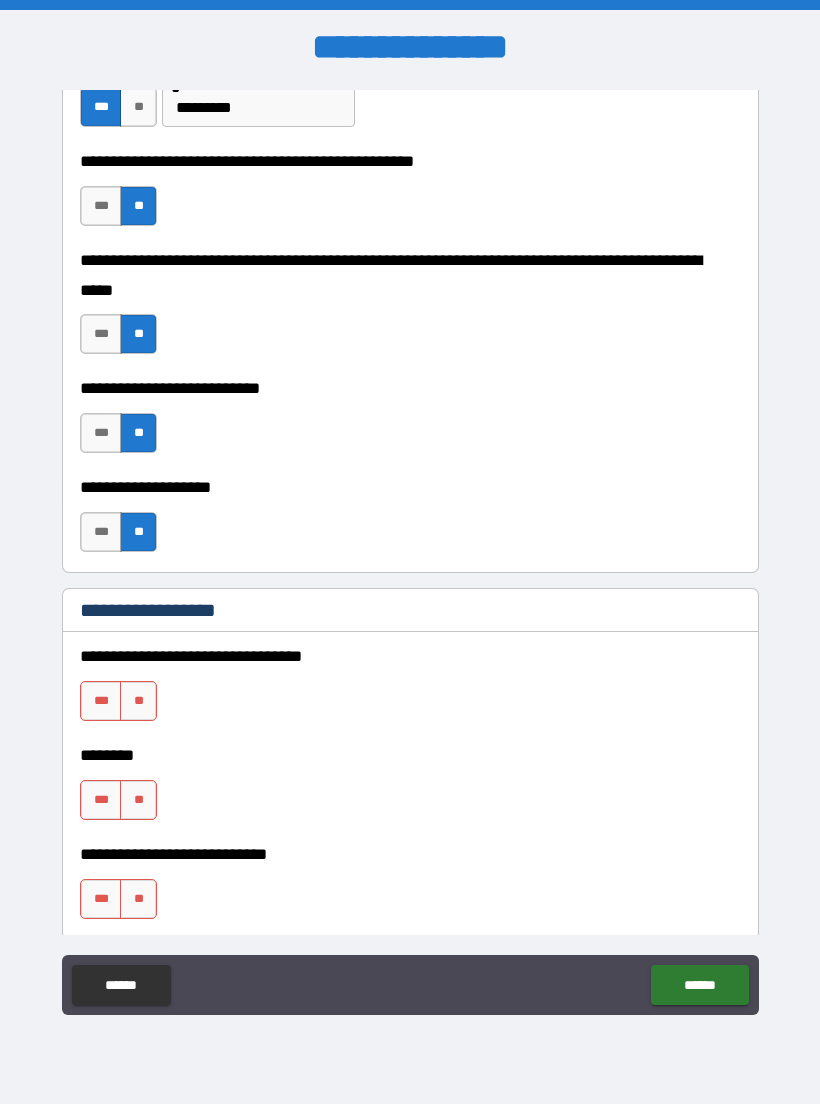 scroll, scrollTop: 698, scrollLeft: 0, axis: vertical 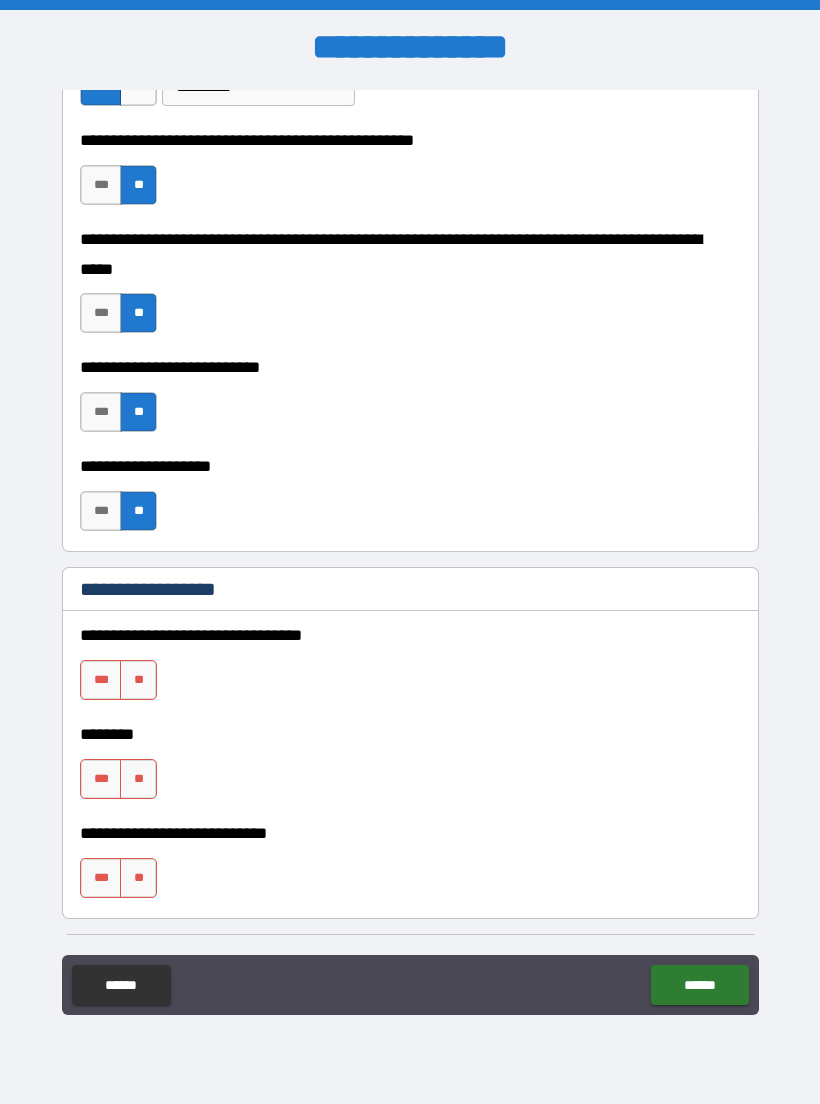 click on "**" at bounding box center (138, 680) 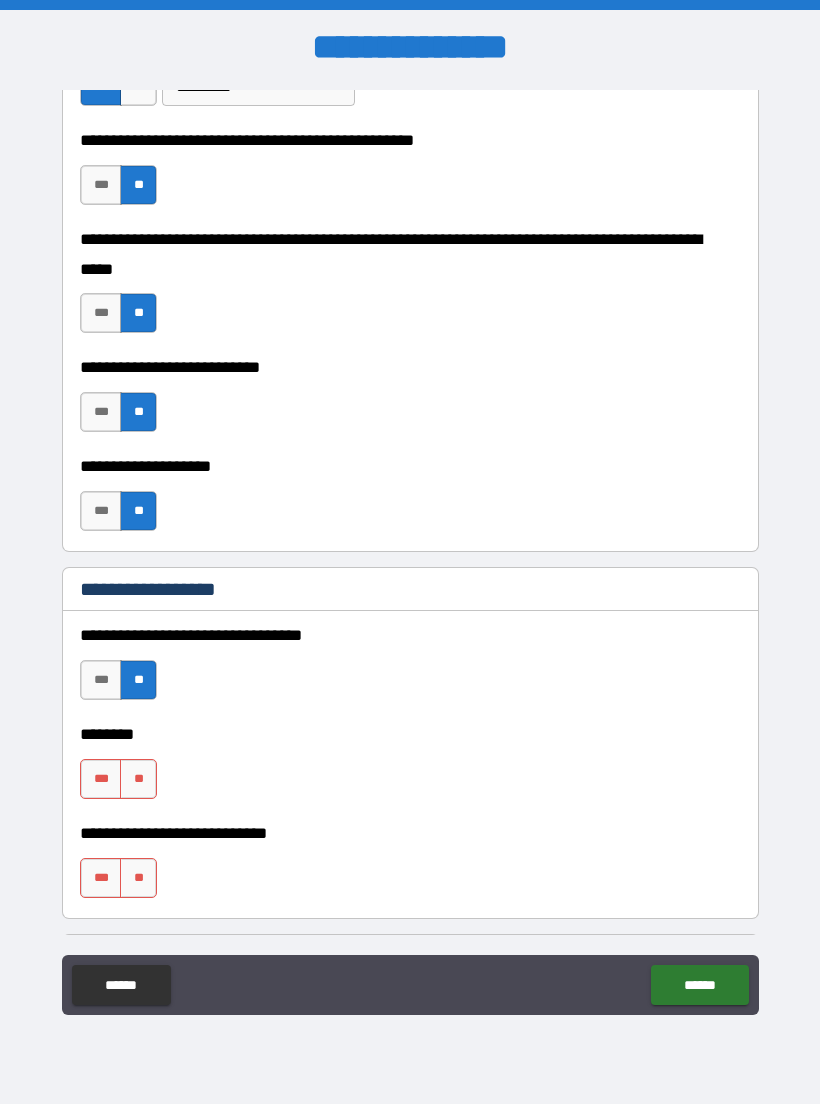 click on "**" at bounding box center (138, 779) 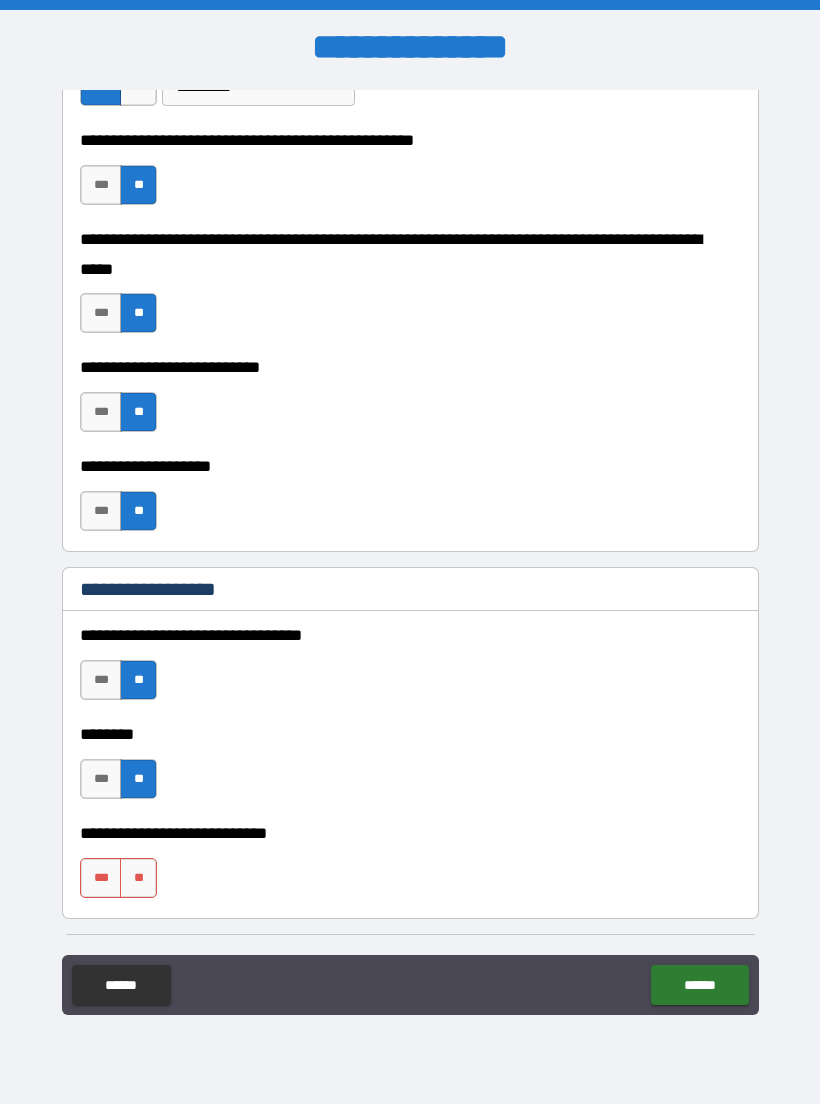 click on "**" at bounding box center [138, 878] 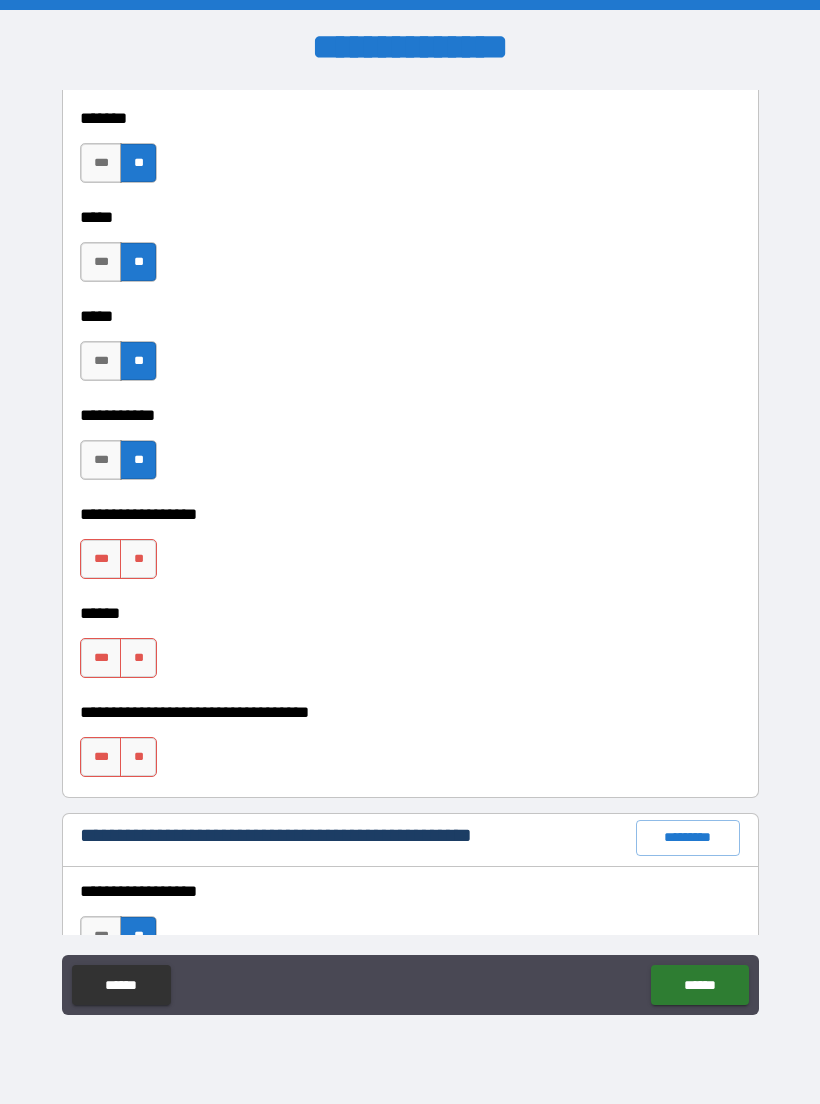 scroll, scrollTop: 1975, scrollLeft: 0, axis: vertical 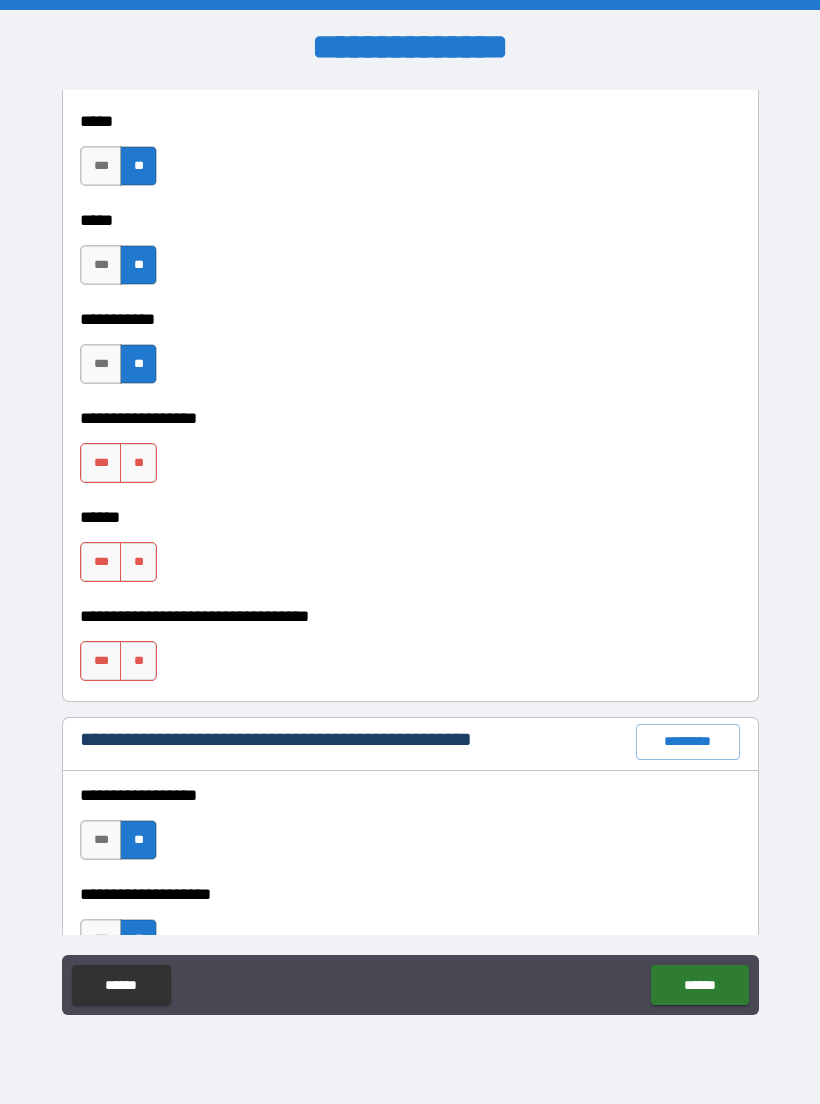 click on "**" at bounding box center (138, 463) 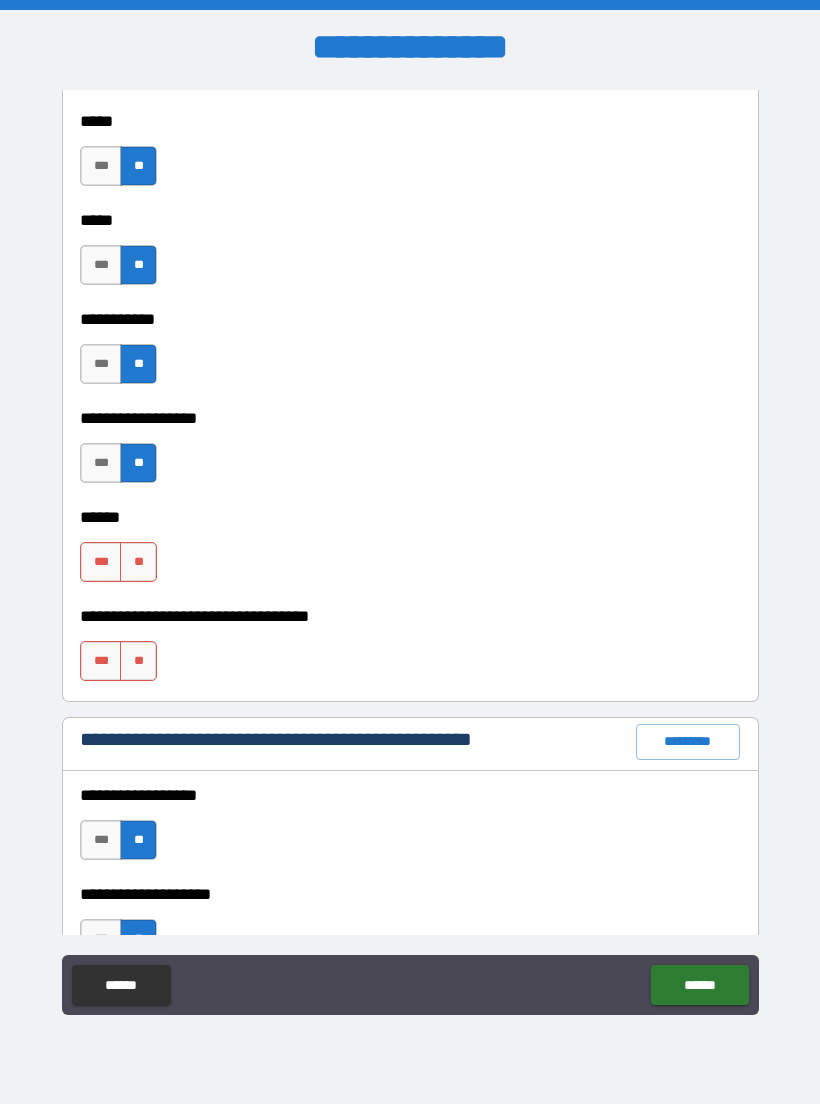 click on "**" at bounding box center (138, 562) 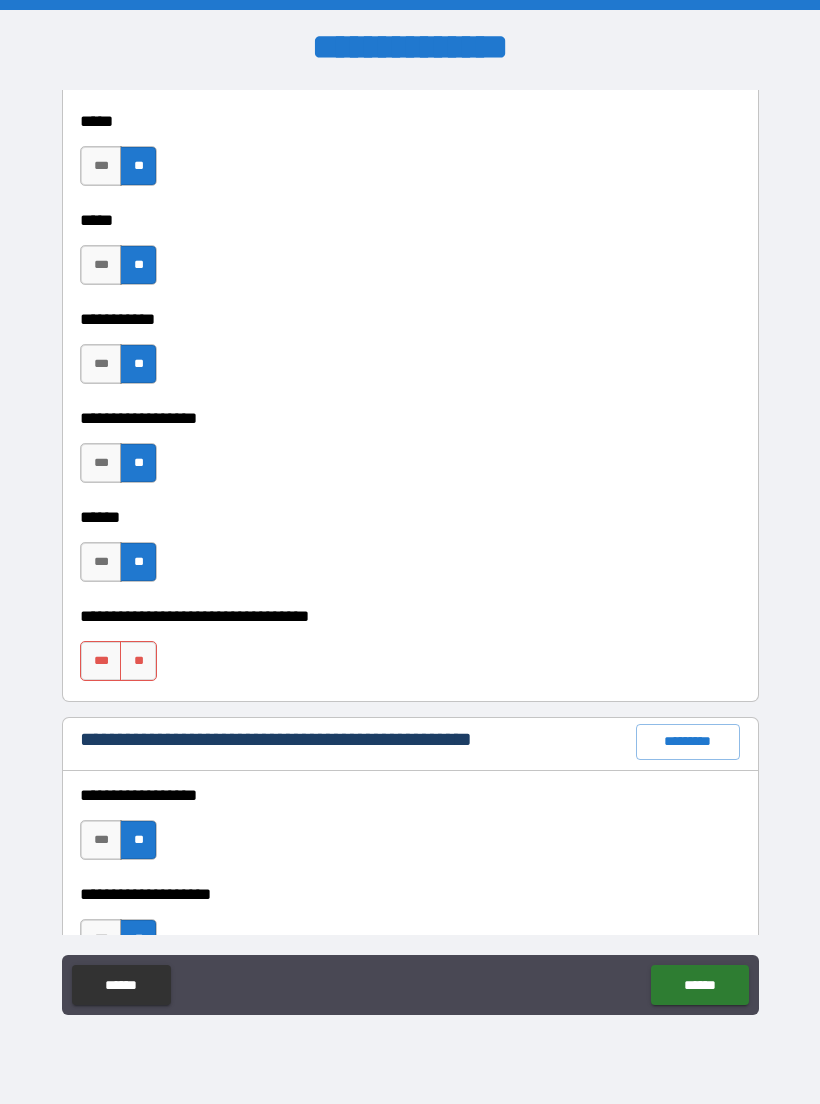 click on "**" at bounding box center (138, 661) 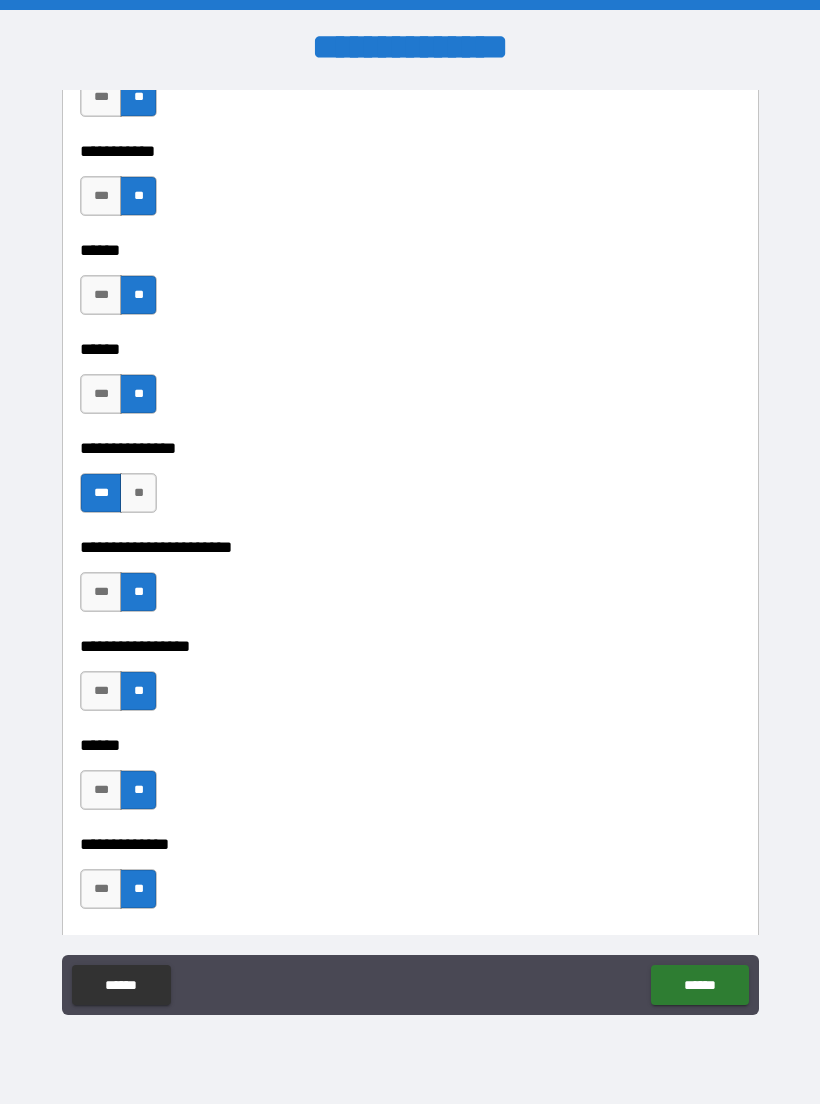 scroll, scrollTop: 0, scrollLeft: 0, axis: both 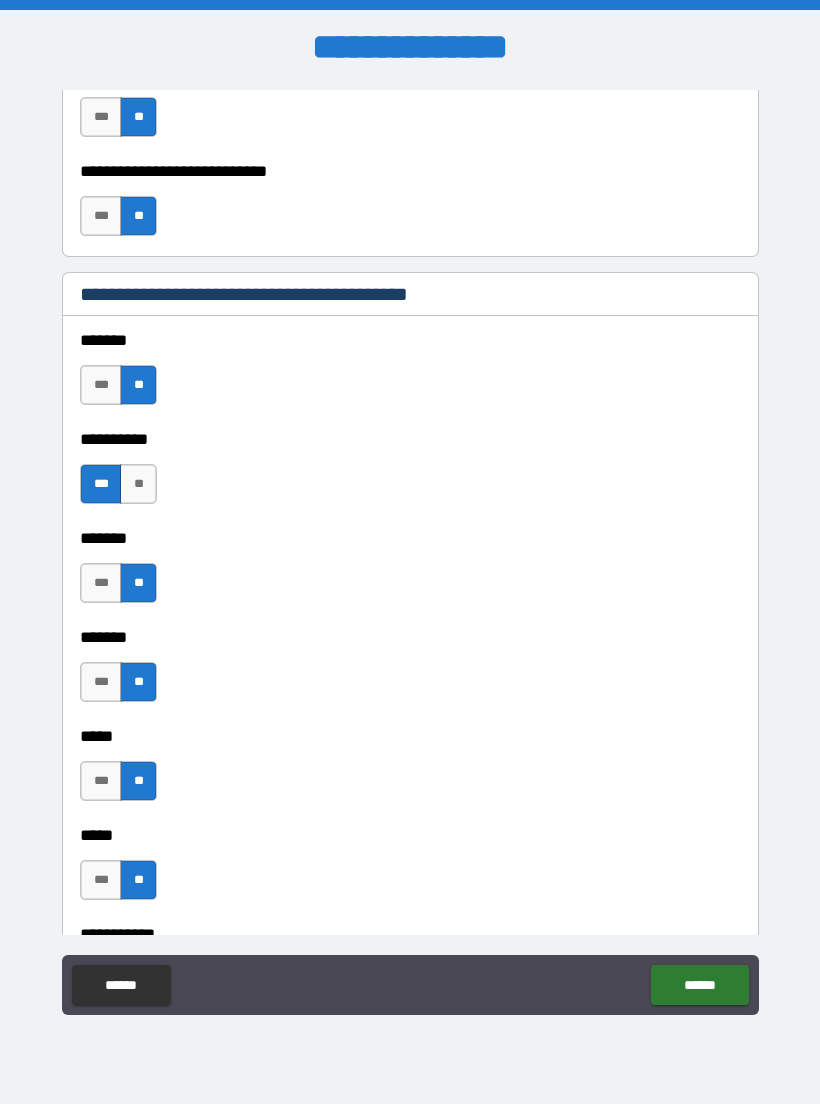 click on "******" at bounding box center (699, 985) 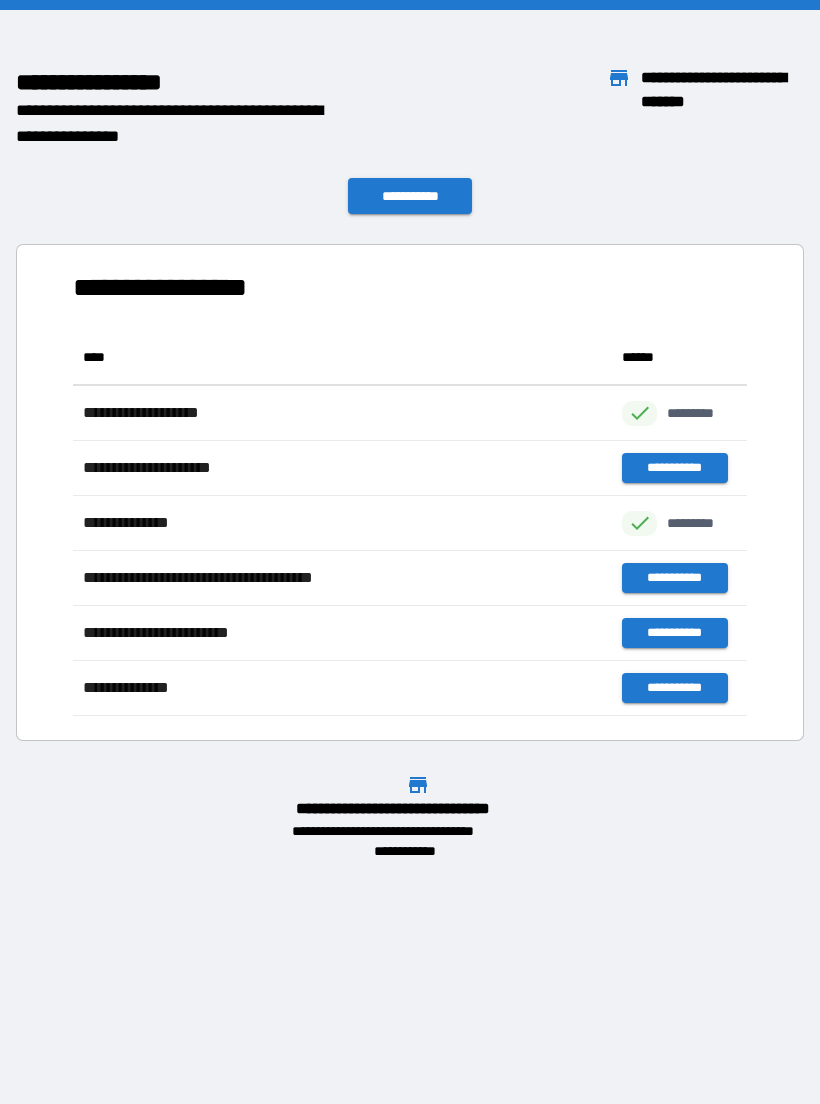 scroll, scrollTop: 1, scrollLeft: 1, axis: both 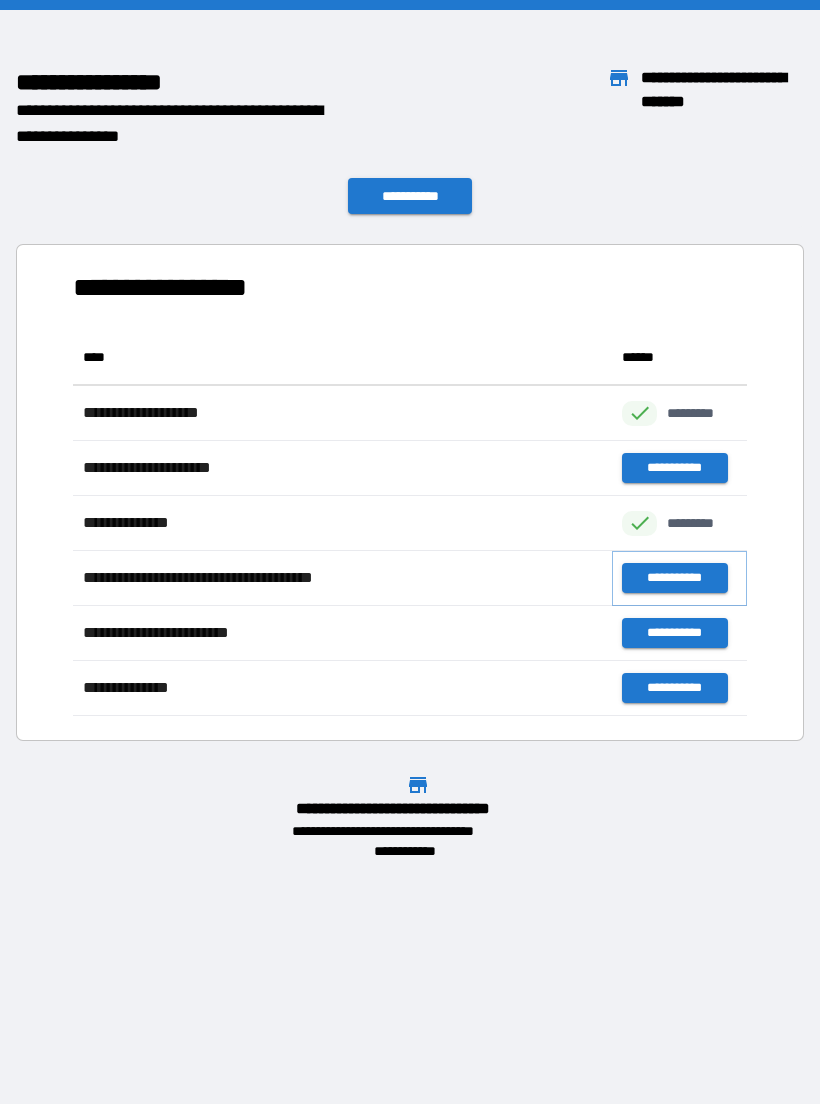 click on "**********" at bounding box center (674, 578) 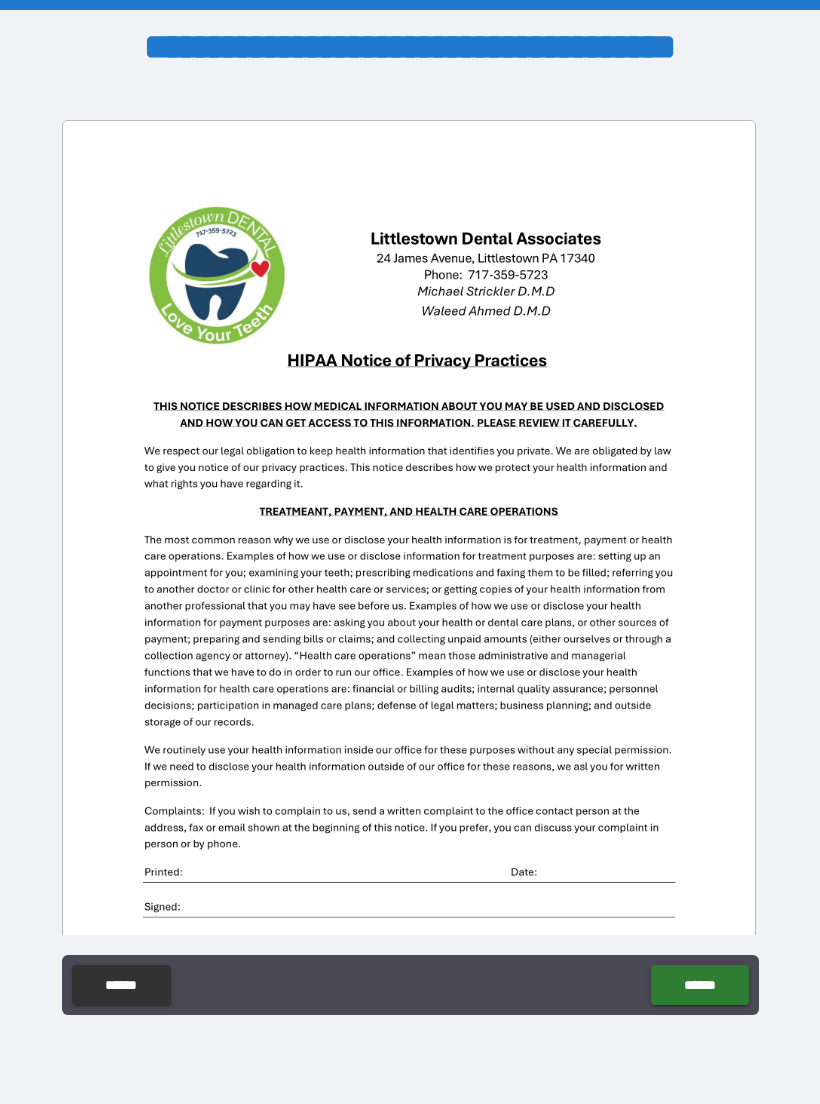 click at bounding box center [409, 569] 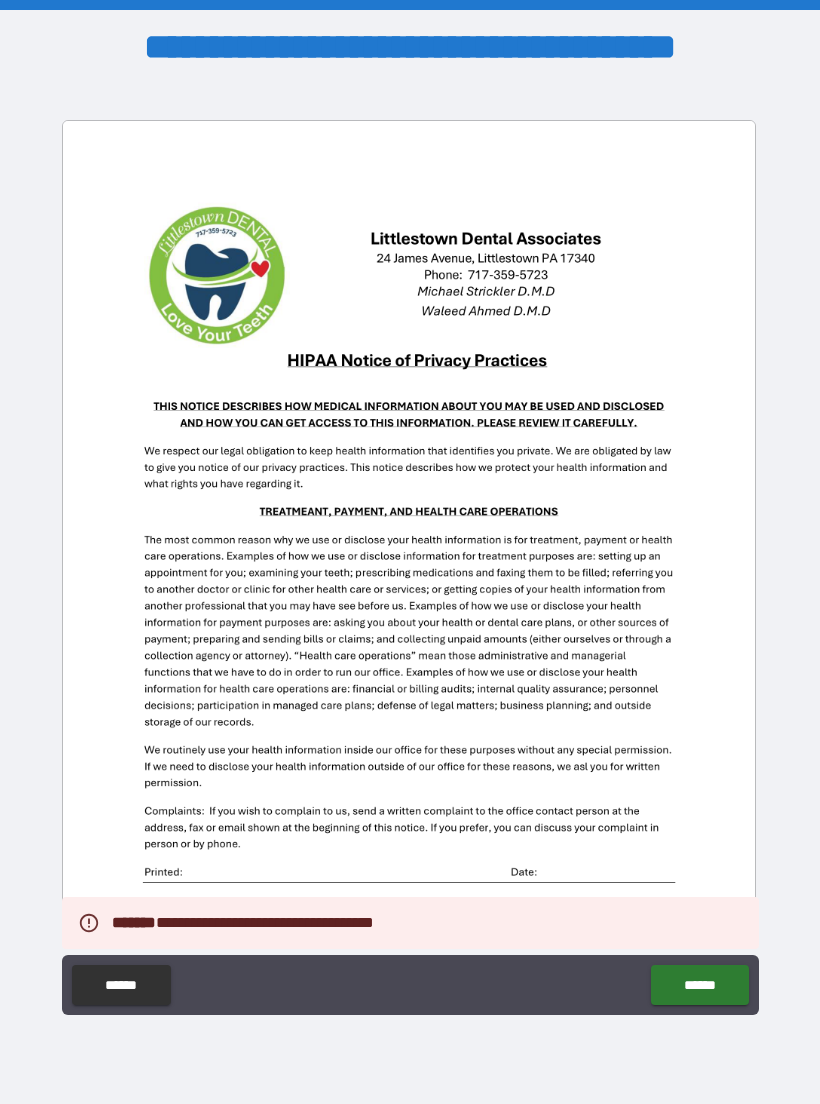 click at bounding box center (409, 569) 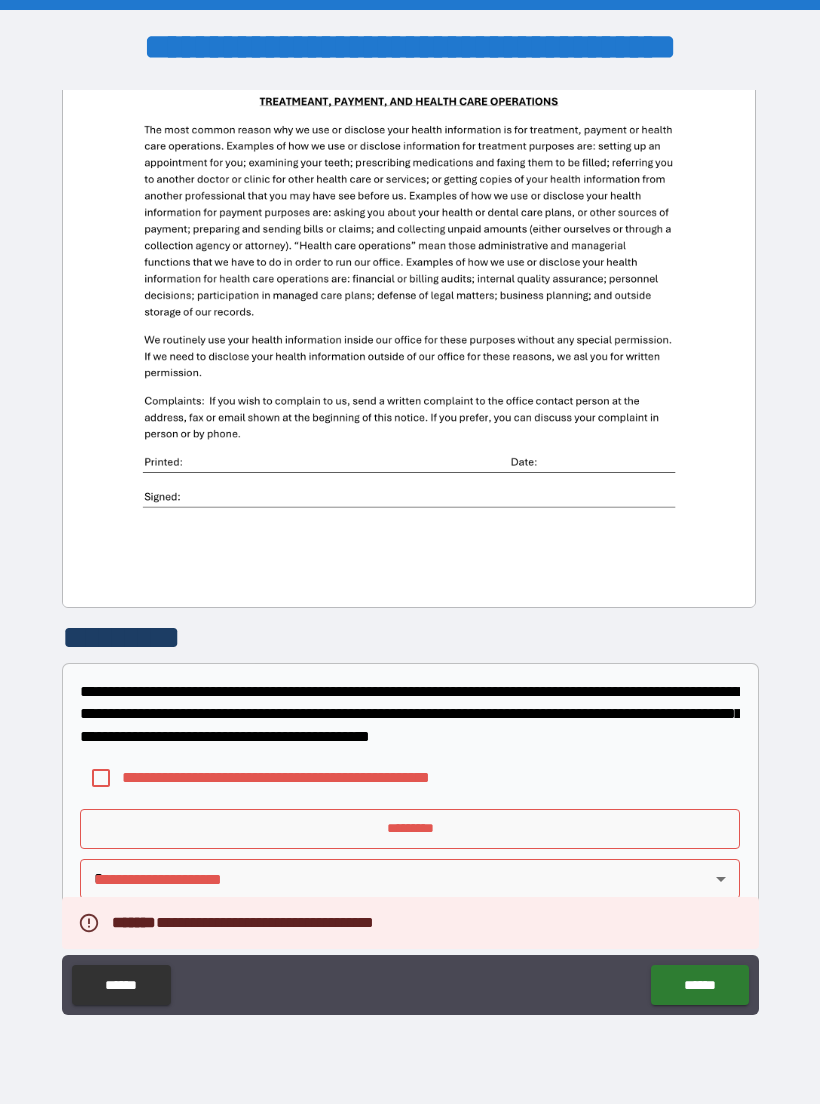 scroll, scrollTop: 410, scrollLeft: 0, axis: vertical 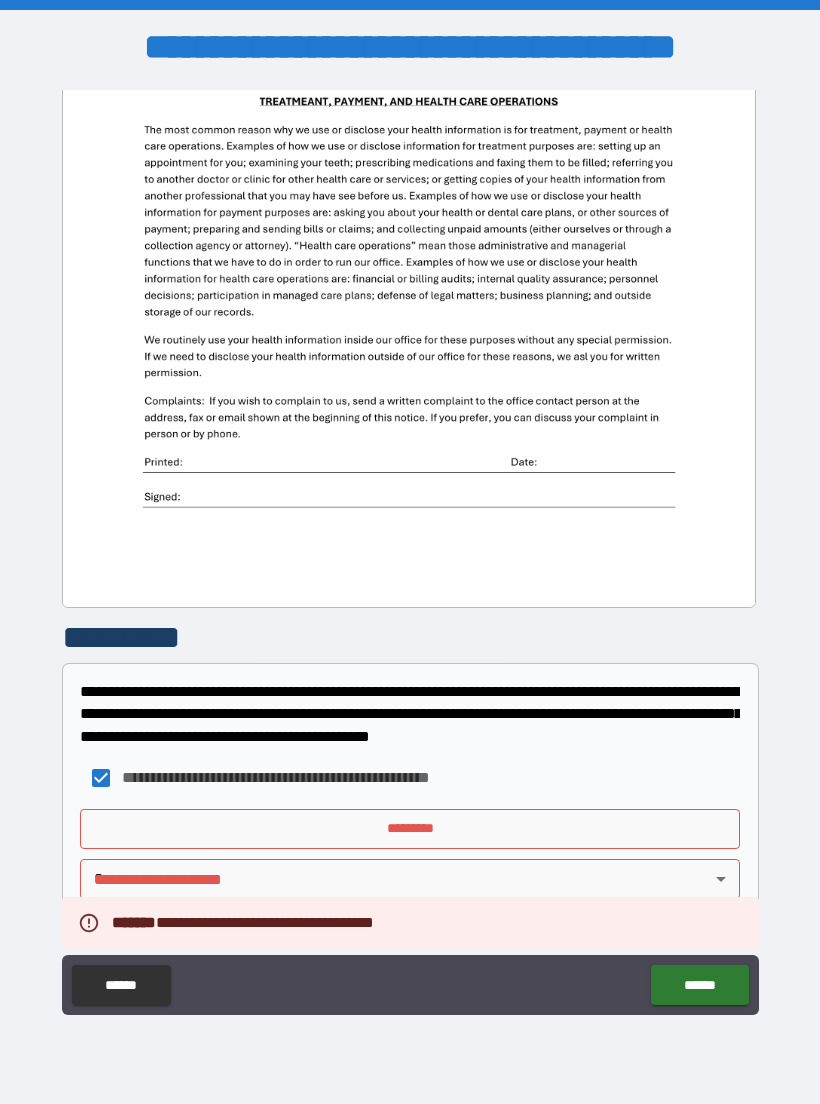 click on "*********" at bounding box center (410, 829) 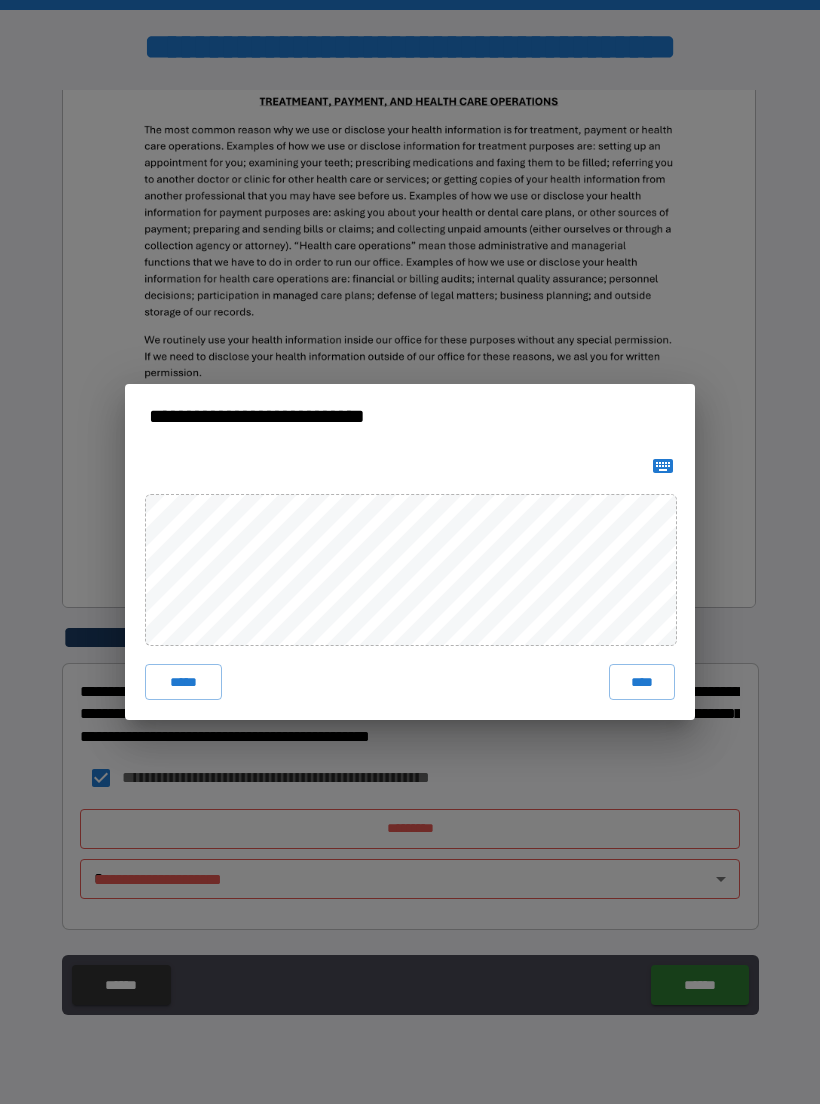 click on "****" at bounding box center [642, 682] 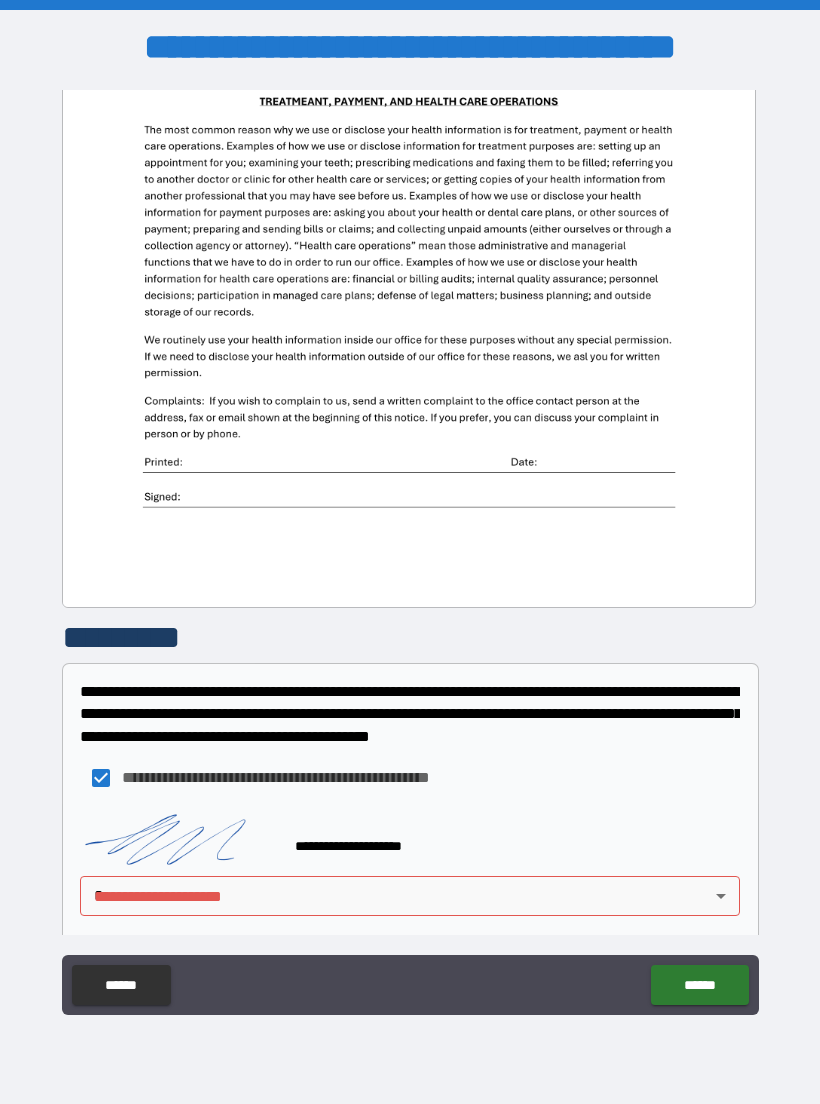 scroll, scrollTop: 400, scrollLeft: 0, axis: vertical 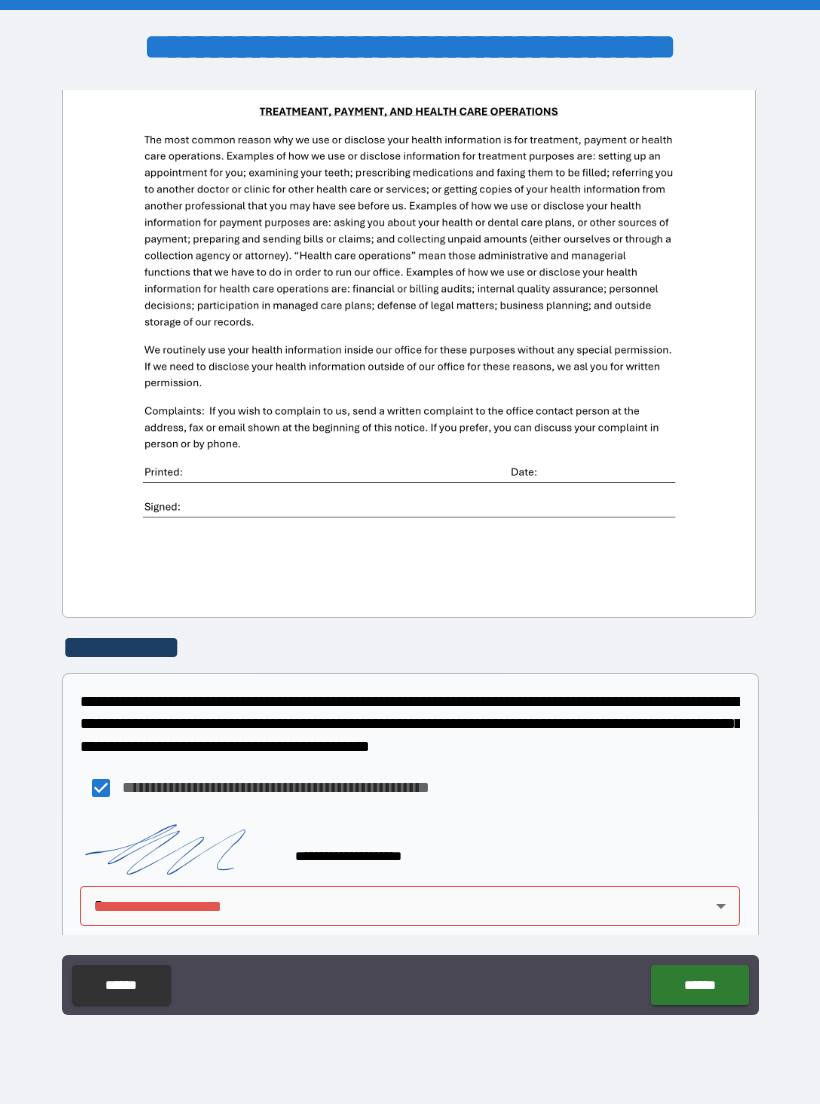 click on "**********" at bounding box center [410, 552] 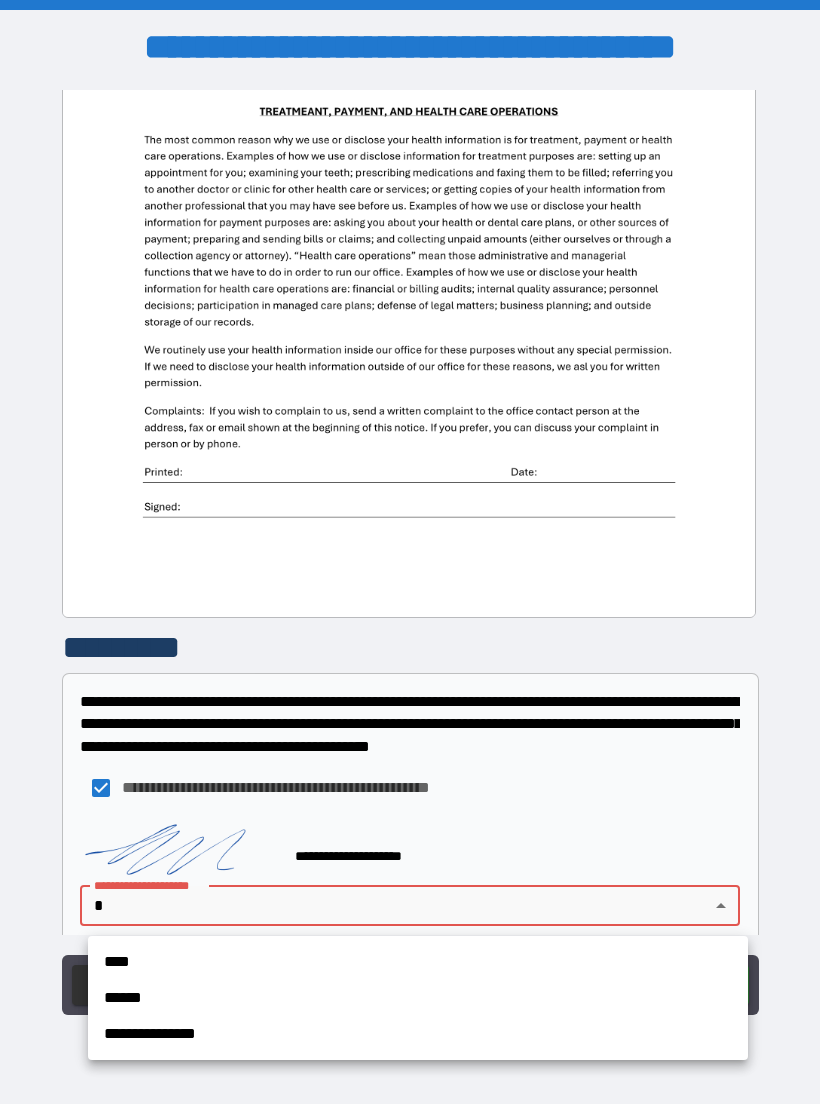 click on "****" at bounding box center (418, 962) 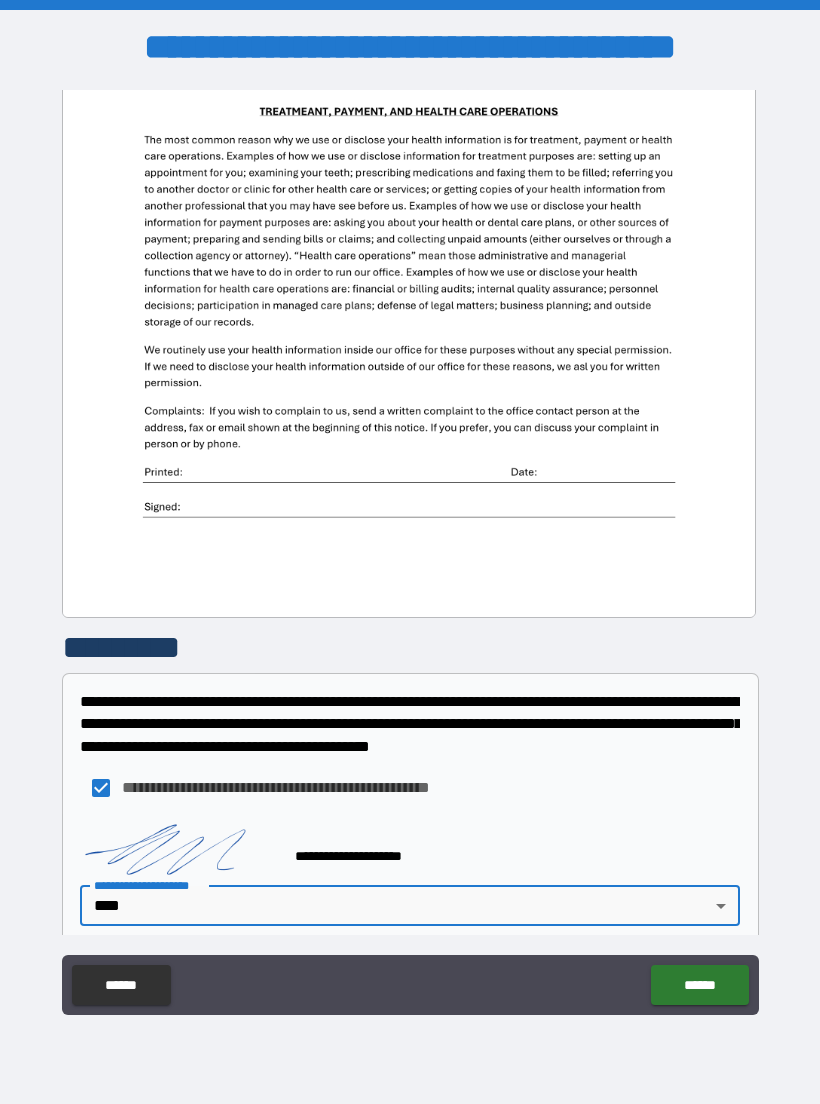 click on "******" at bounding box center (699, 985) 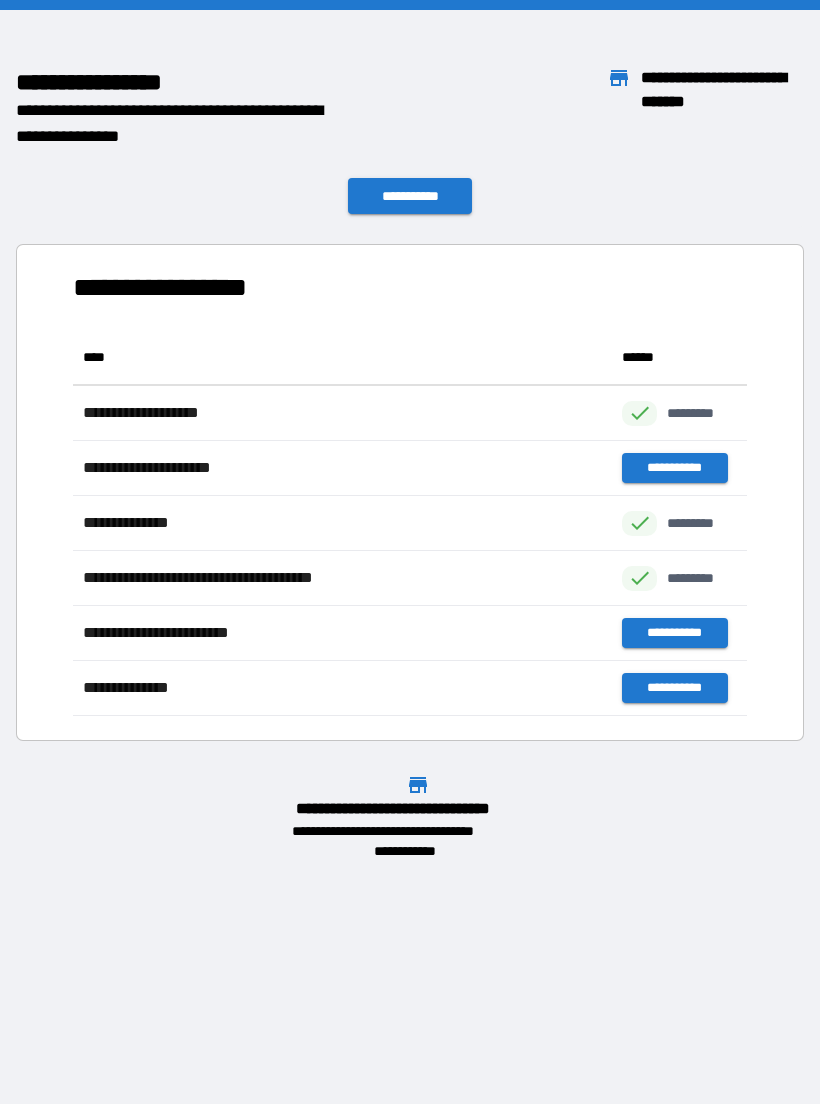 scroll, scrollTop: 386, scrollLeft: 674, axis: both 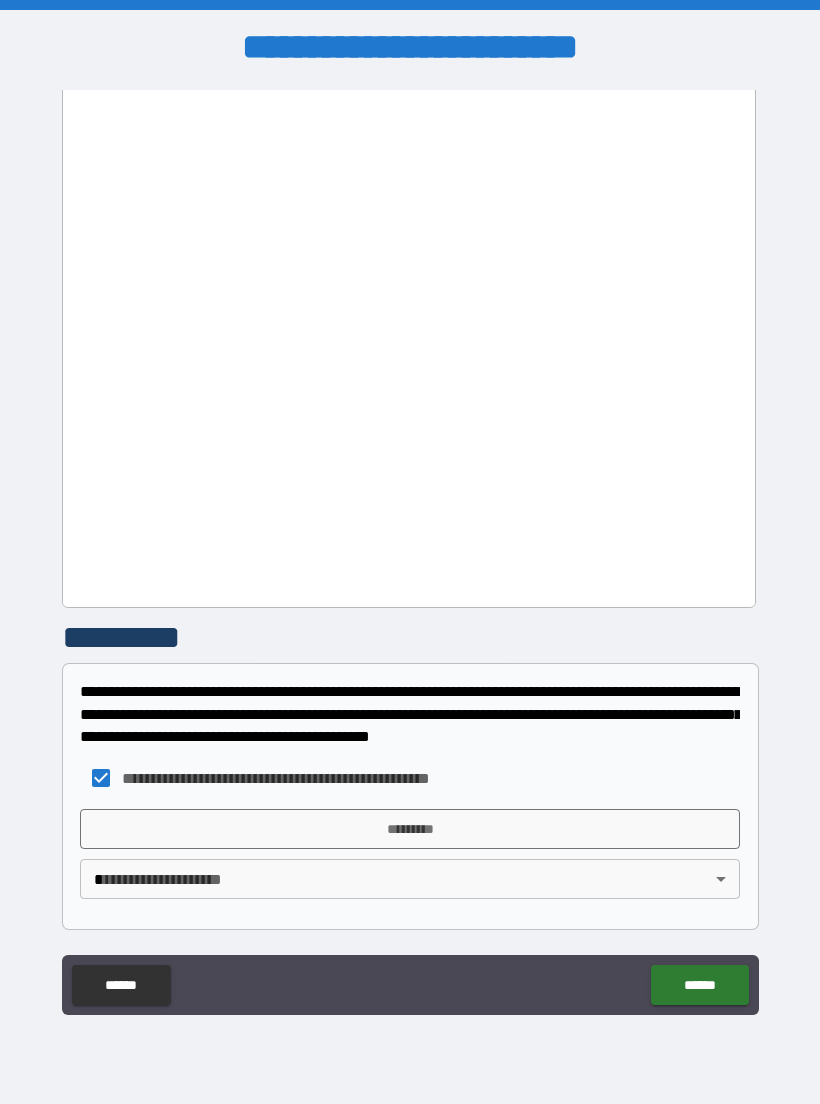 click on "*********" at bounding box center (410, 829) 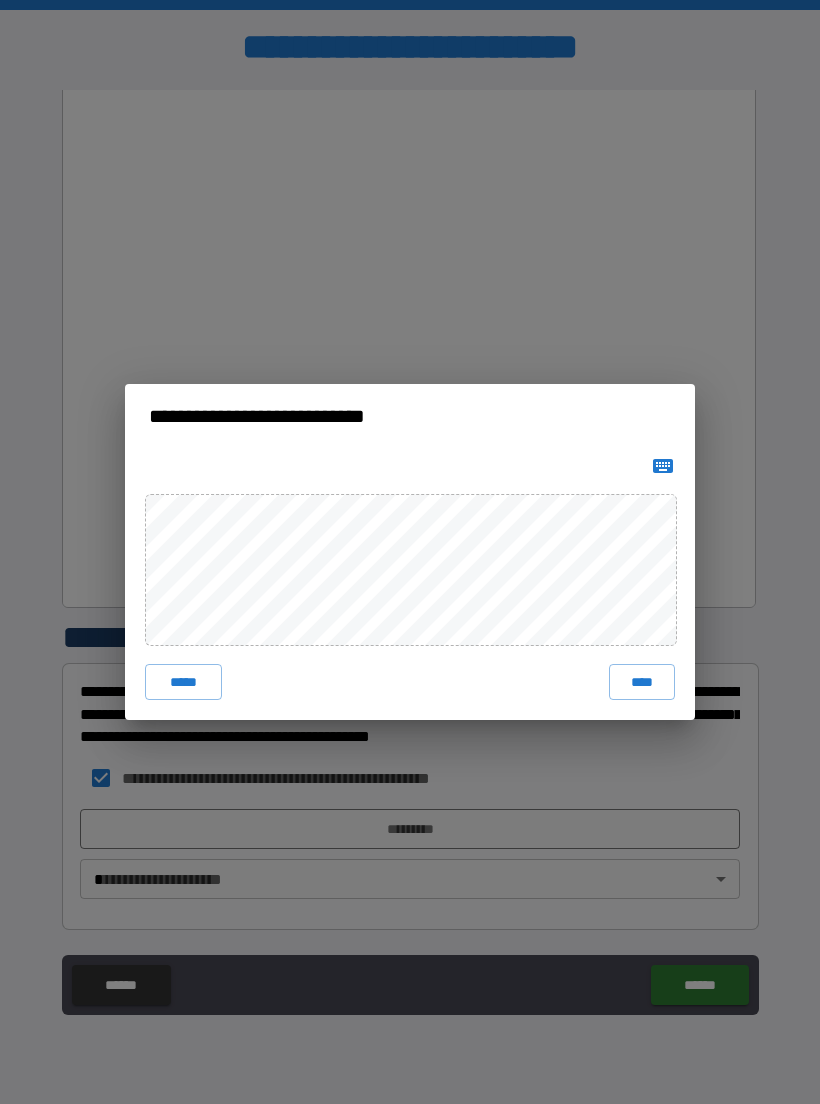 click on "****" at bounding box center [642, 682] 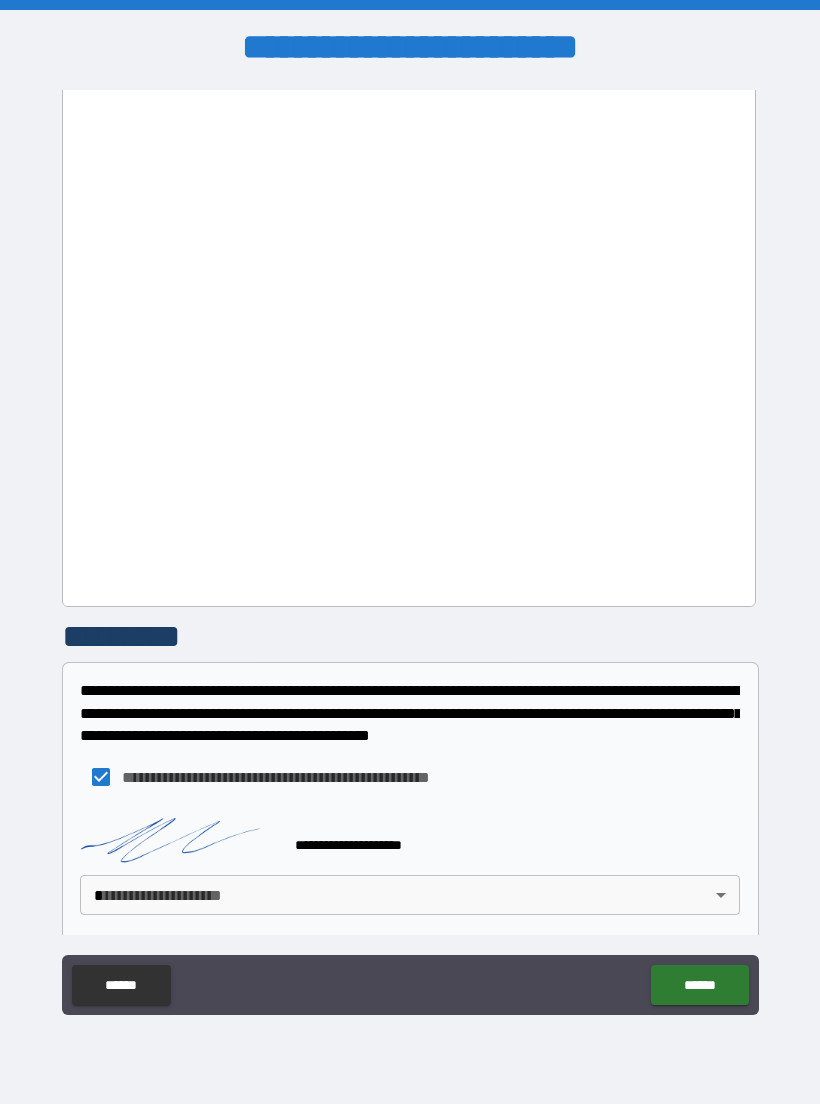 click on "******" at bounding box center (699, 985) 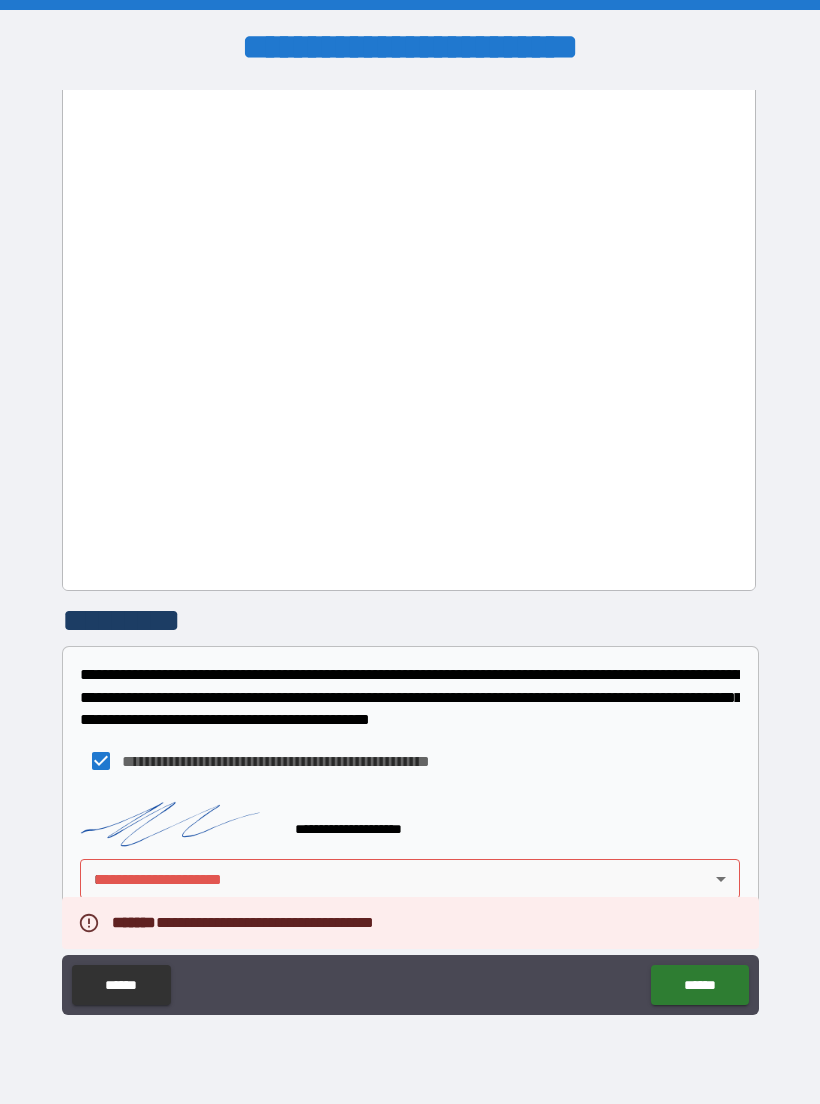 scroll, scrollTop: 1359, scrollLeft: 0, axis: vertical 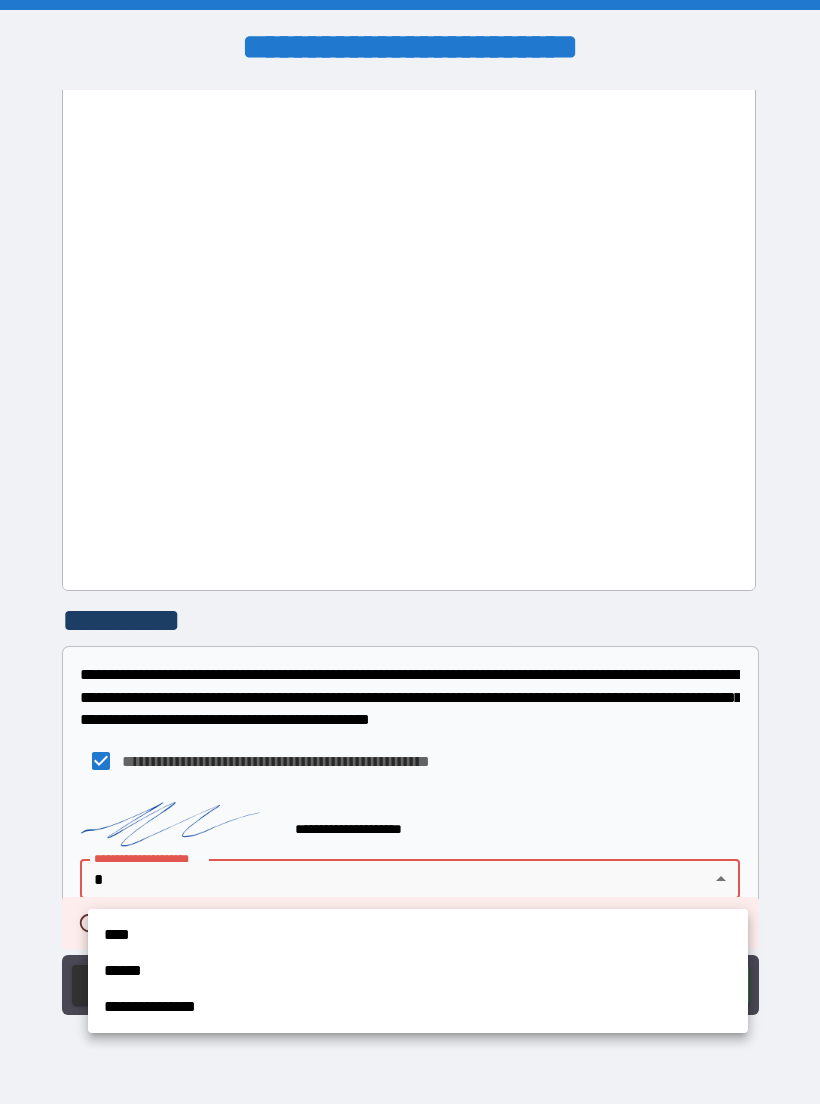 click on "****" at bounding box center [418, 935] 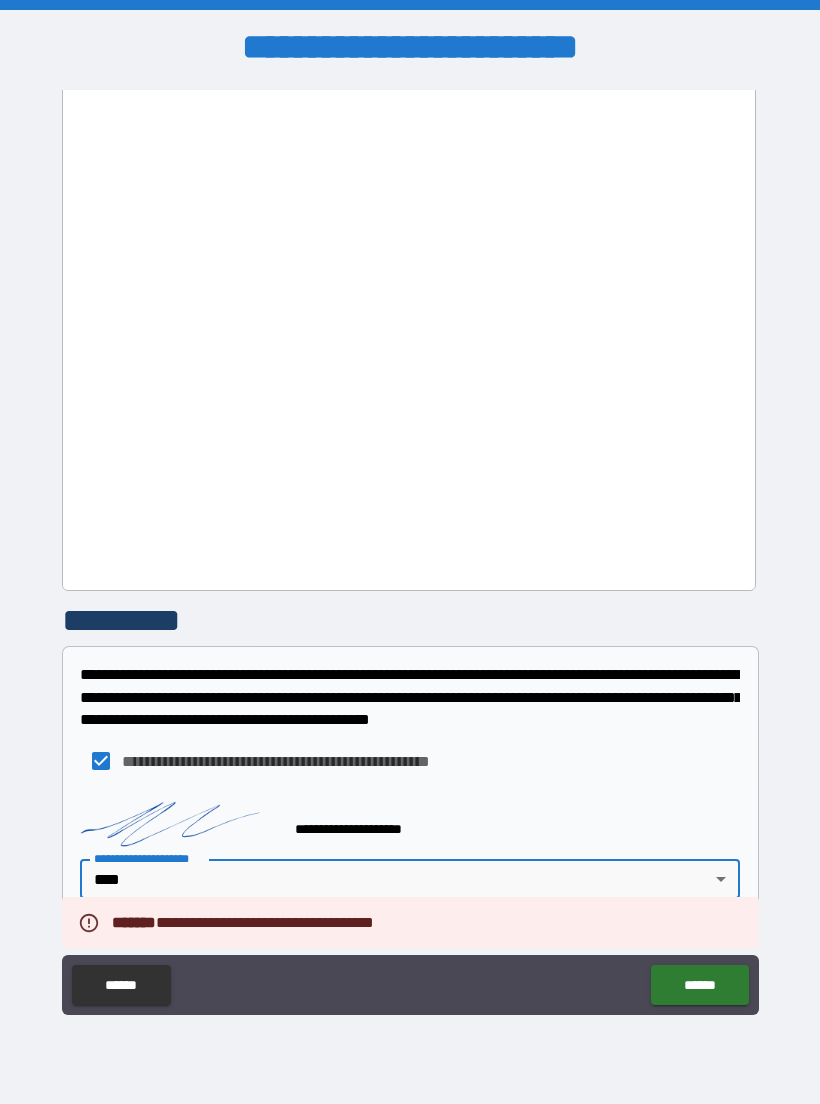 click on "******" at bounding box center [699, 985] 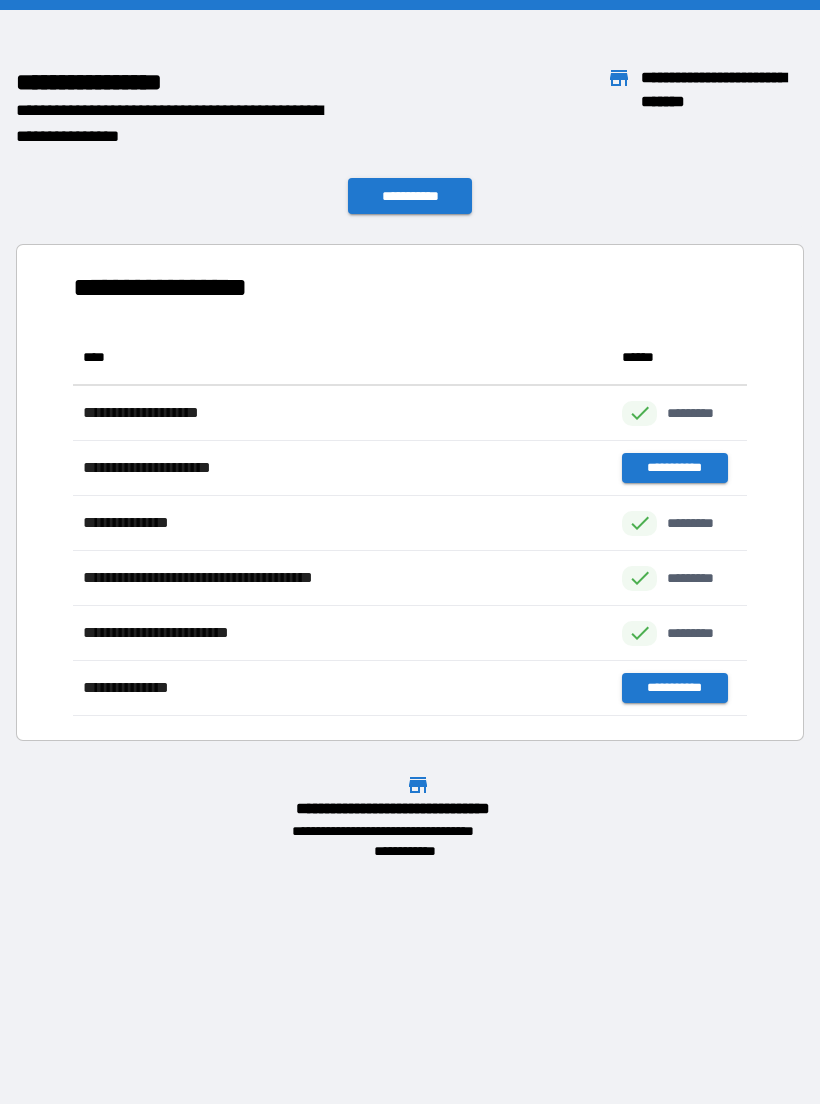 scroll, scrollTop: 386, scrollLeft: 674, axis: both 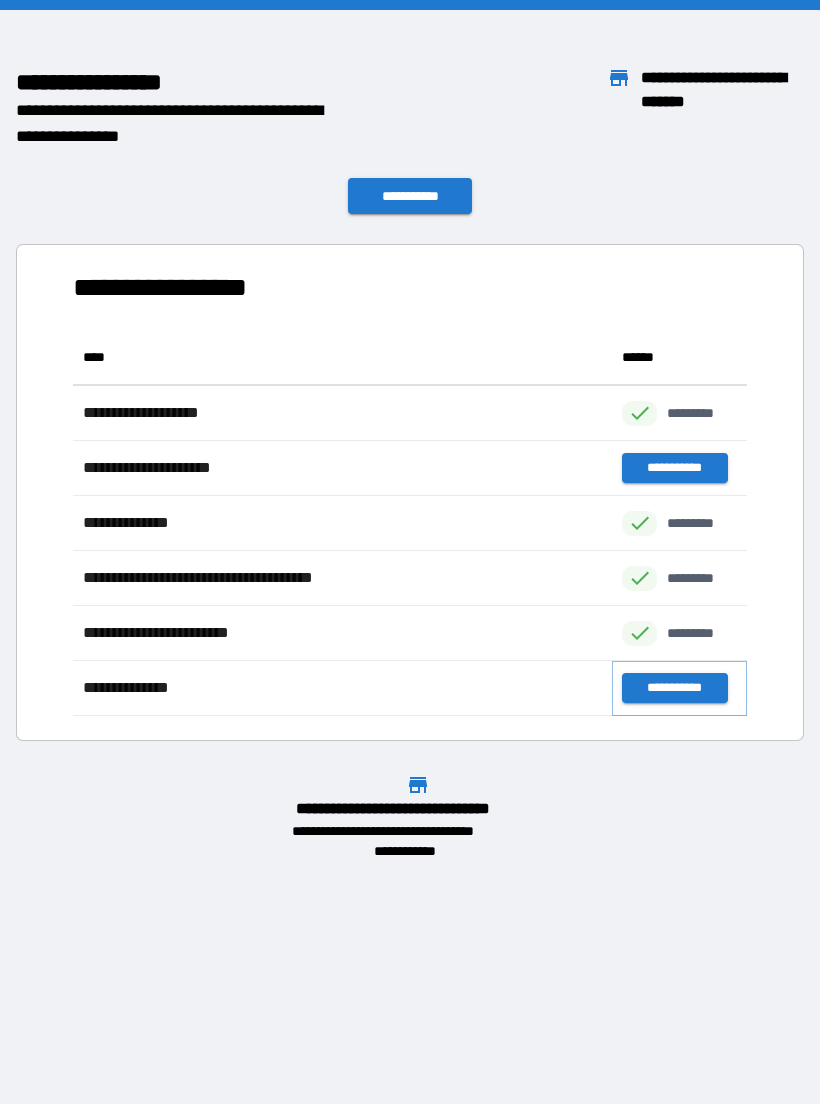 click on "**********" at bounding box center (674, 688) 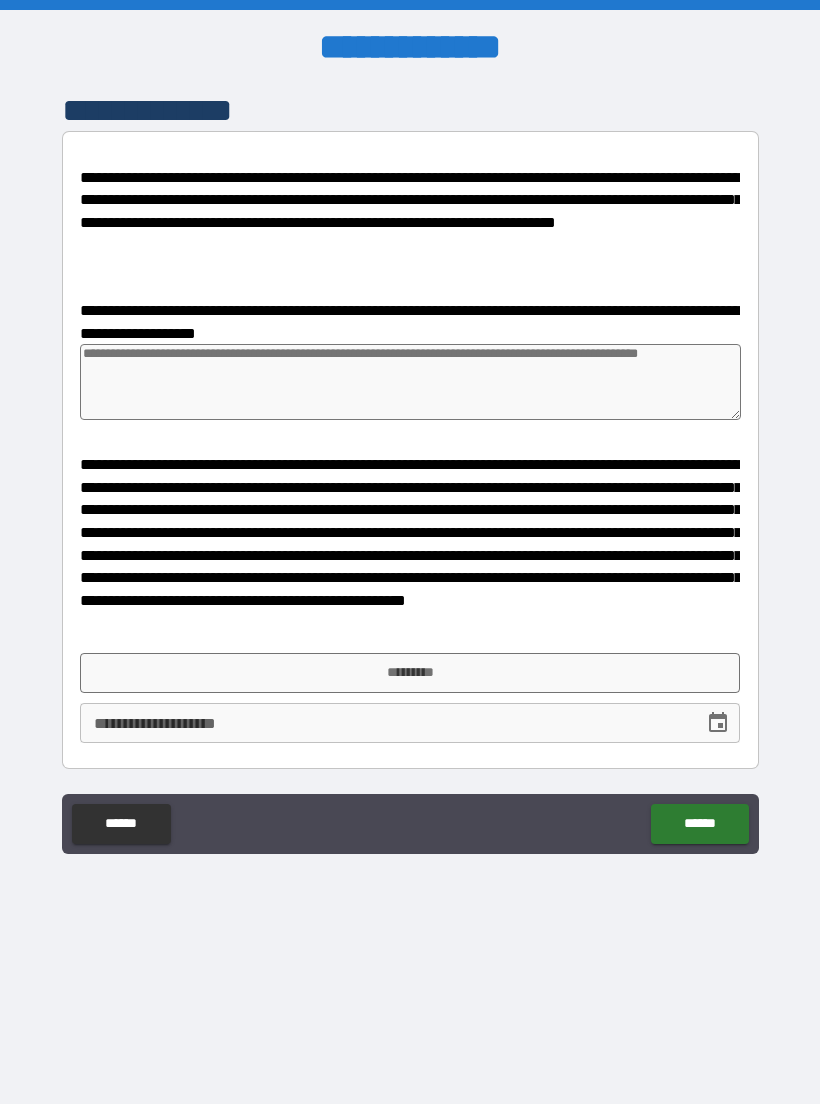 click on "*********" at bounding box center [410, 673] 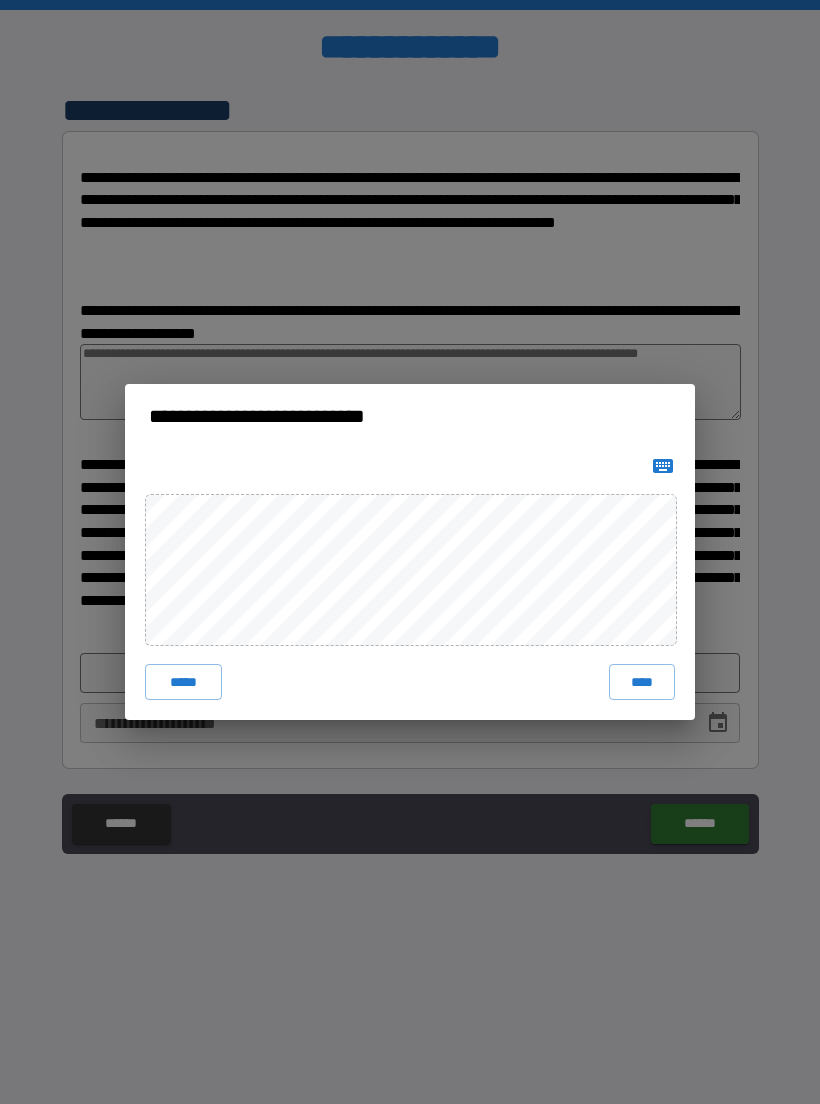 click on "**********" at bounding box center (410, 552) 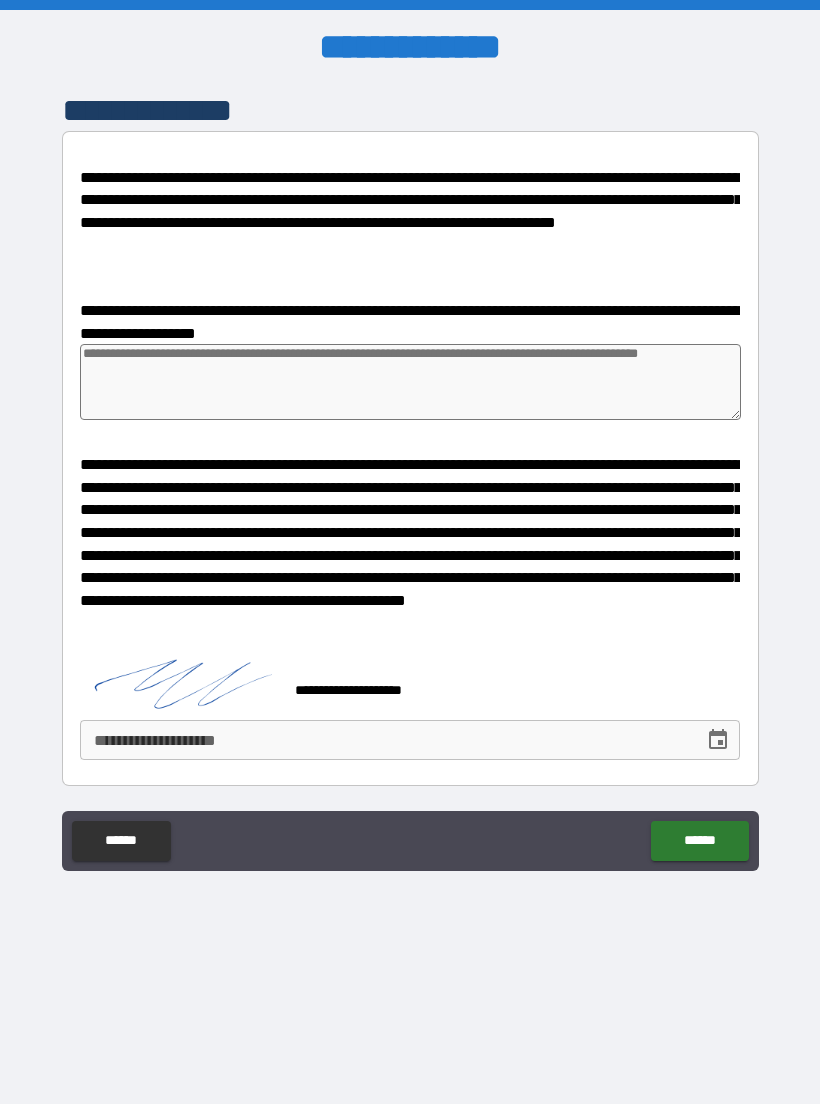 type on "*" 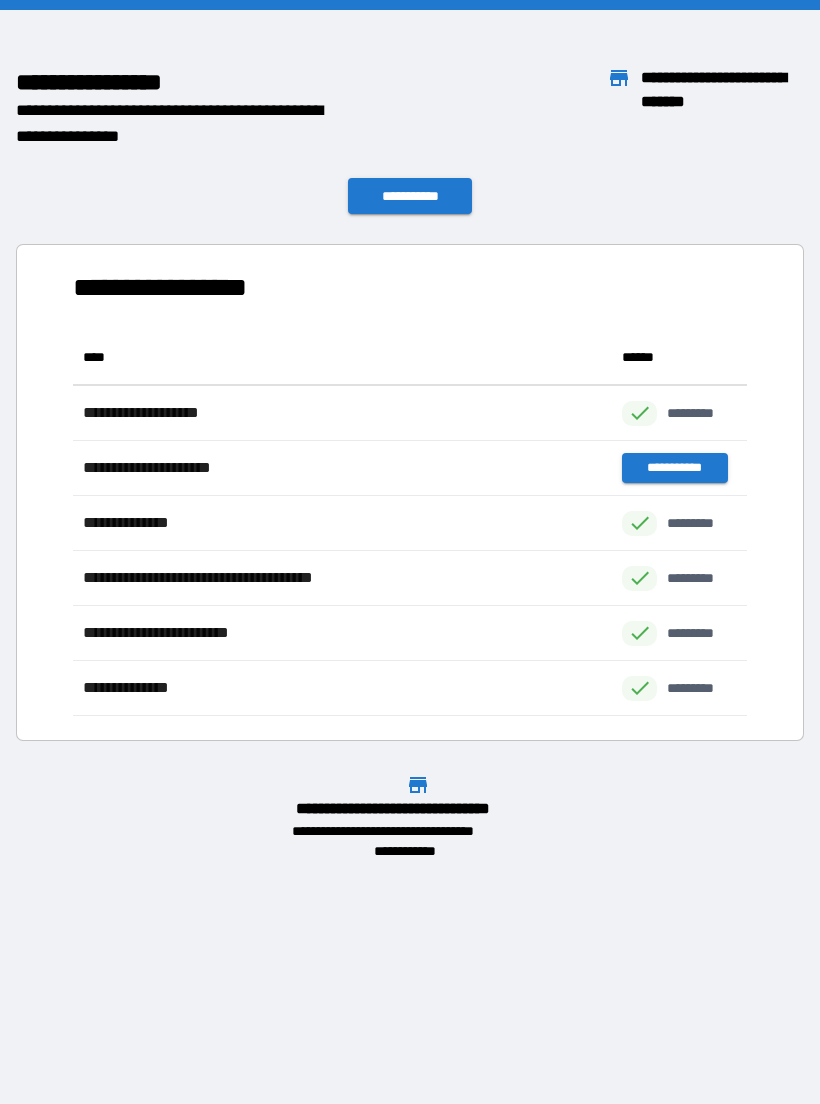 scroll, scrollTop: 1, scrollLeft: 1, axis: both 